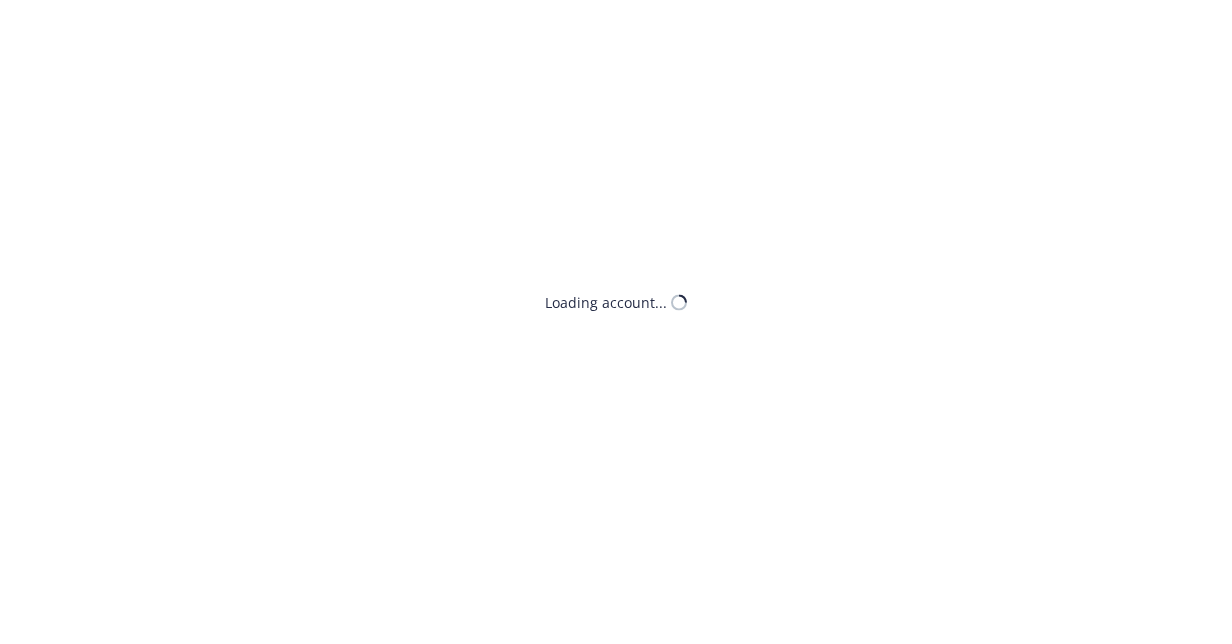 scroll, scrollTop: 0, scrollLeft: 0, axis: both 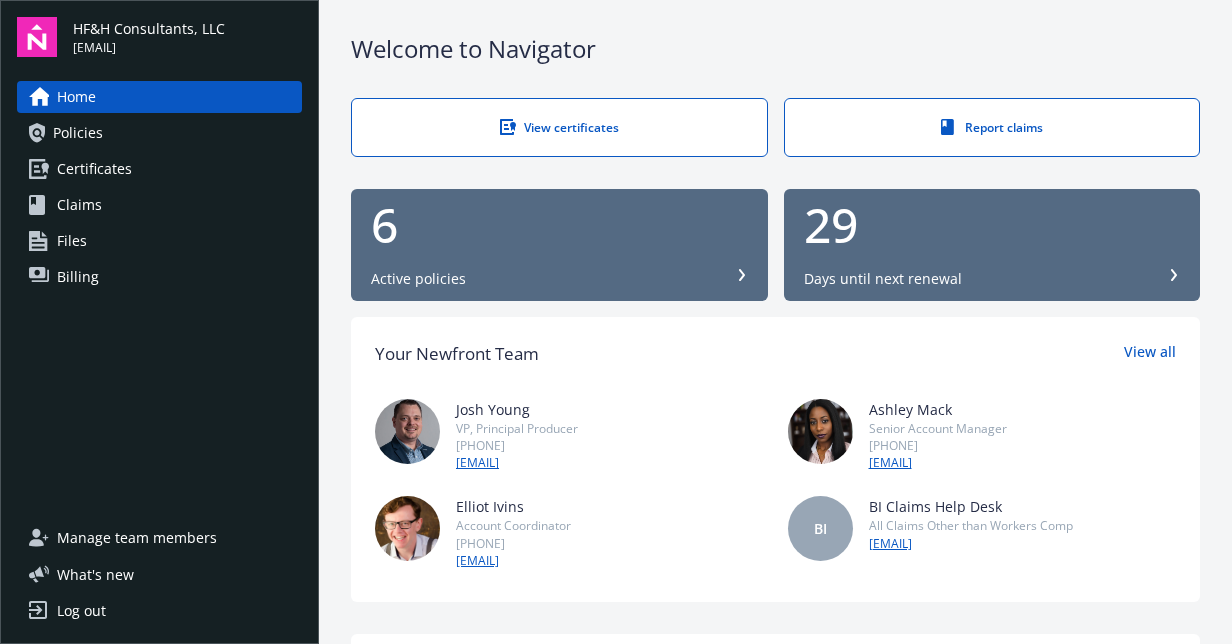 click on "View certificates" at bounding box center [559, 127] 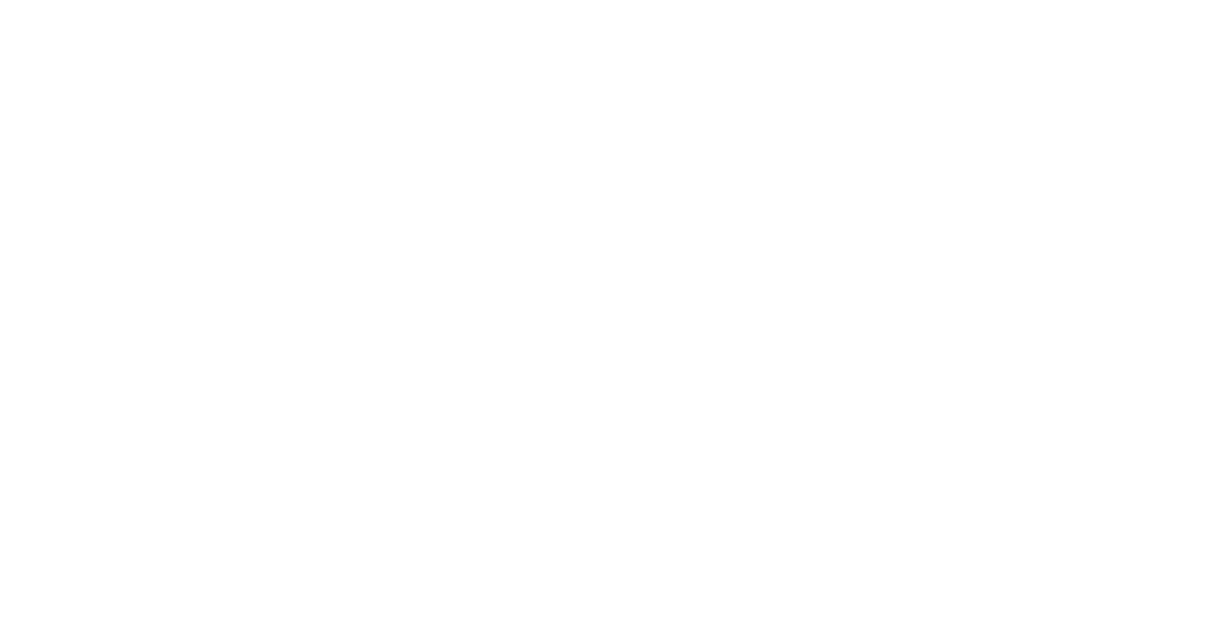 scroll, scrollTop: 0, scrollLeft: 0, axis: both 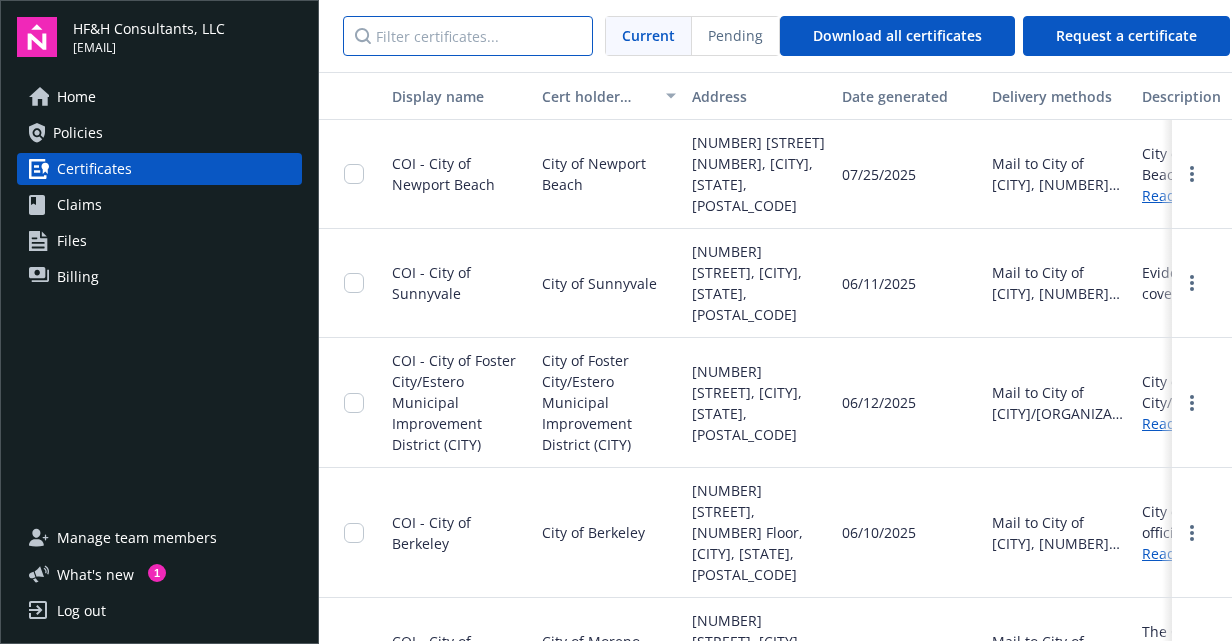 click at bounding box center [468, 36] 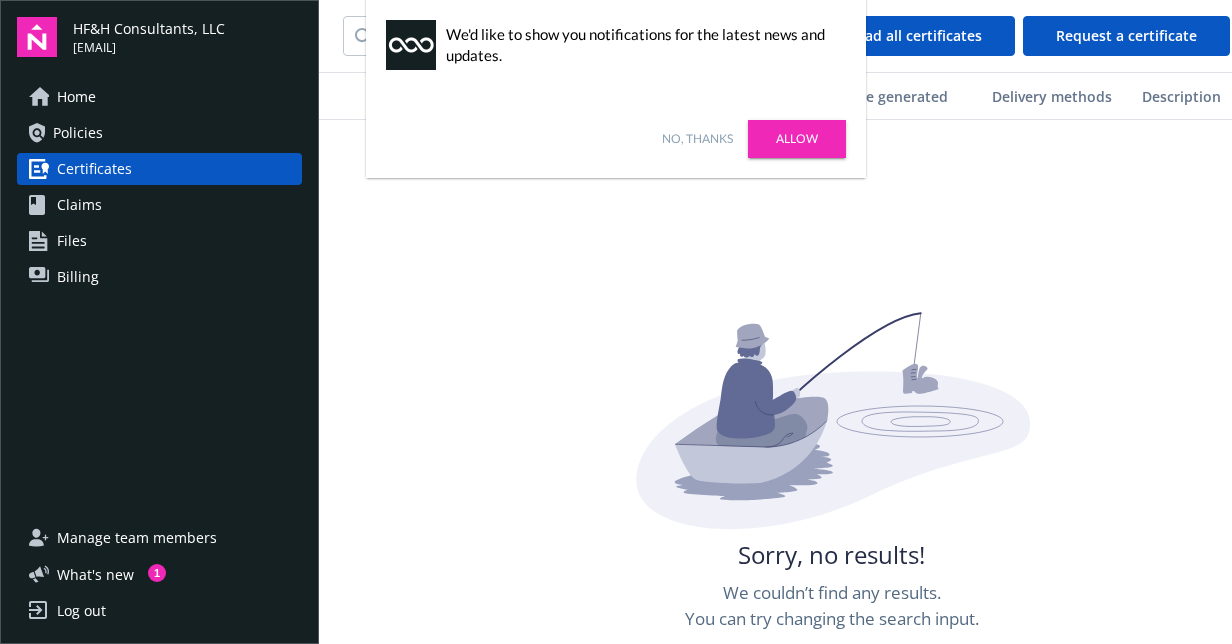 click on "Allow" at bounding box center [797, 139] 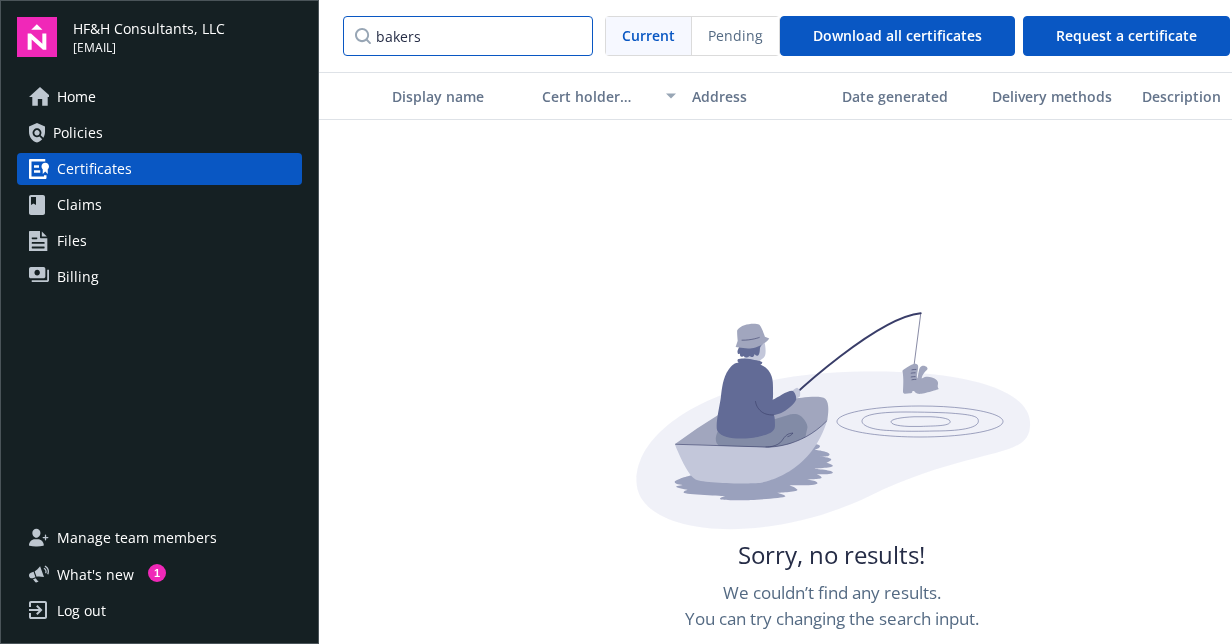 click on "bakers" at bounding box center [468, 36] 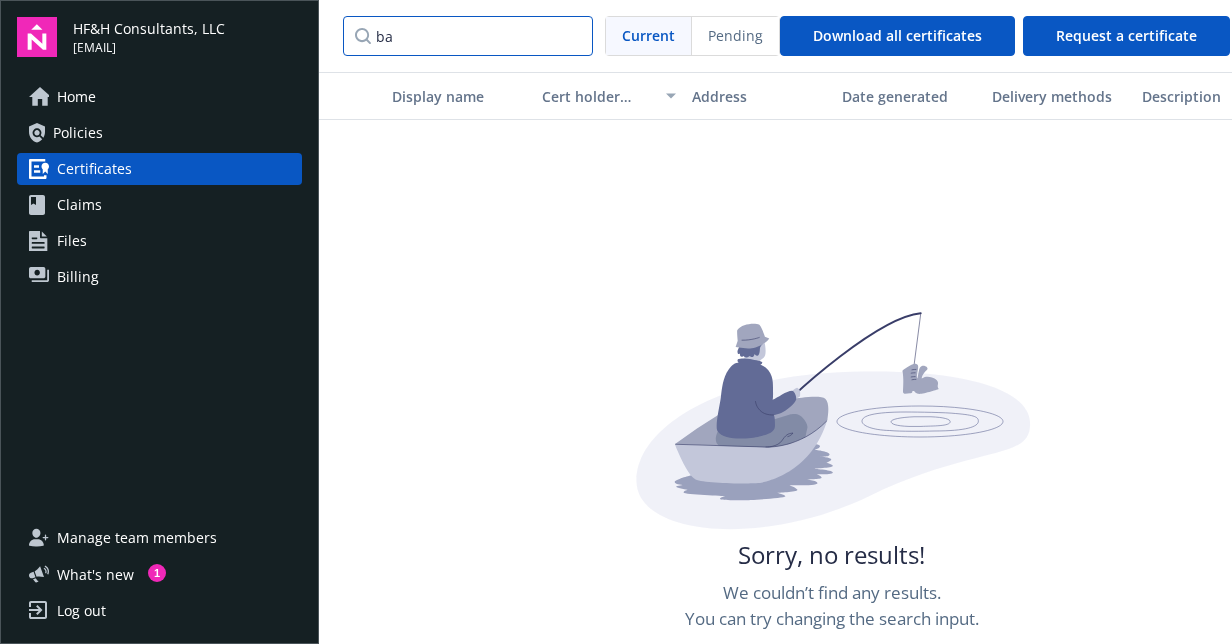 type on "b" 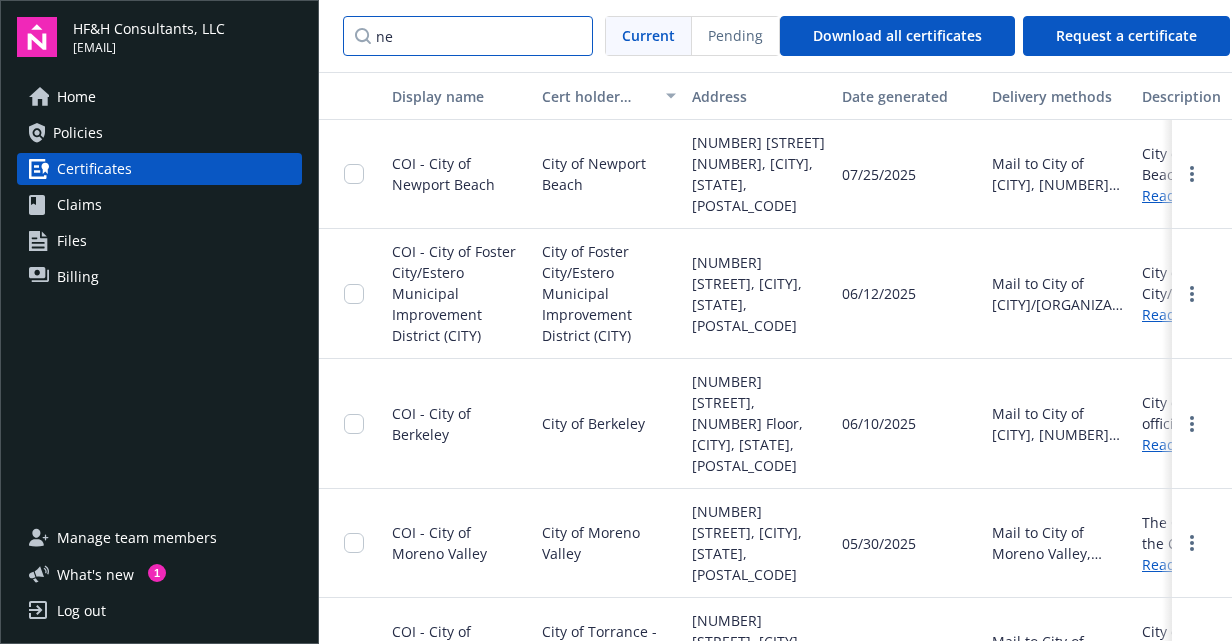 type on "n" 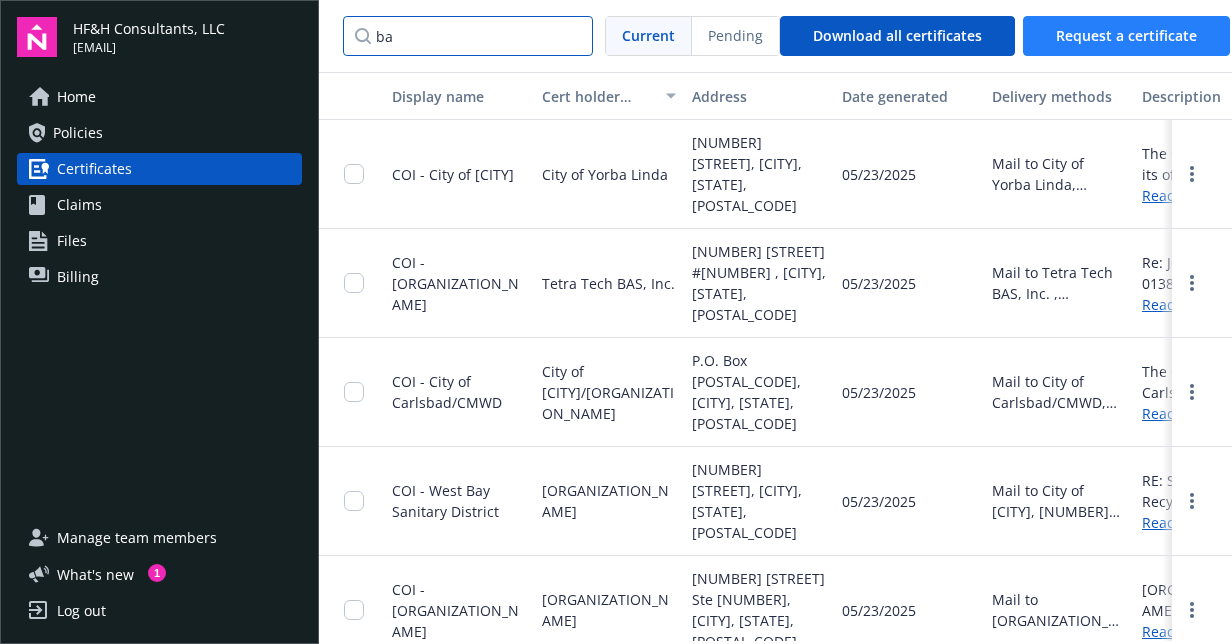 type on "ba" 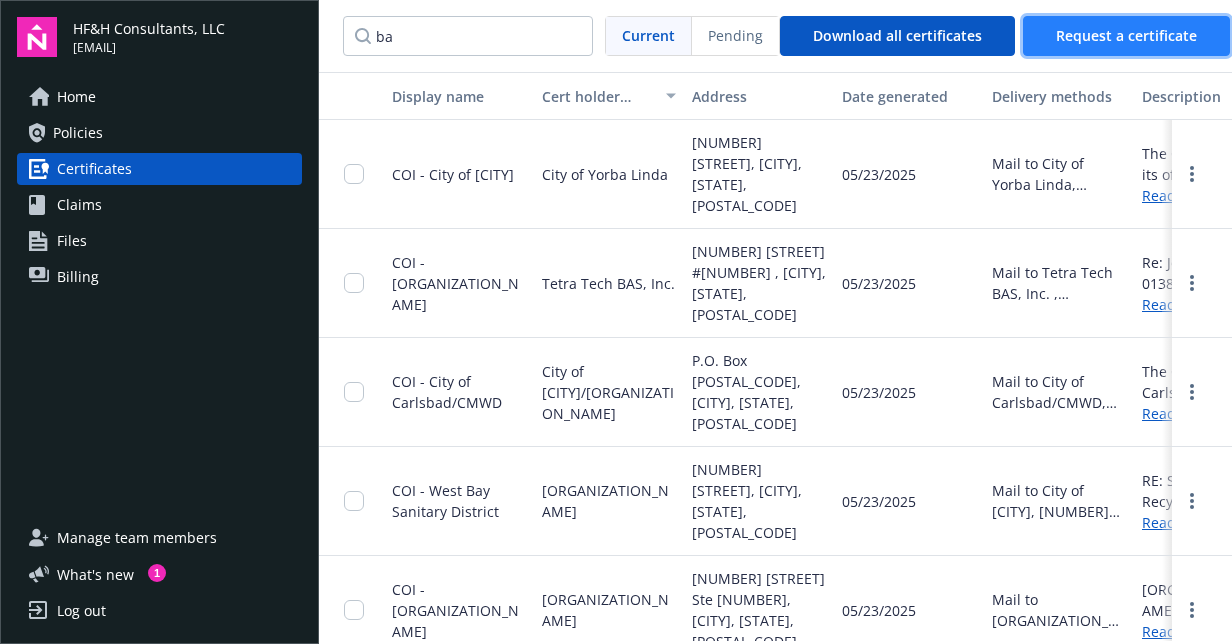 click on "Request a certificate" at bounding box center (1126, 36) 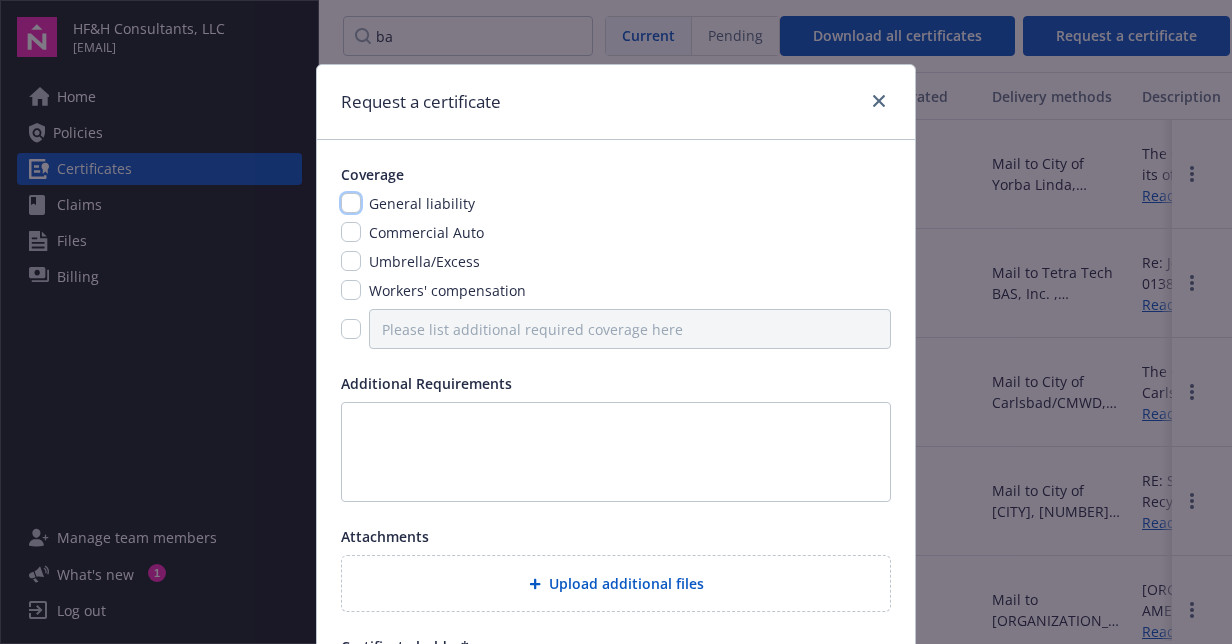 click at bounding box center [351, 203] 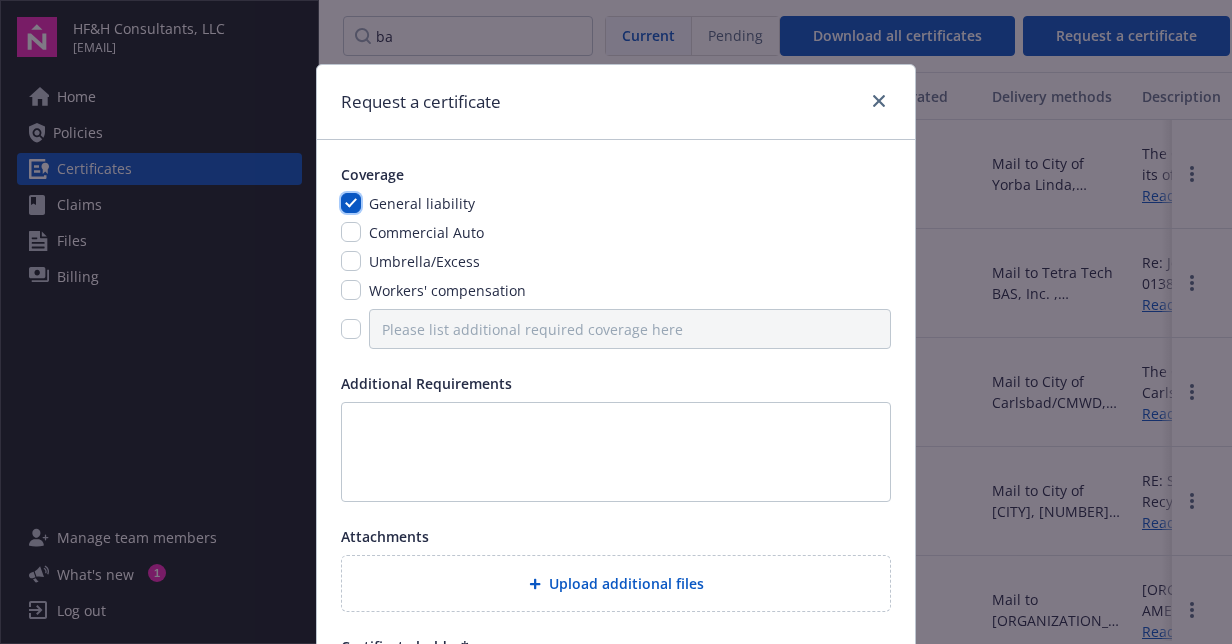 checkbox on "true" 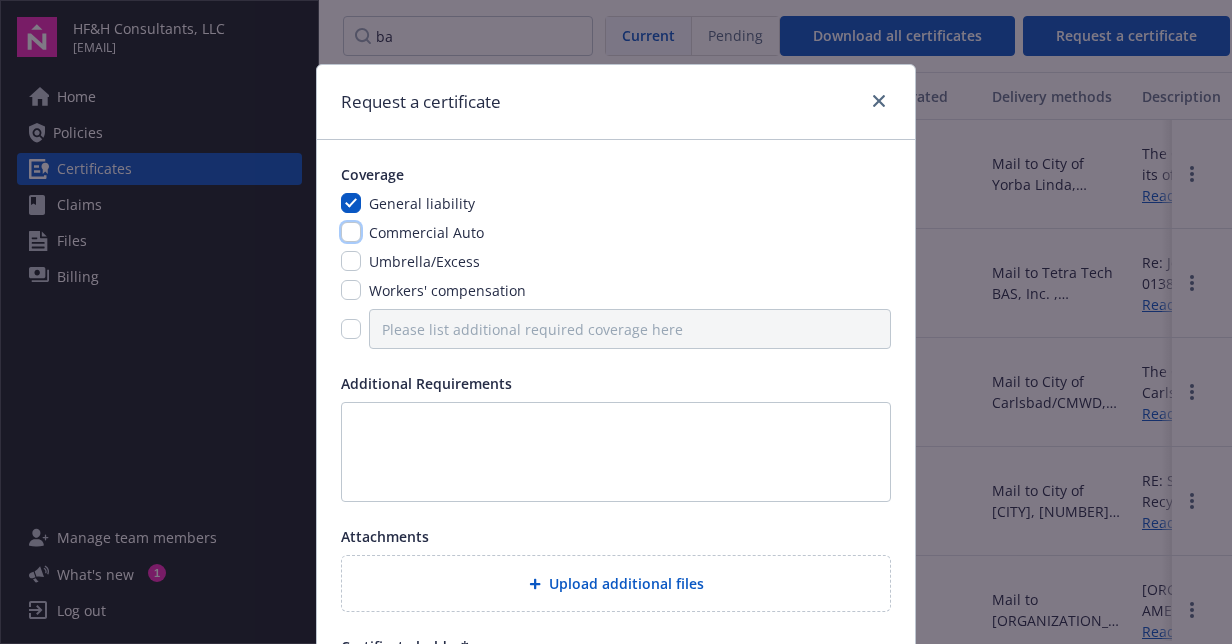 click at bounding box center (351, 232) 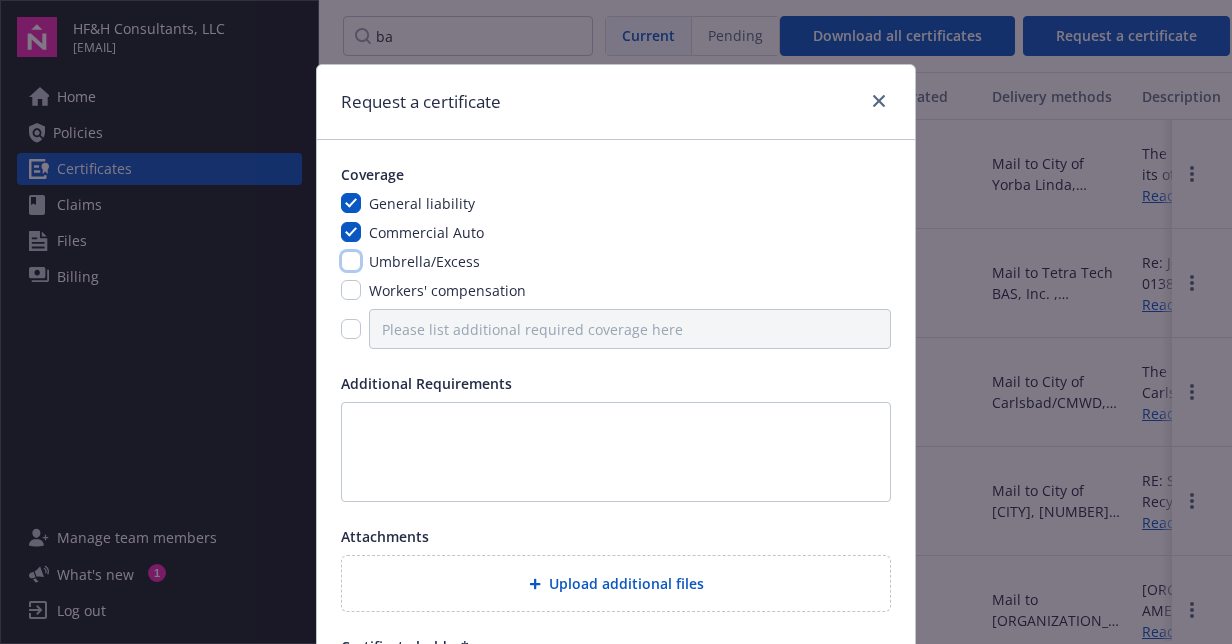 click at bounding box center (351, 261) 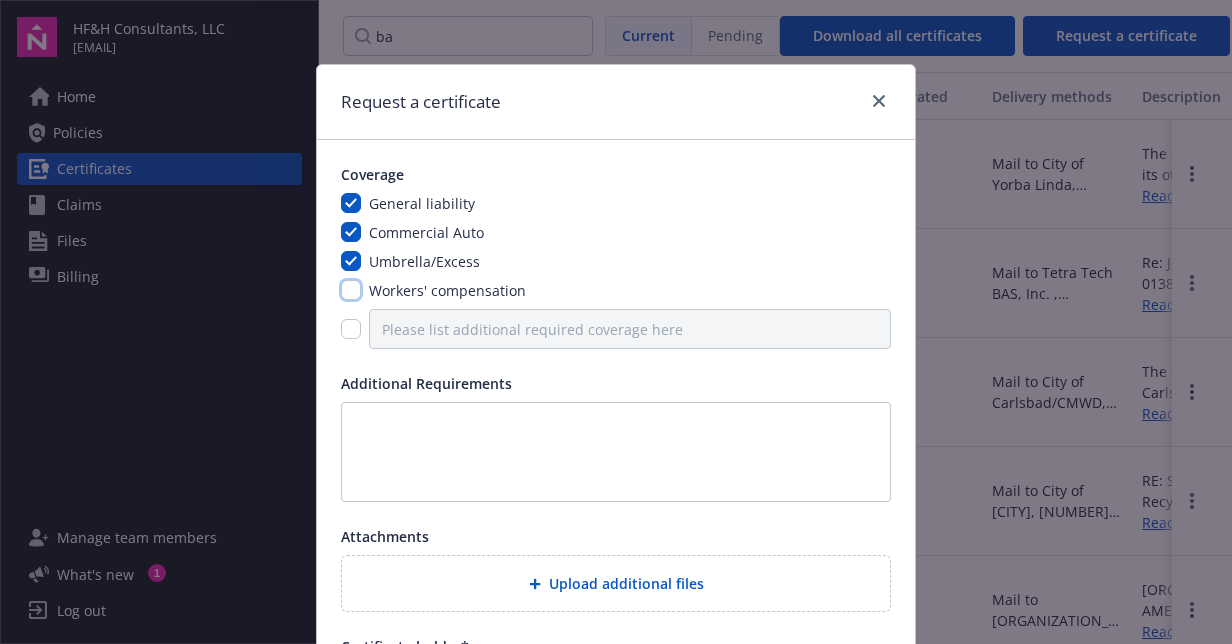 click at bounding box center (351, 290) 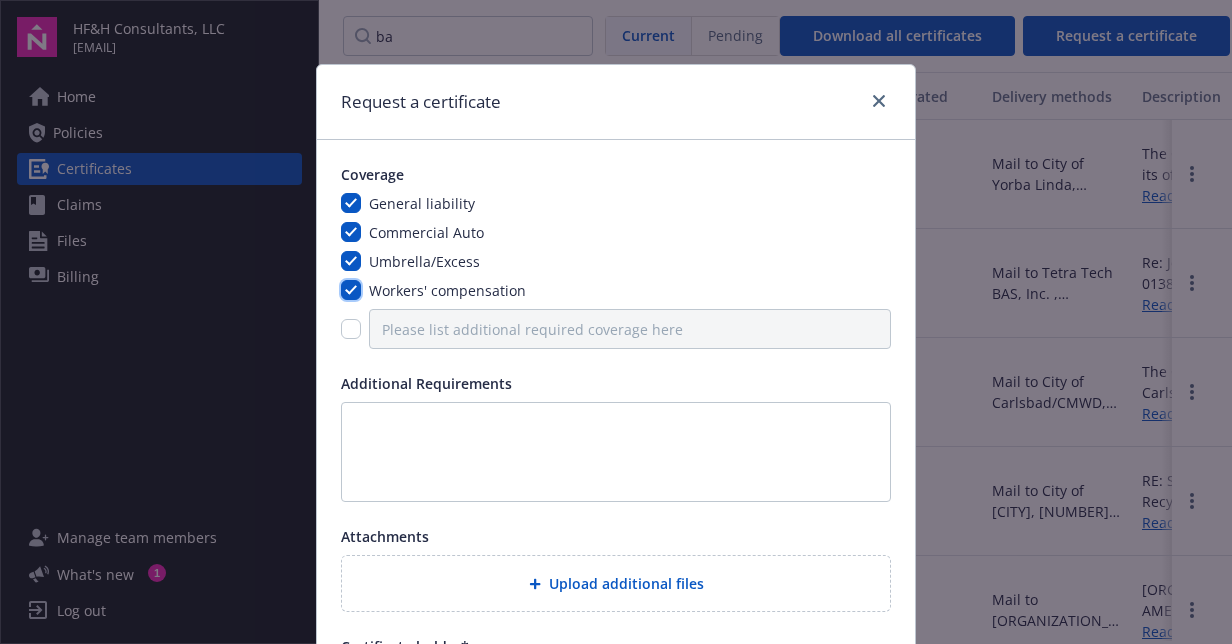 scroll, scrollTop: 14, scrollLeft: 0, axis: vertical 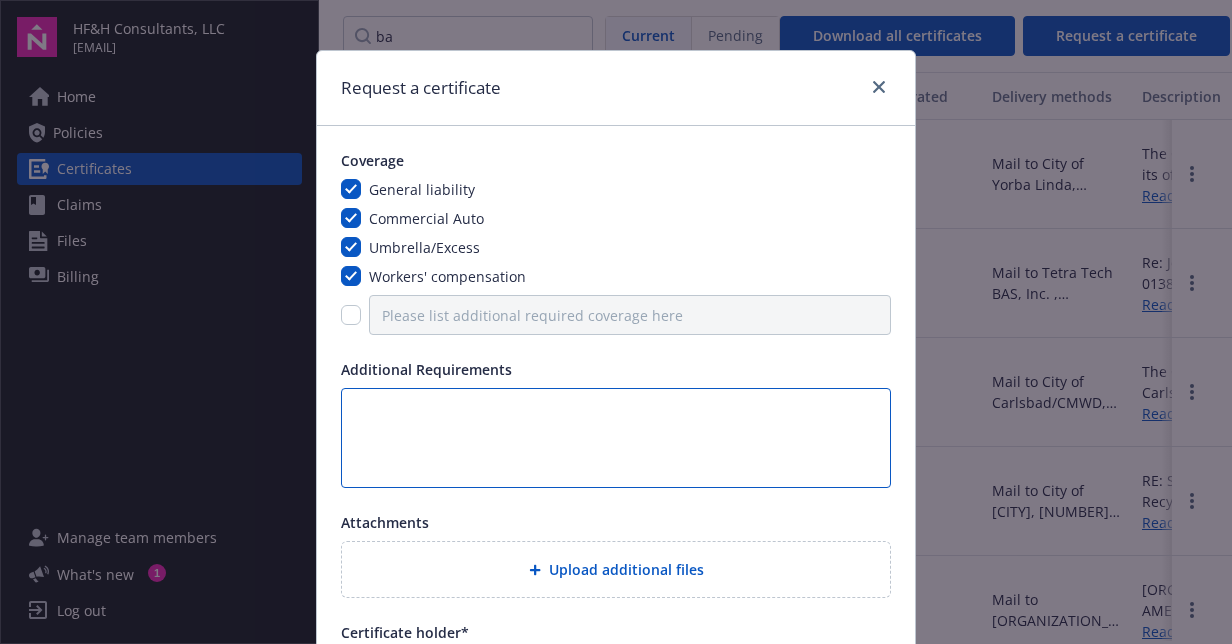 click at bounding box center (616, 438) 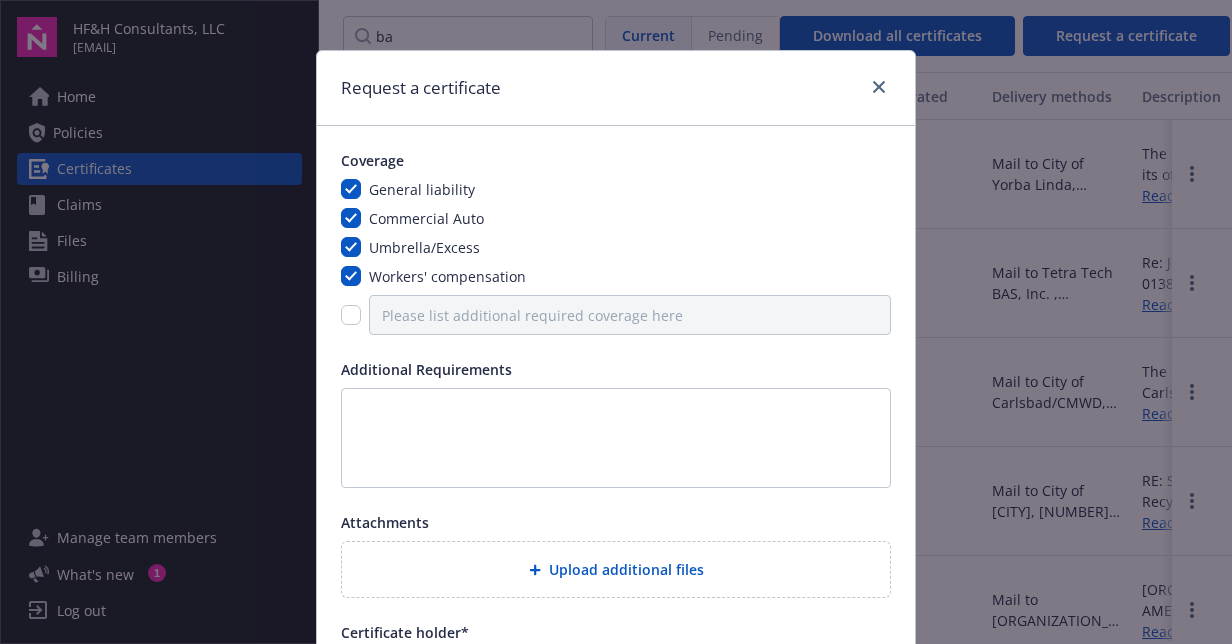 click on "Upload additional files" at bounding box center (626, 569) 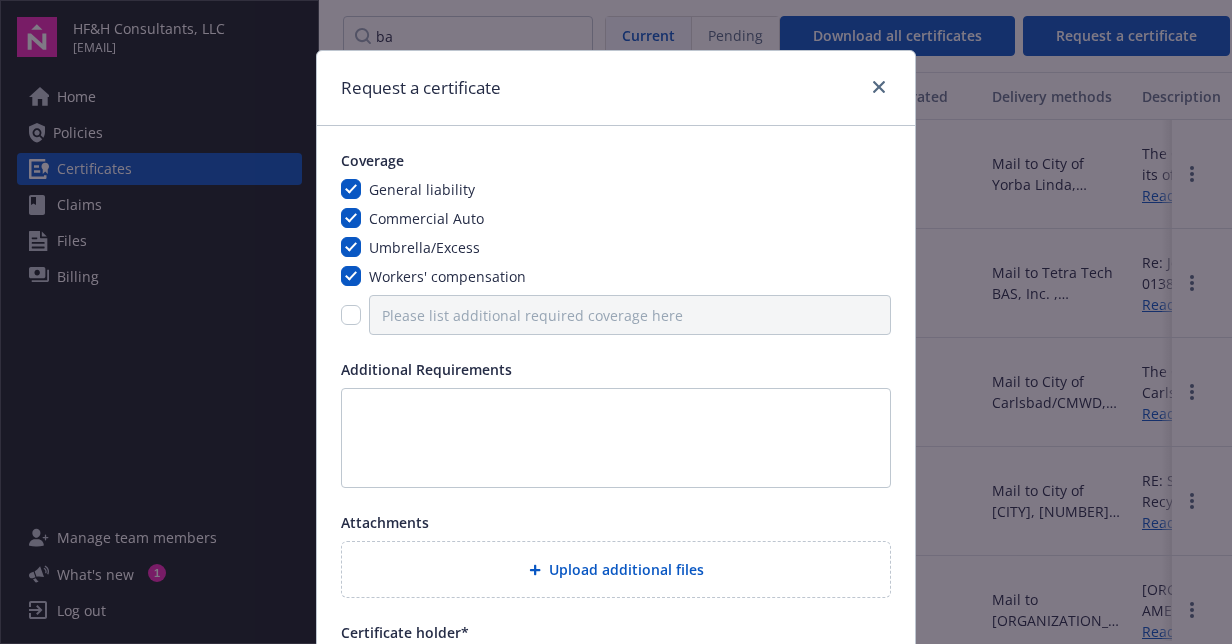 click on "Upload additional files" at bounding box center (626, 569) 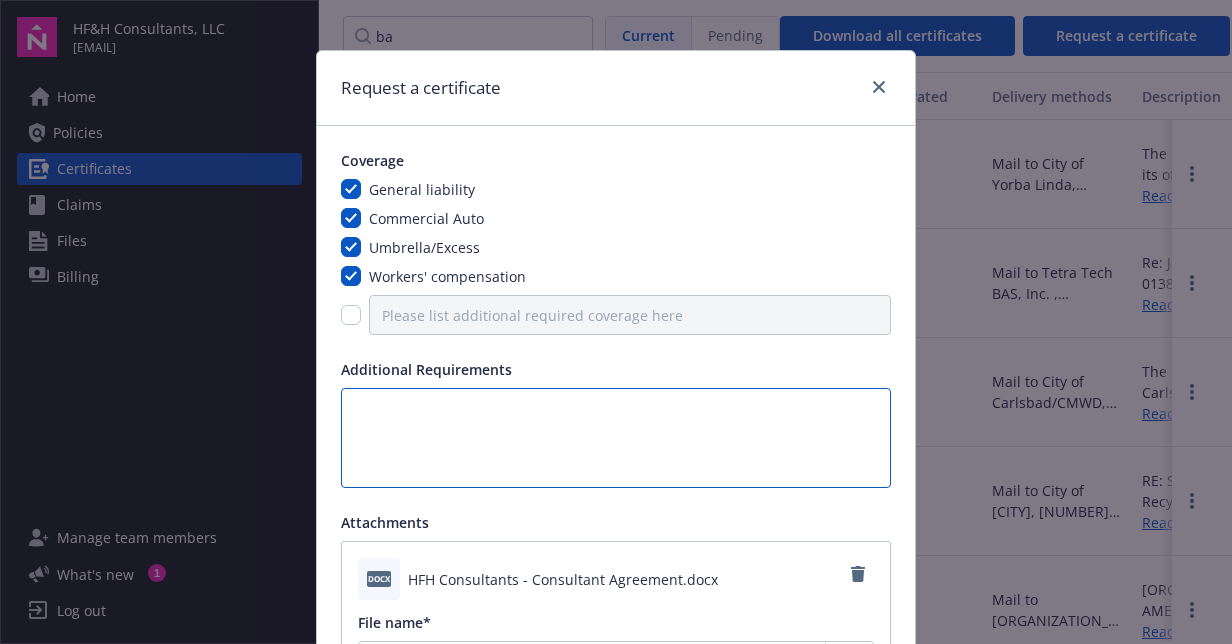 click at bounding box center (616, 438) 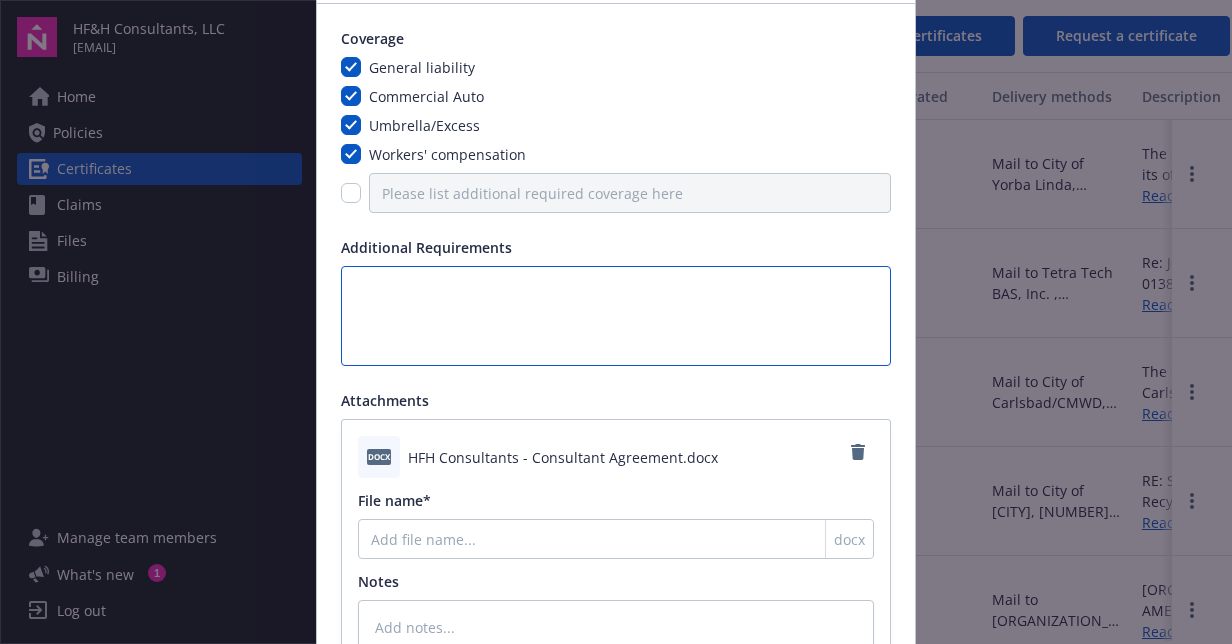scroll, scrollTop: 136, scrollLeft: 0, axis: vertical 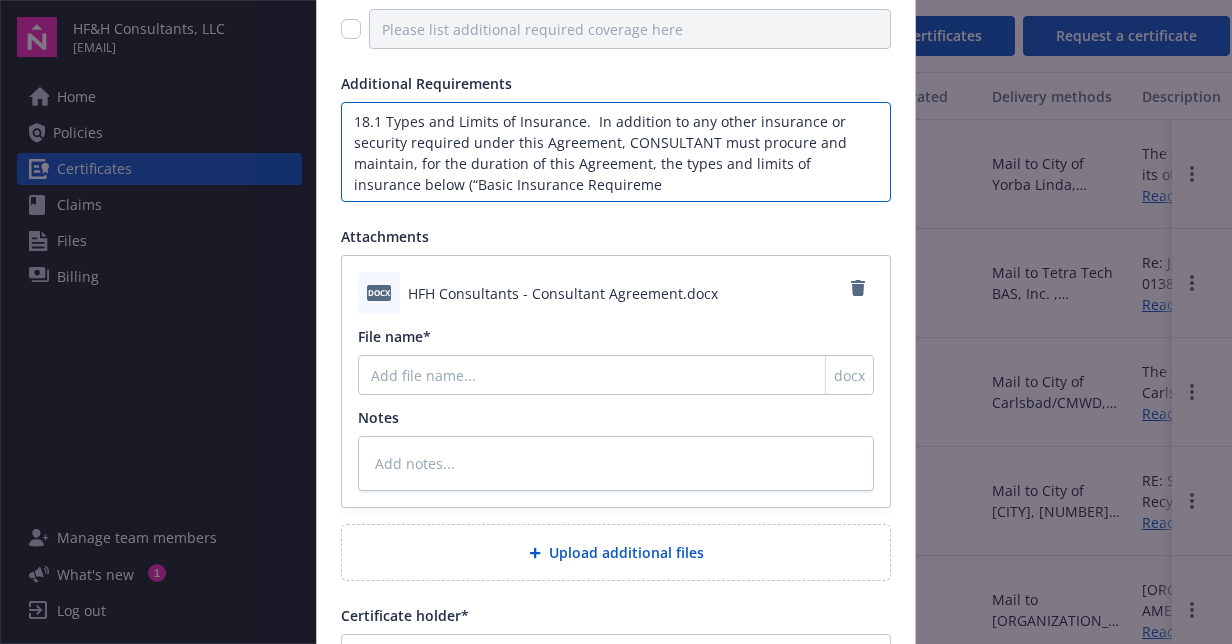 drag, startPoint x: 591, startPoint y: 186, endPoint x: 284, endPoint y: 122, distance: 313.60007 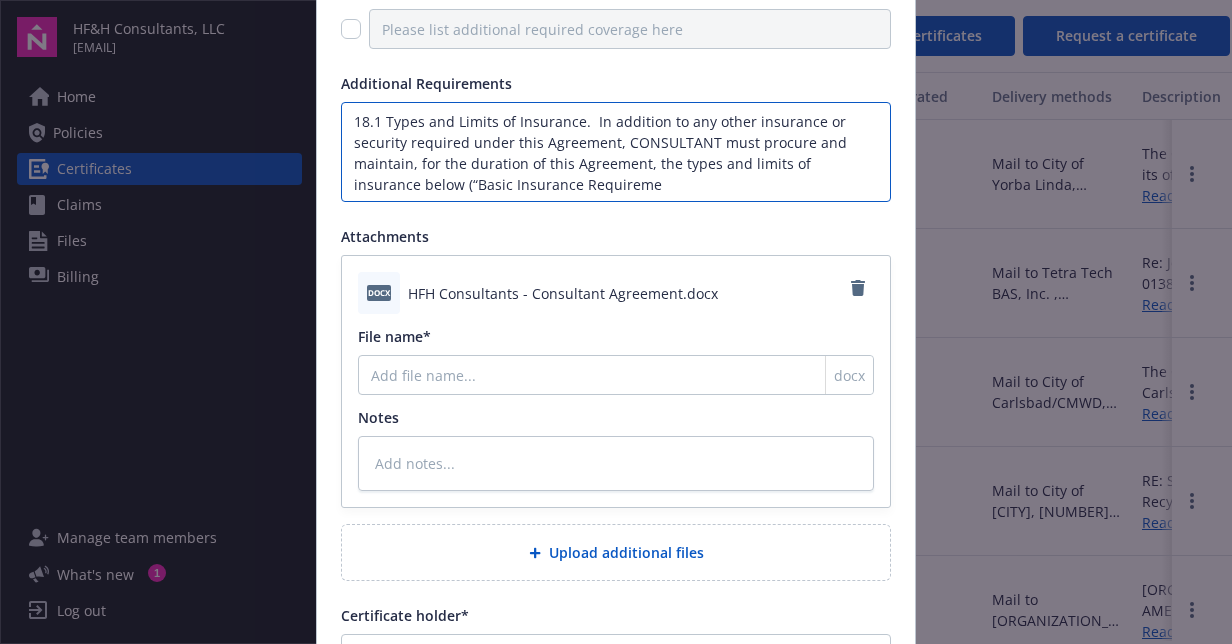 type on "p" 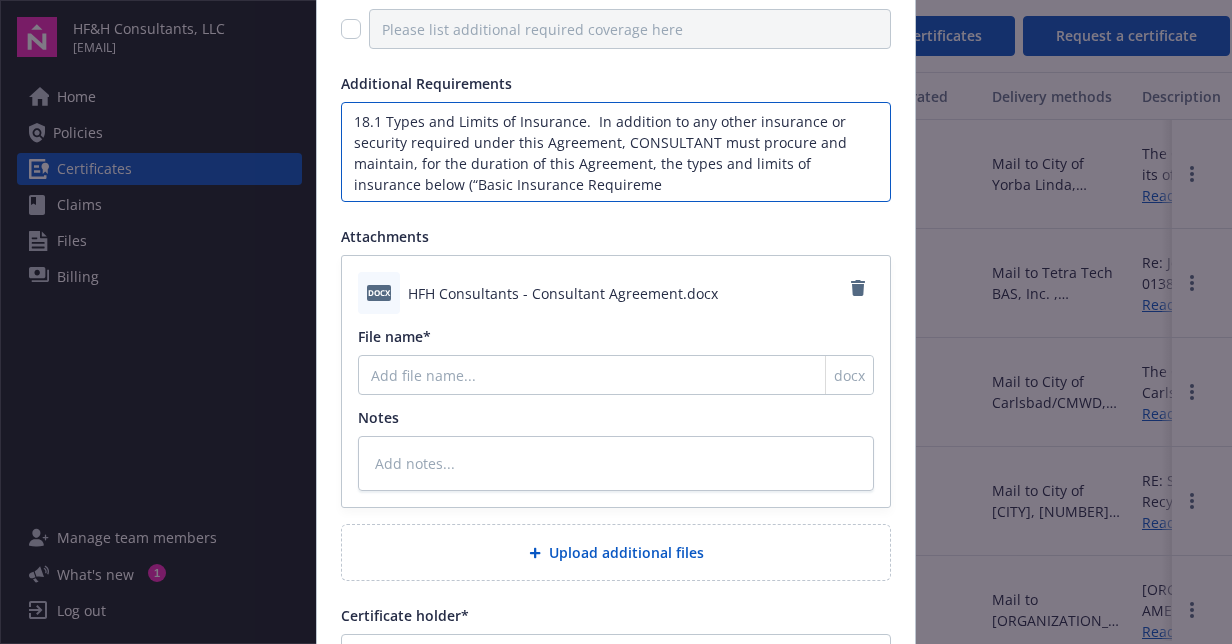 type on "x" 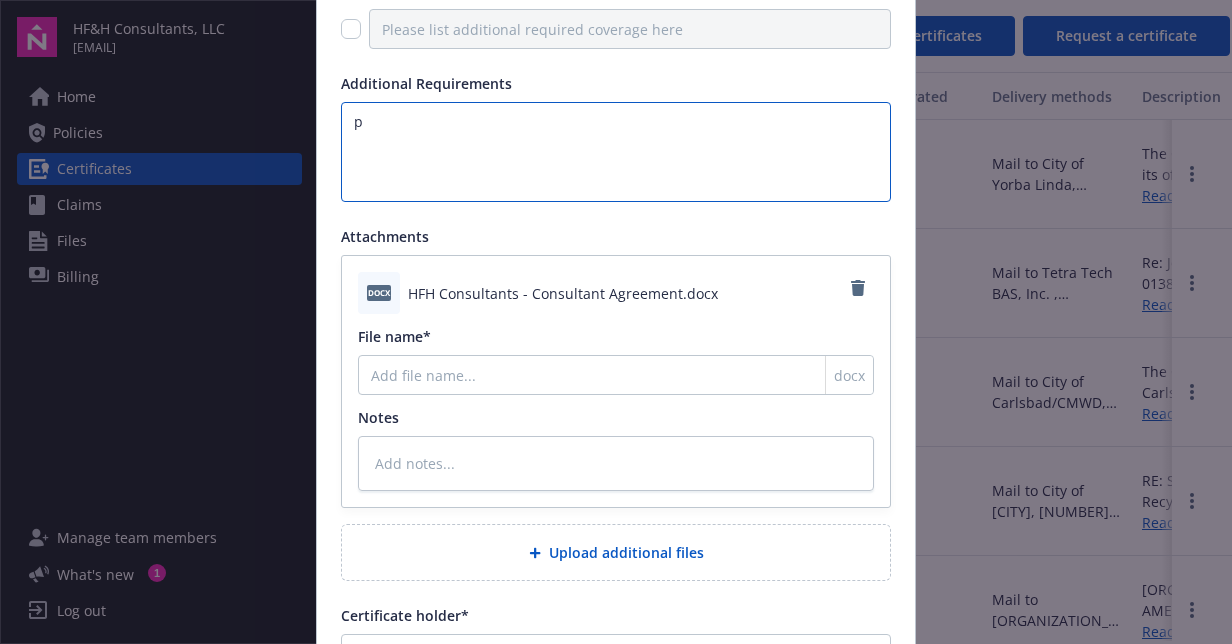 type on "pL" 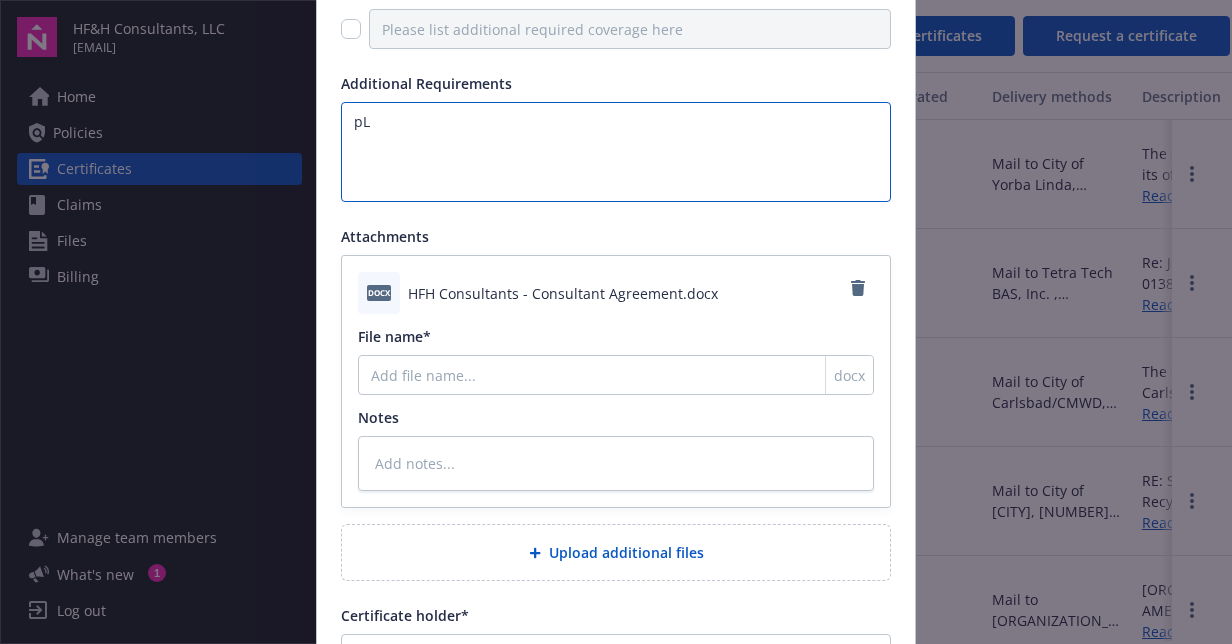 type on "pLE" 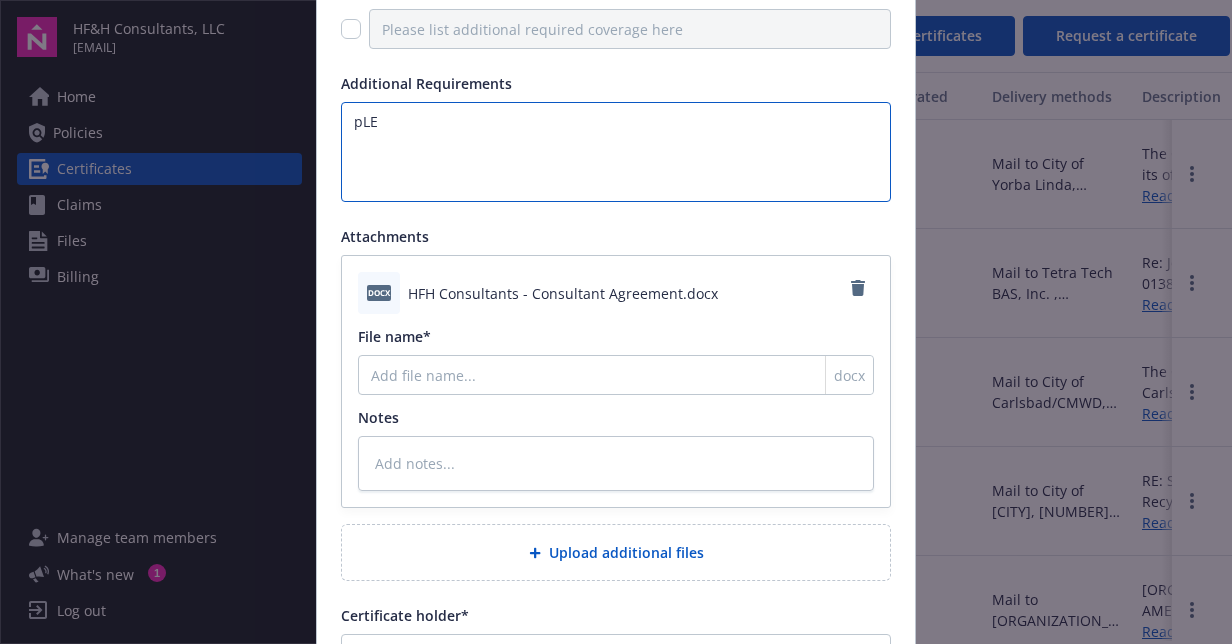 type on "pLEA" 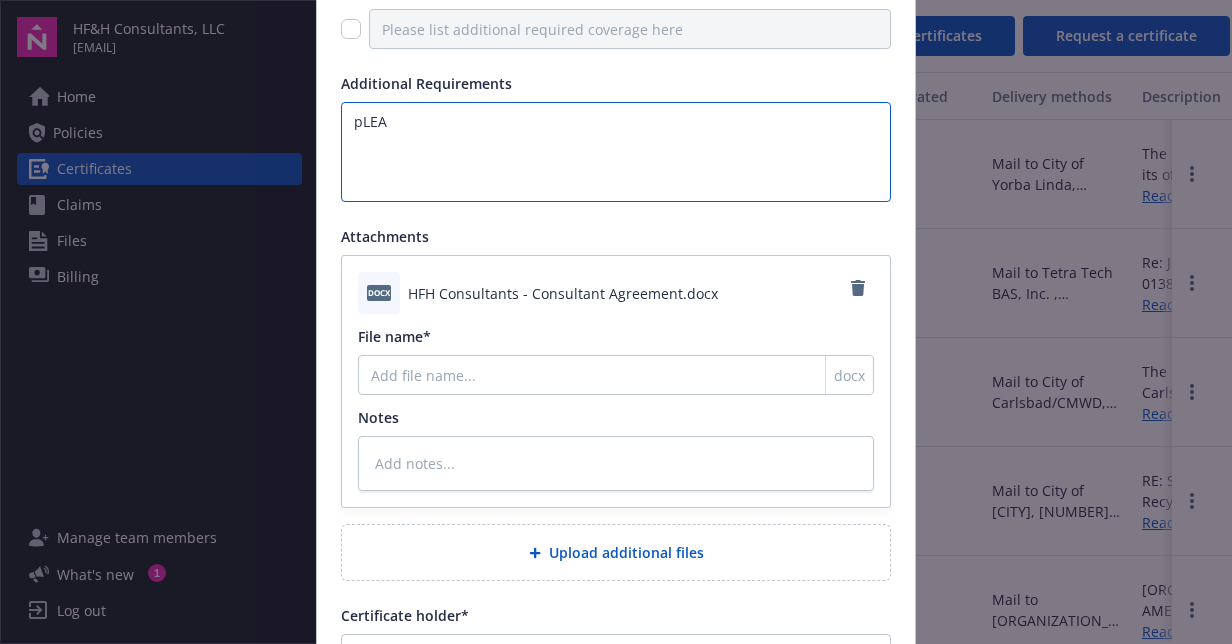 type on "pLEAS" 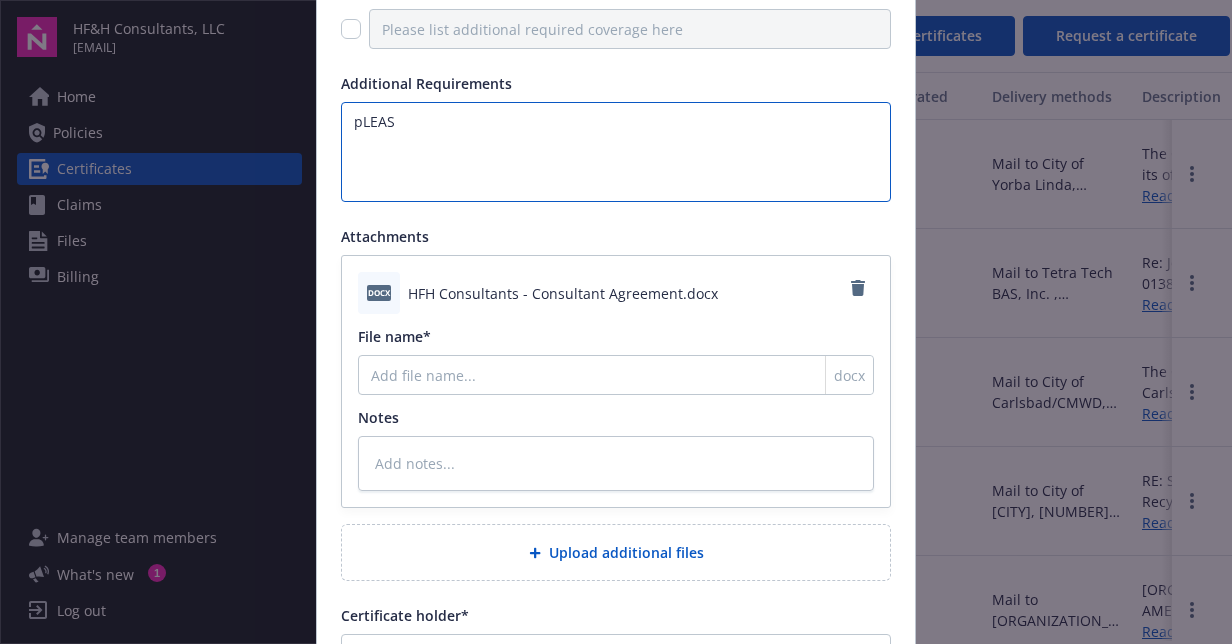 type on "pLEASE" 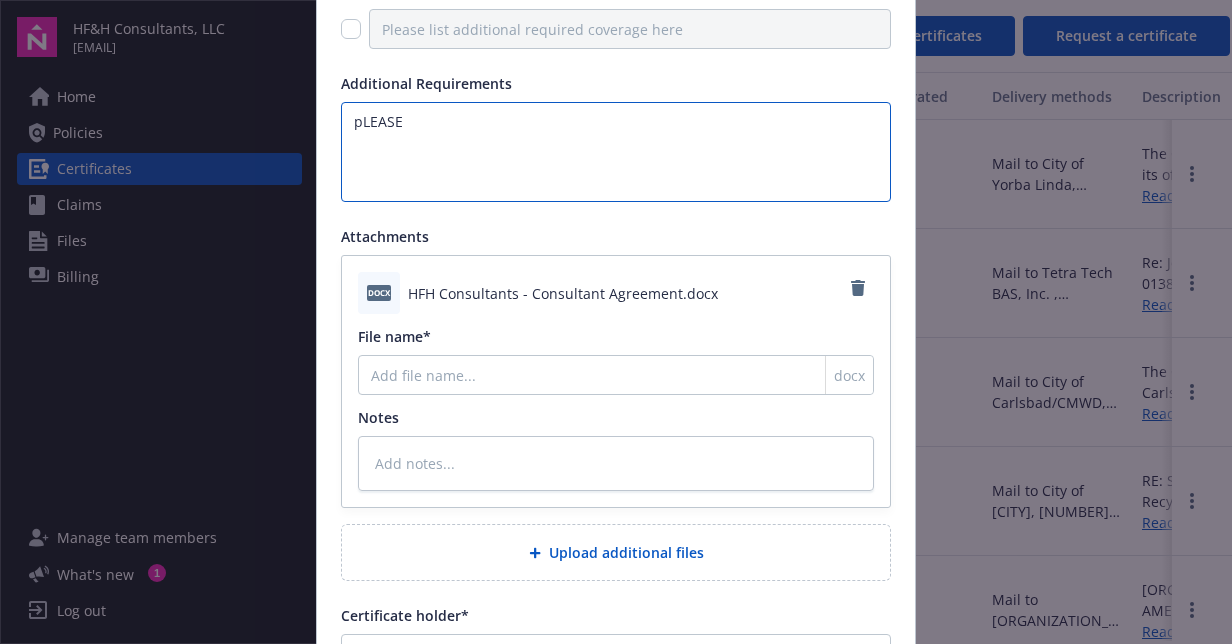 type on "pLEASE" 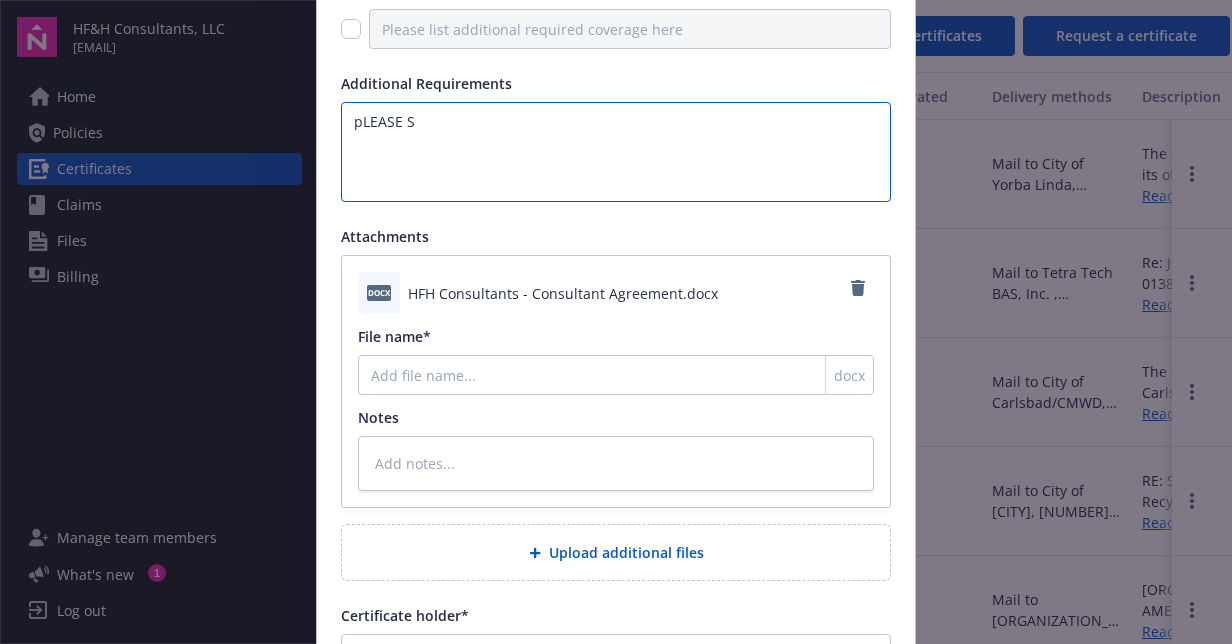 type on "pLEASE SE" 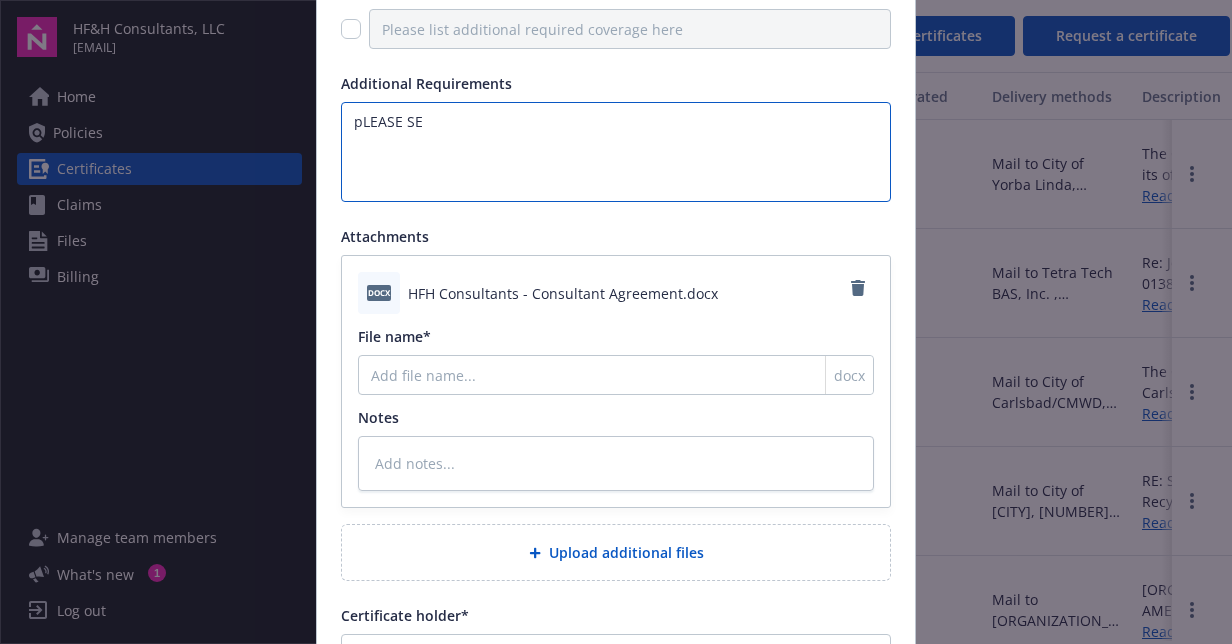 type on "pLEASE S" 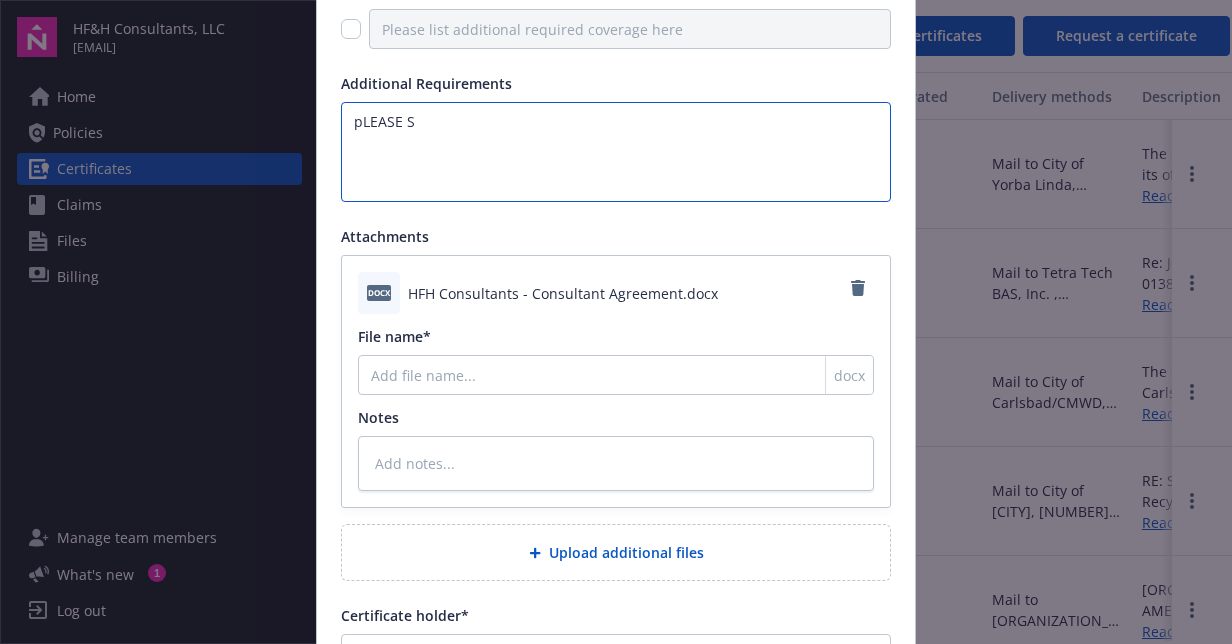 type on "pLEASE" 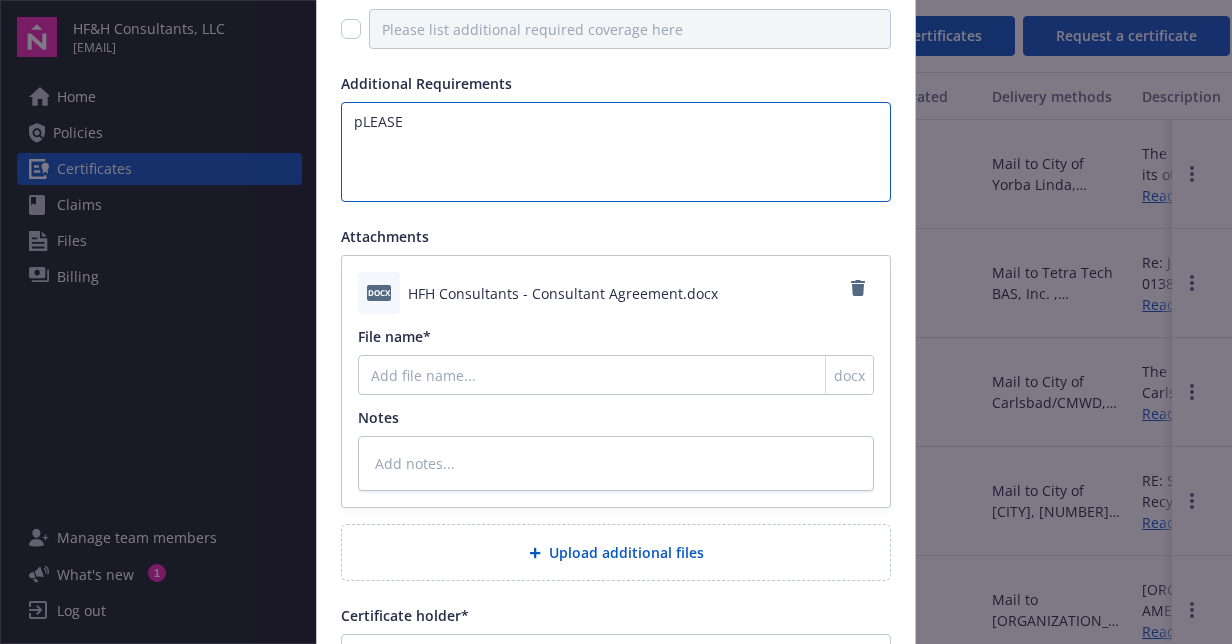 type on "pLEASE" 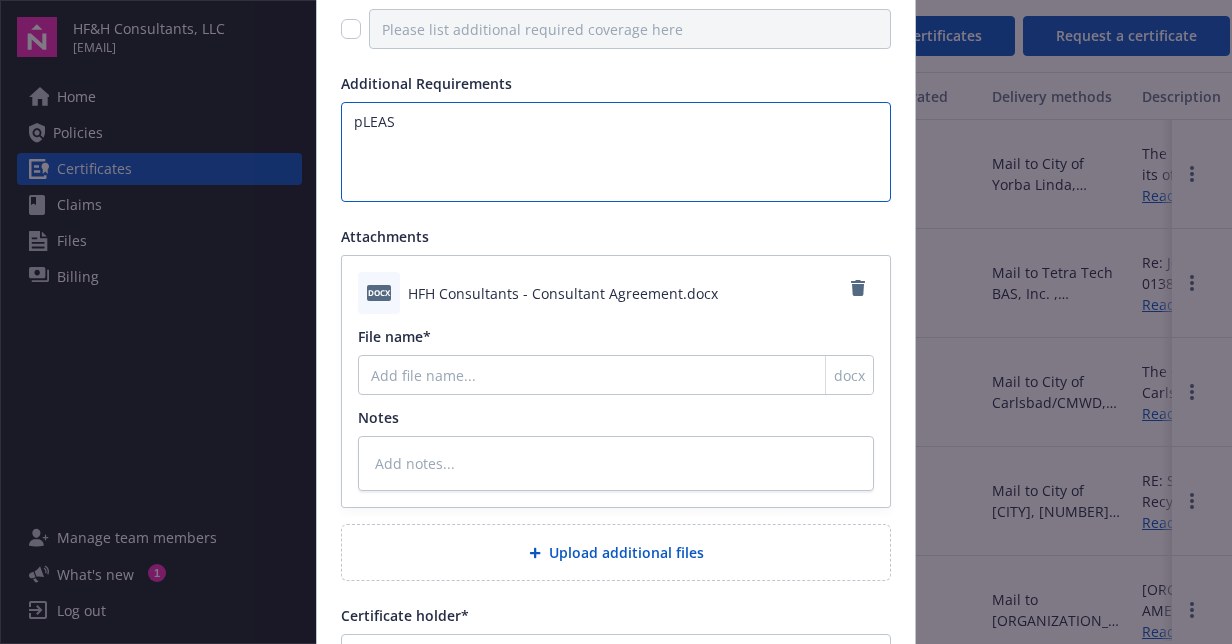 type on "pLEA" 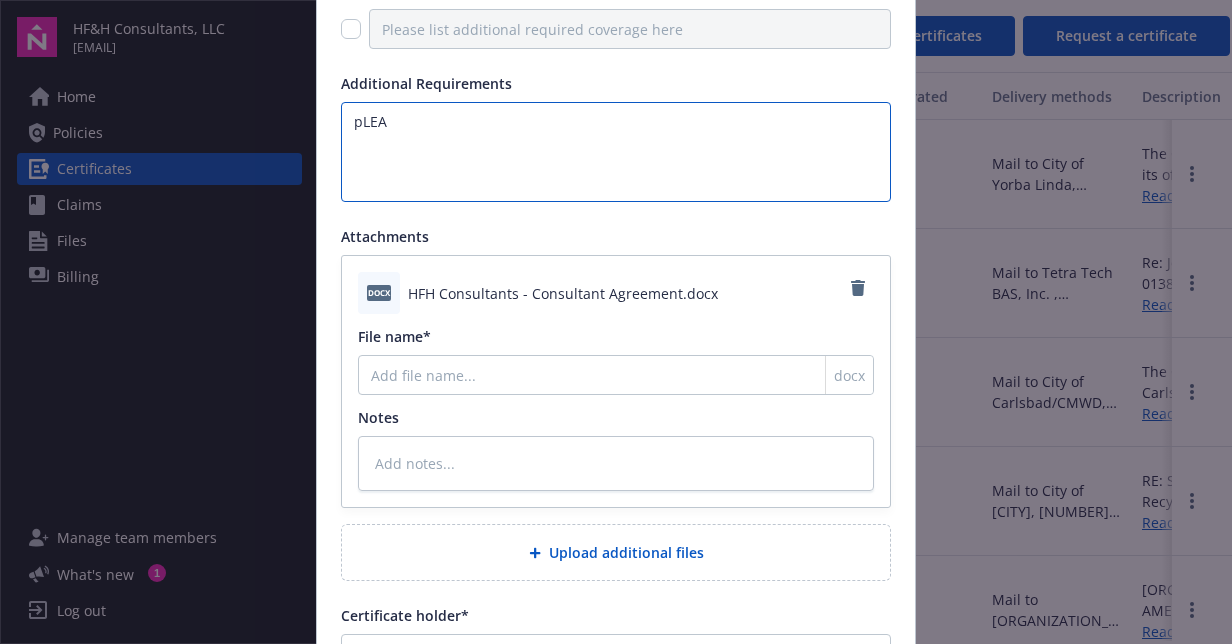 type on "pLE" 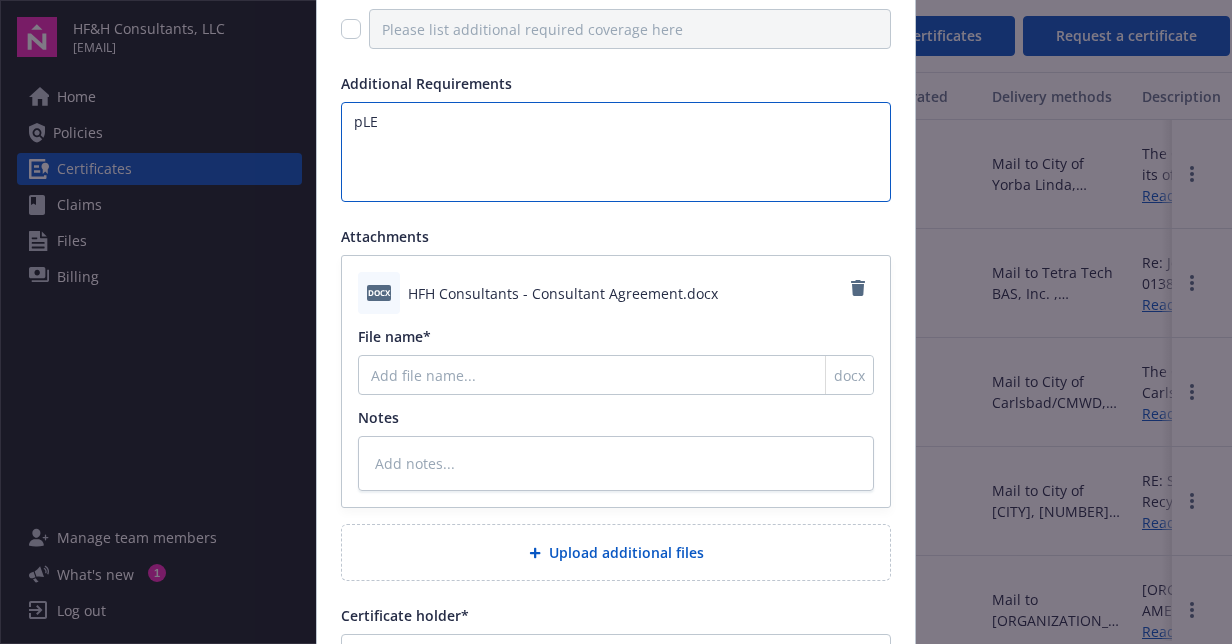type on "pL" 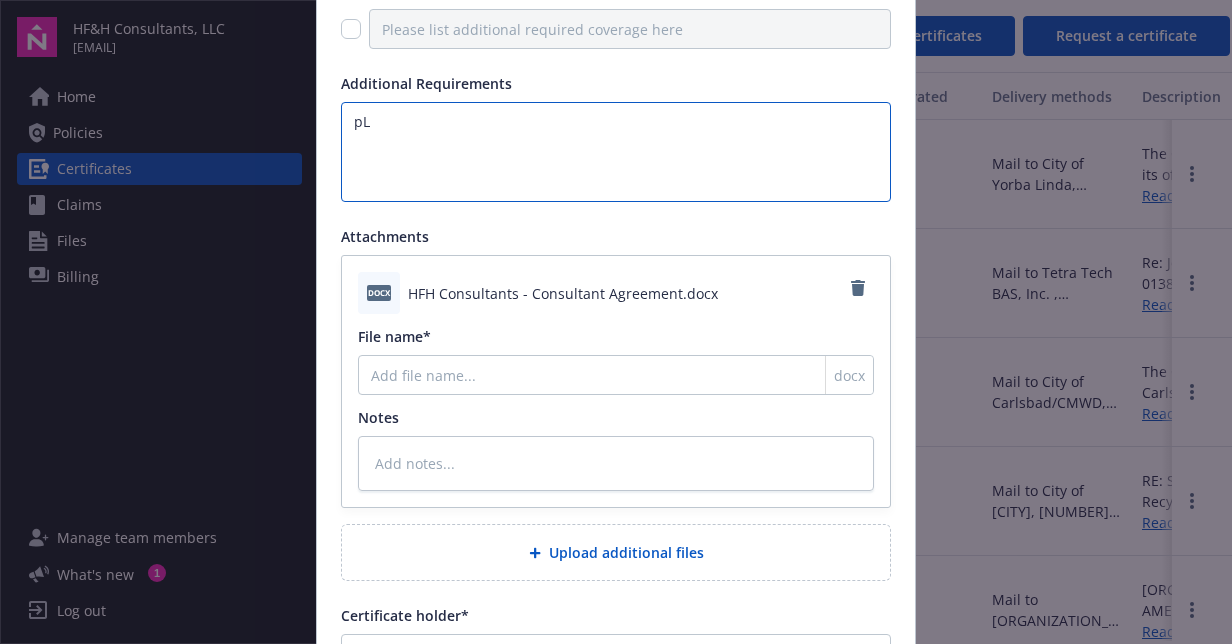 type on "p" 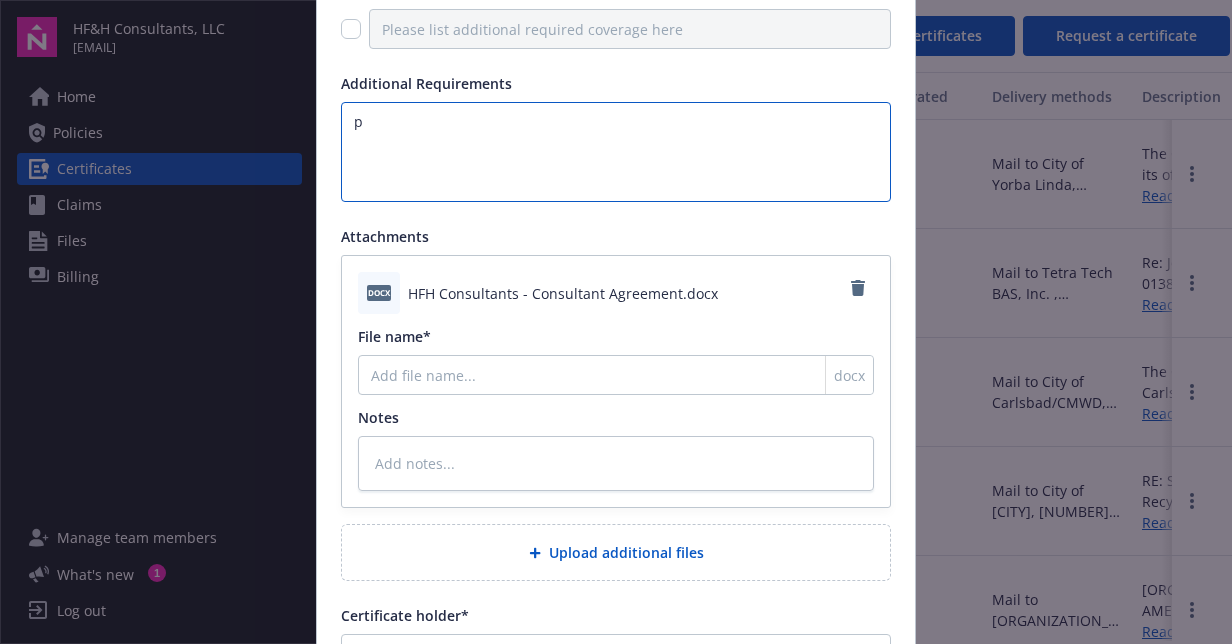 type 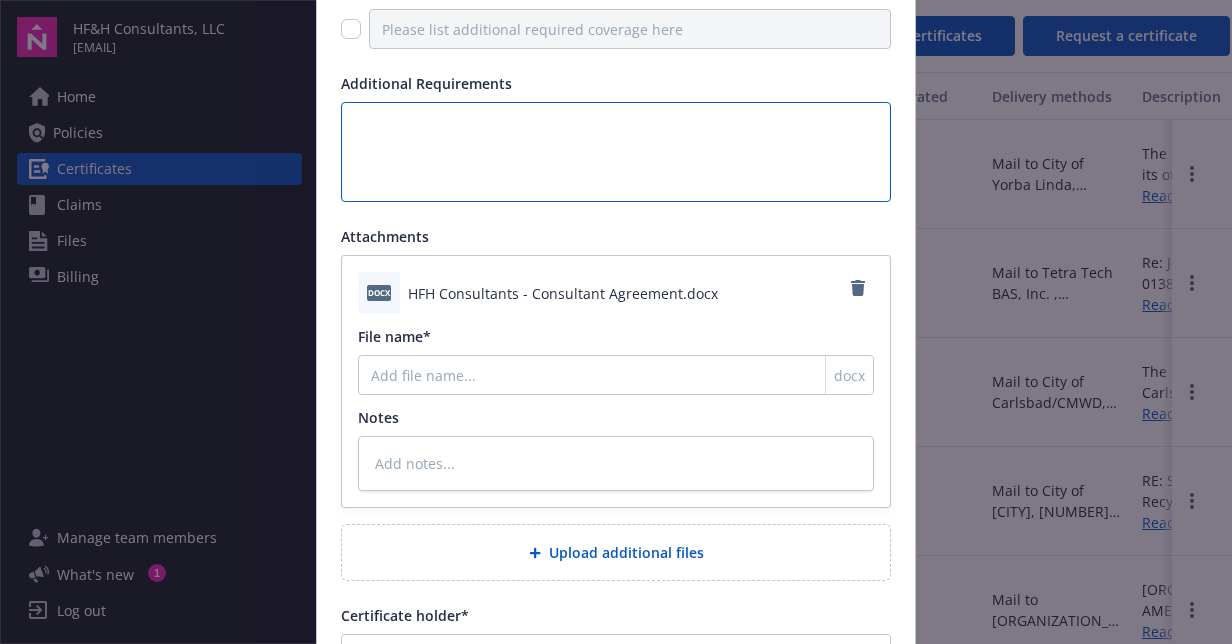 type on "P" 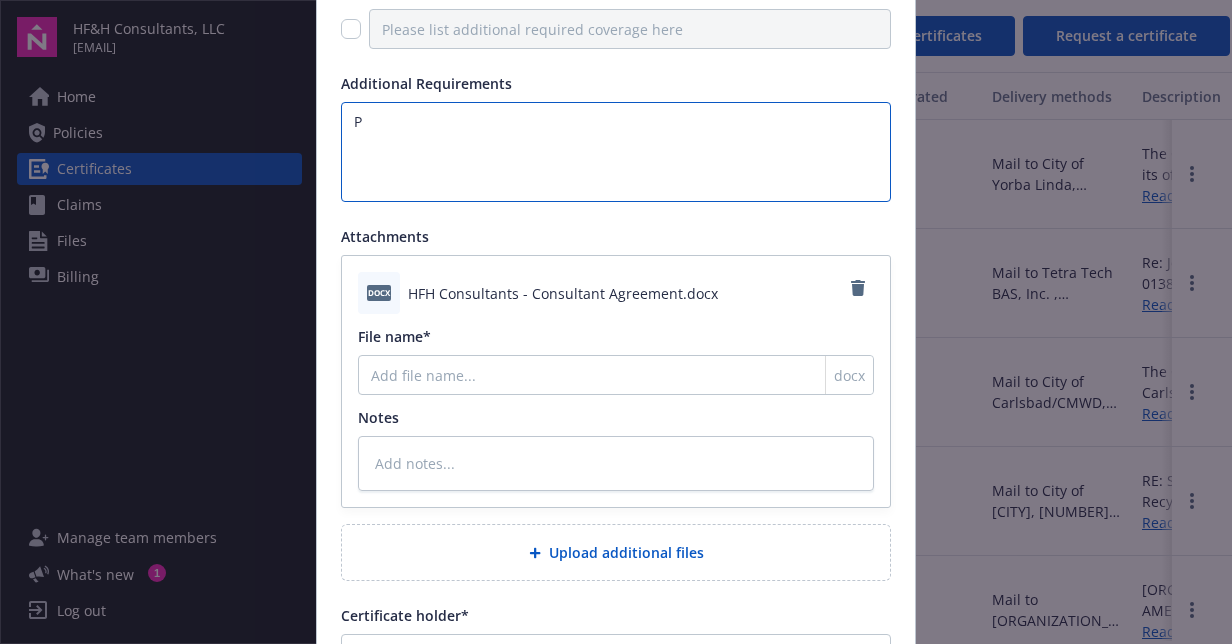 type on "Pl" 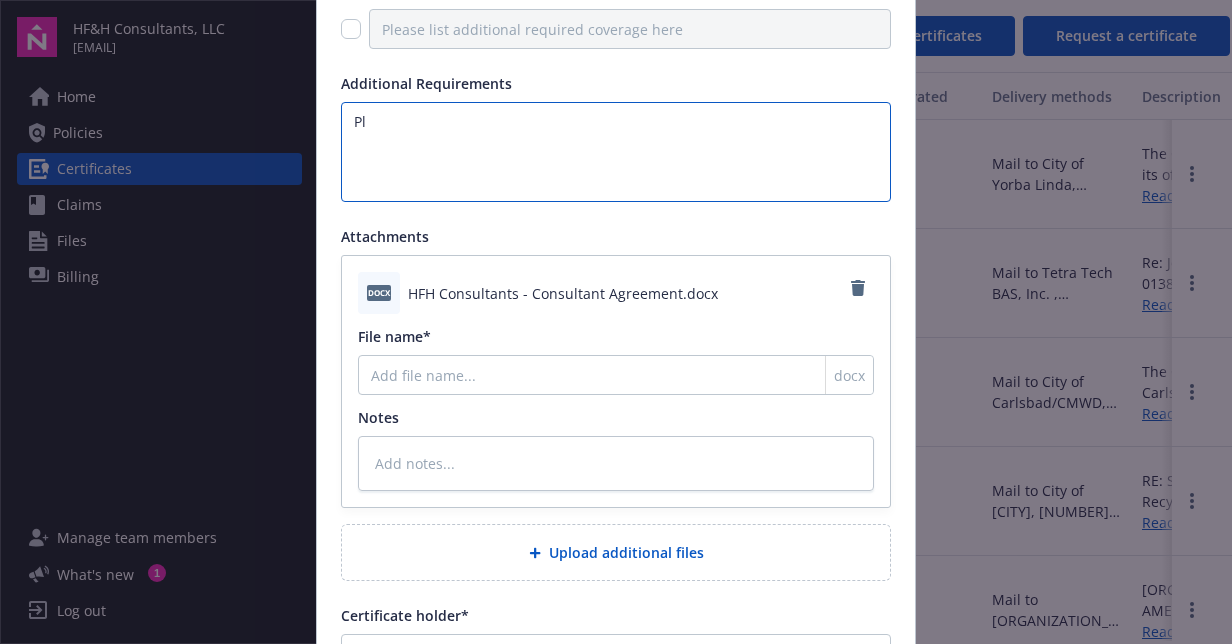 type on "Ple" 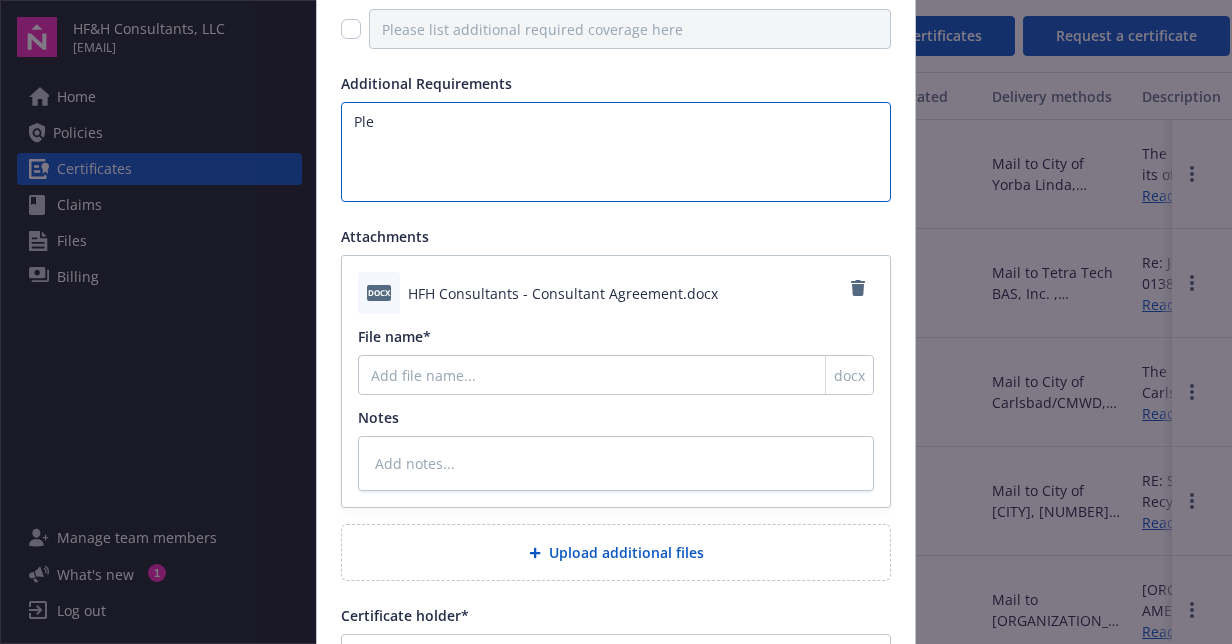type on "Plea" 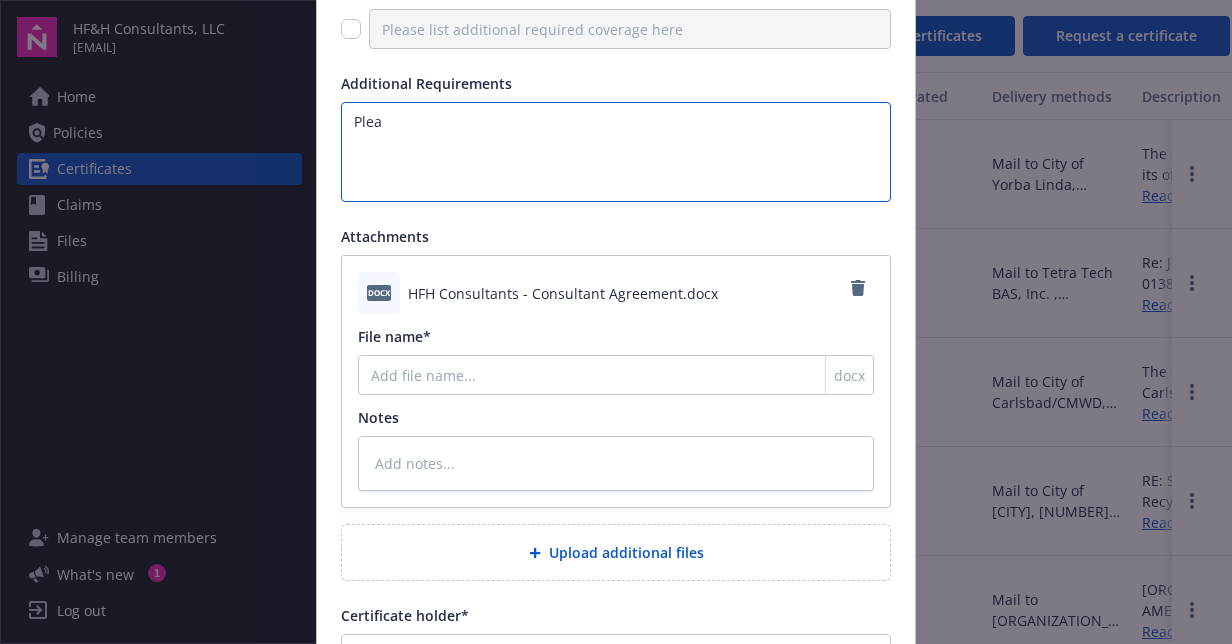 type on "Pleas" 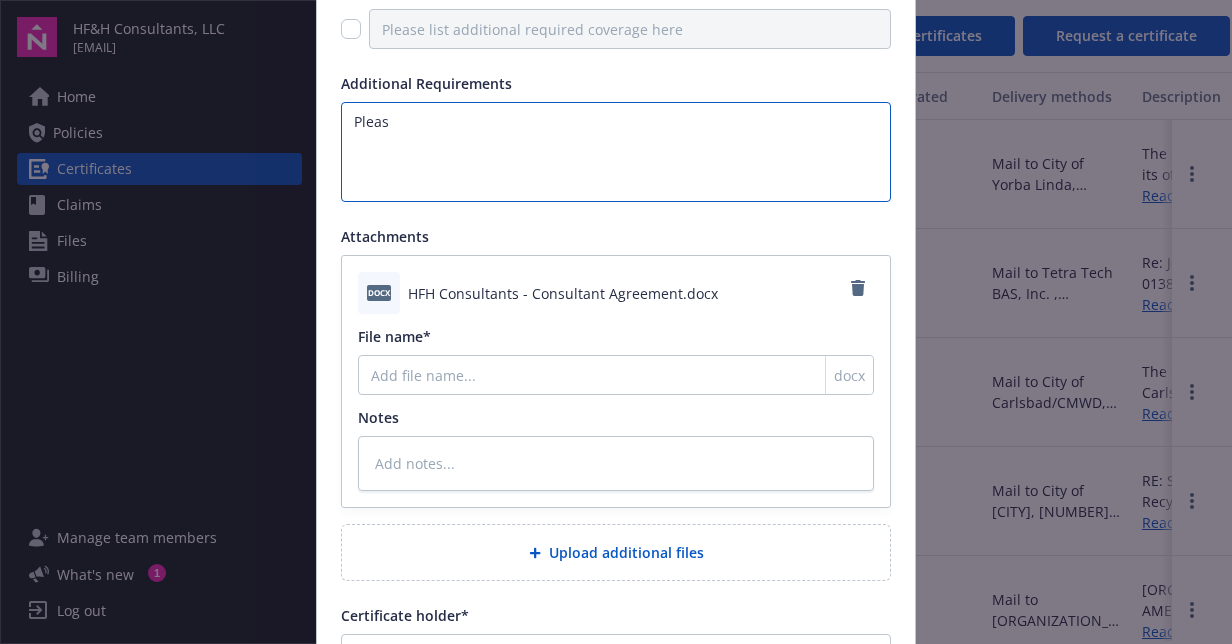 type on "Please" 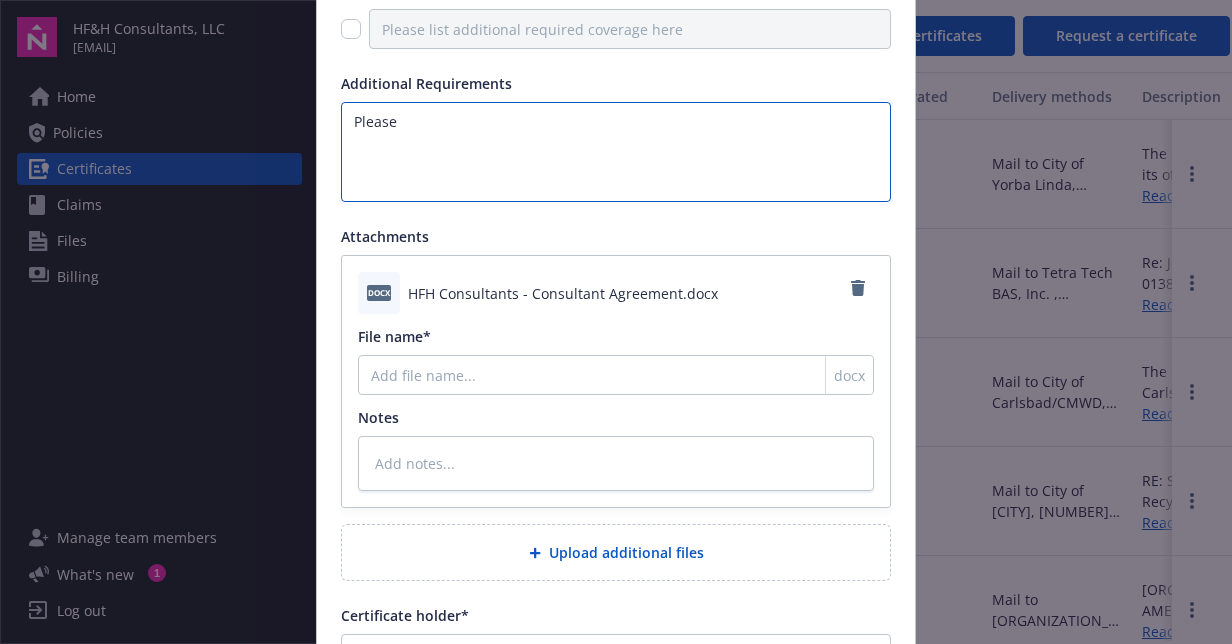 type on "Please" 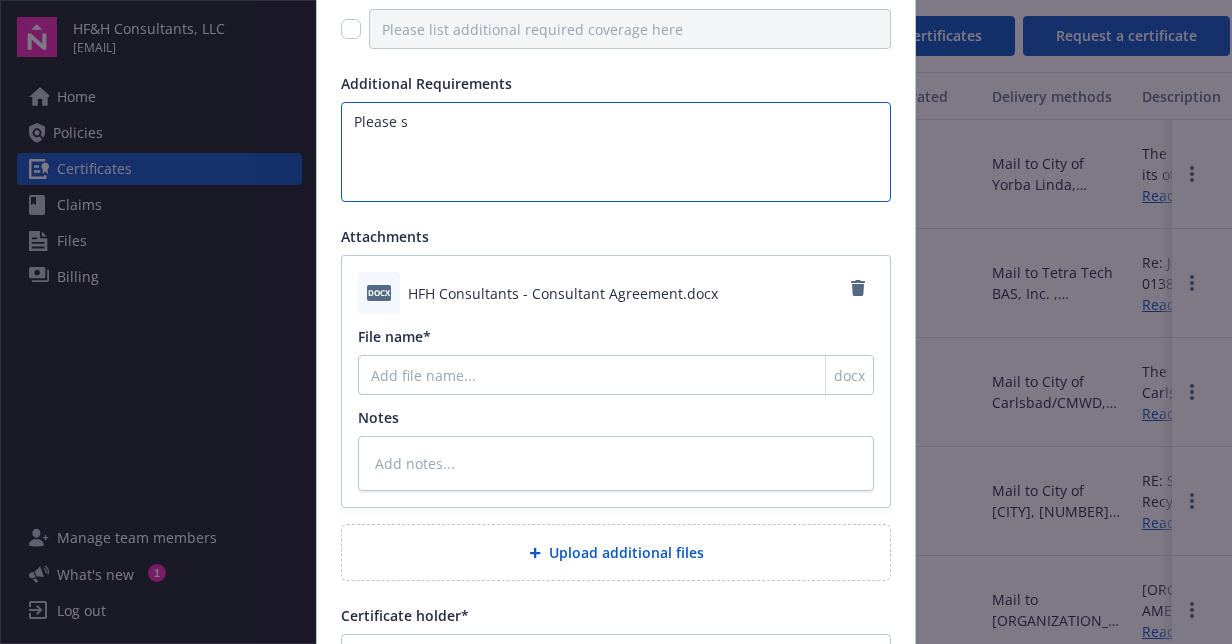 type on "Please se" 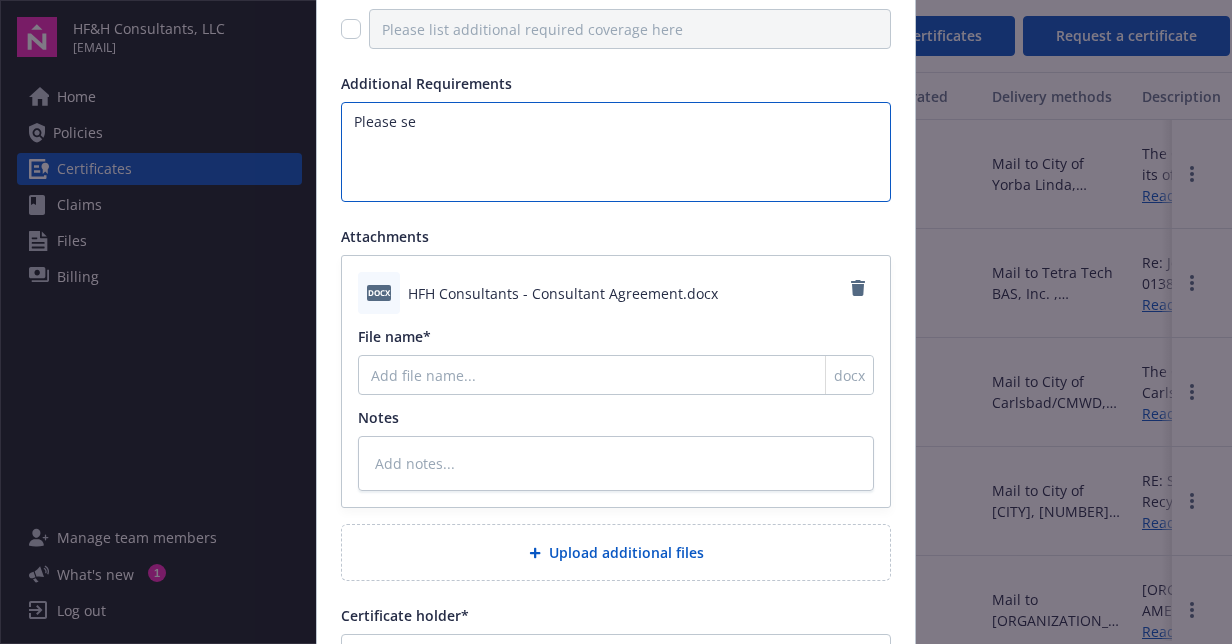 type on "Please see" 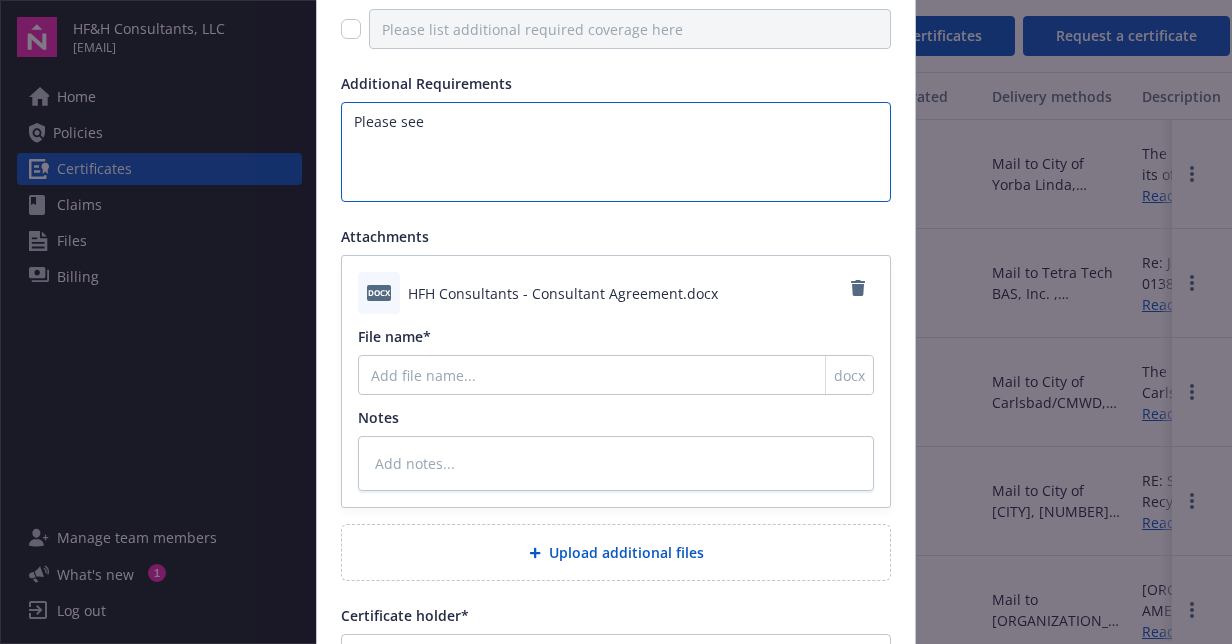 type on "Please see" 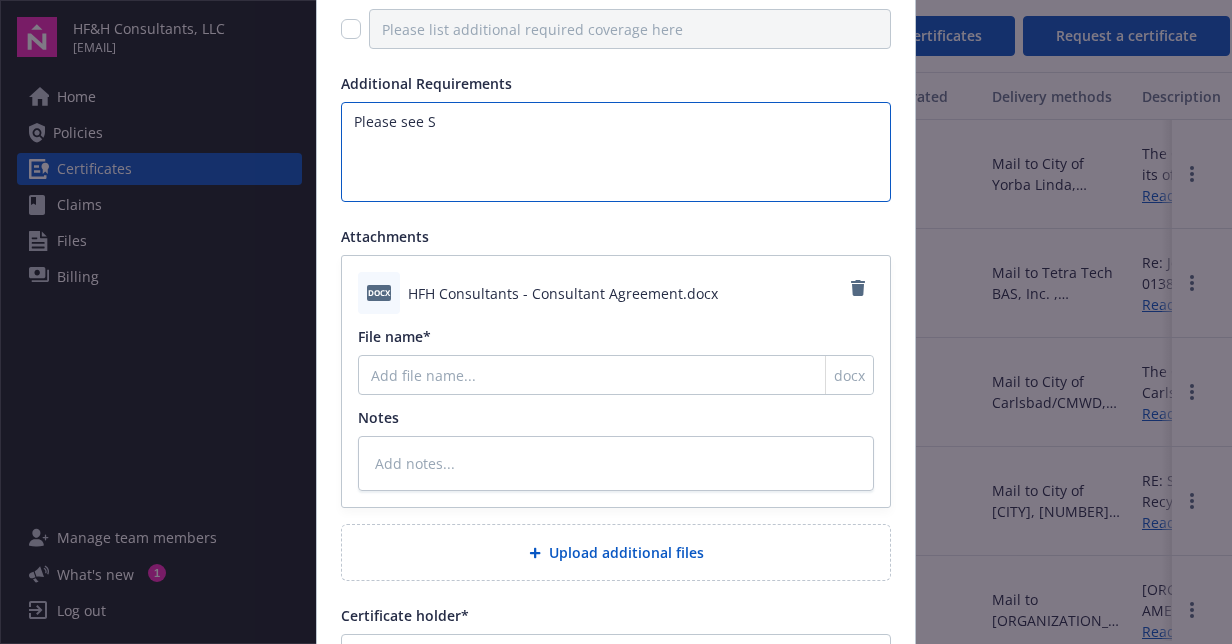 type on "Please see Se" 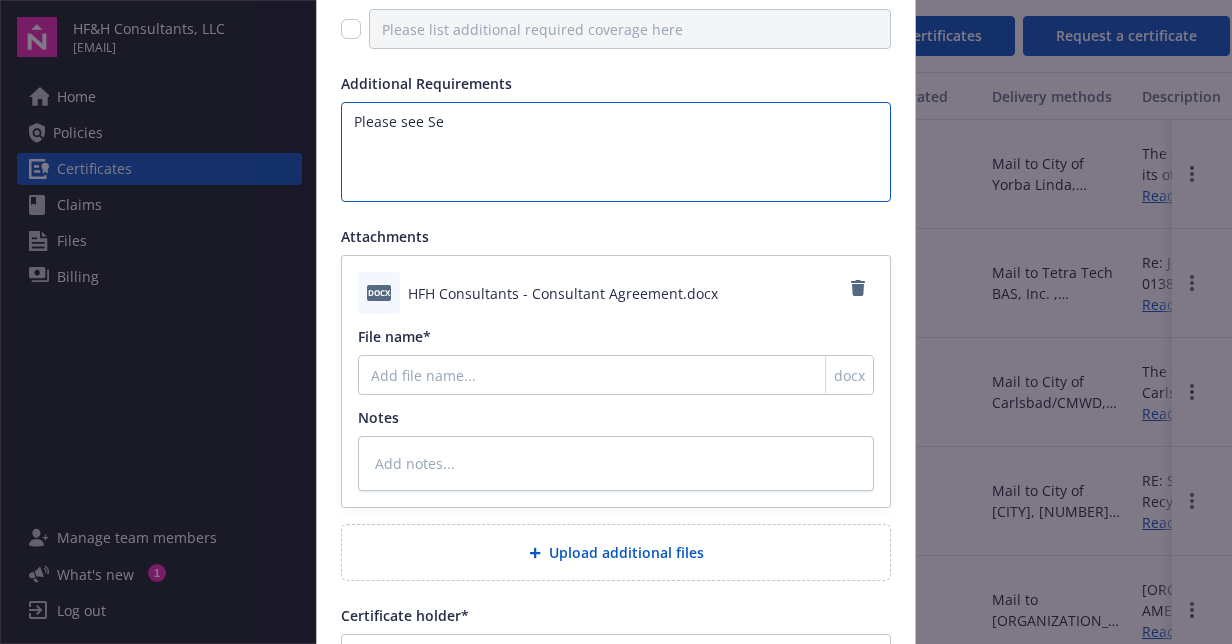 type on "Please see Sec" 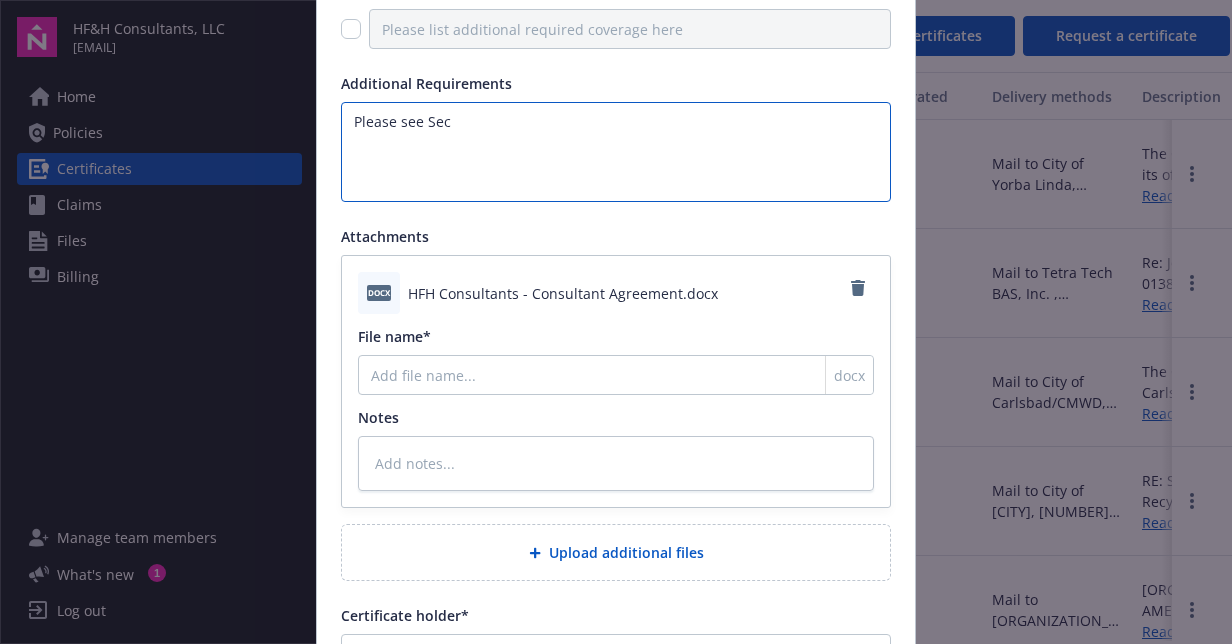 type on "Please see Sect" 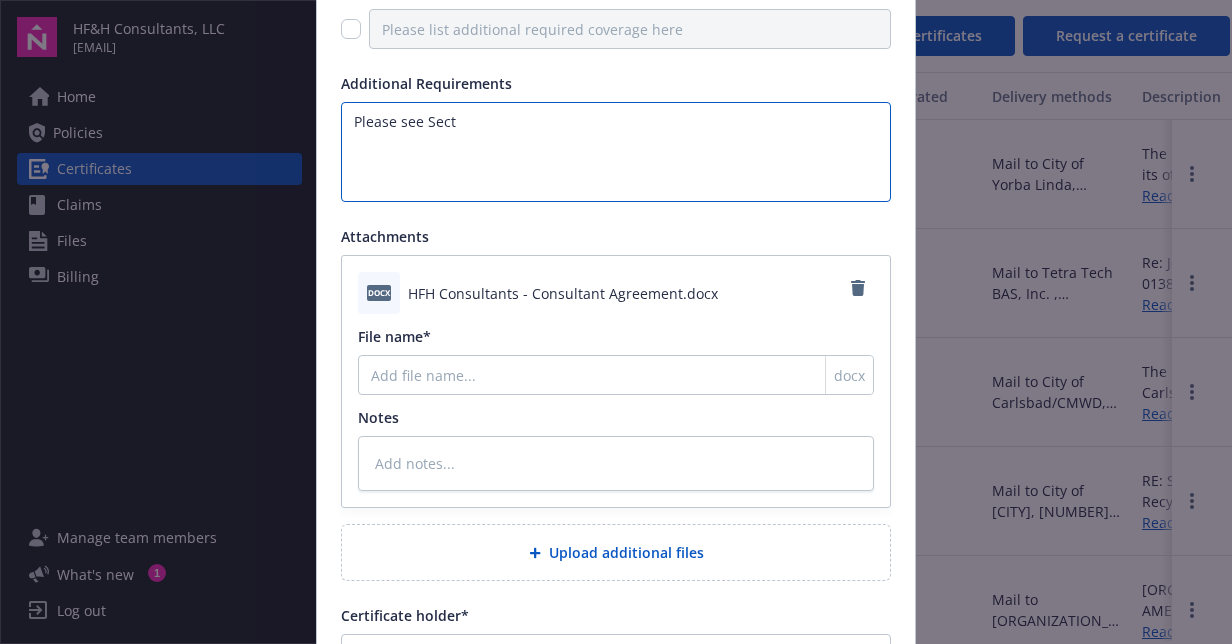 type on "Please see Secti" 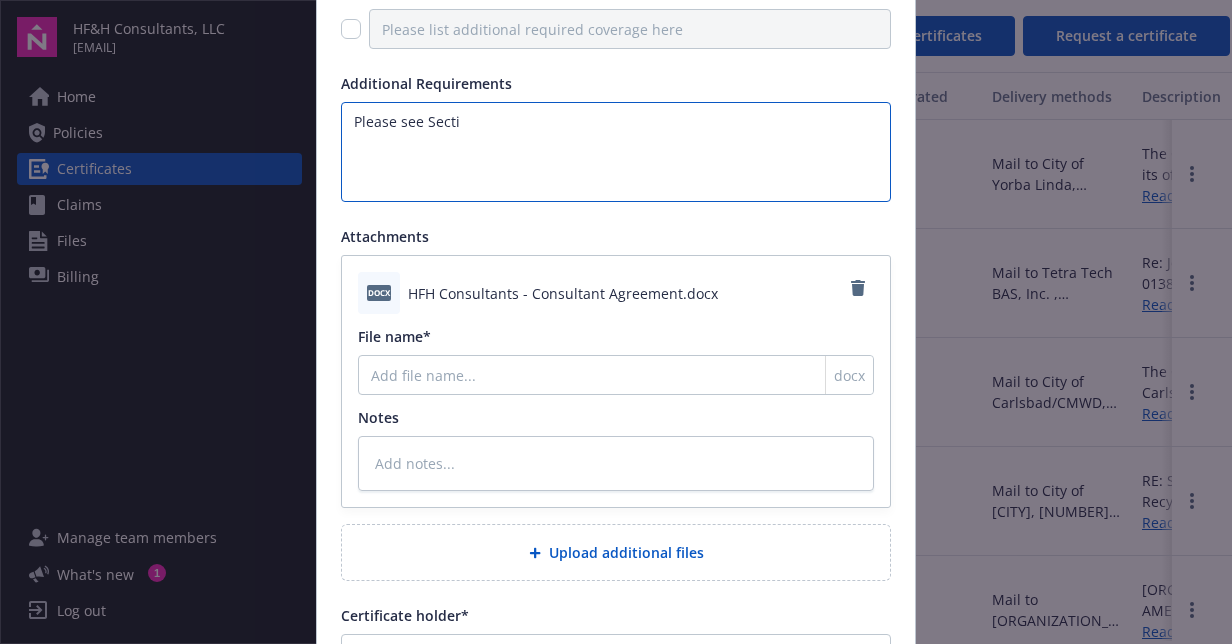 type on "Please see Sectio" 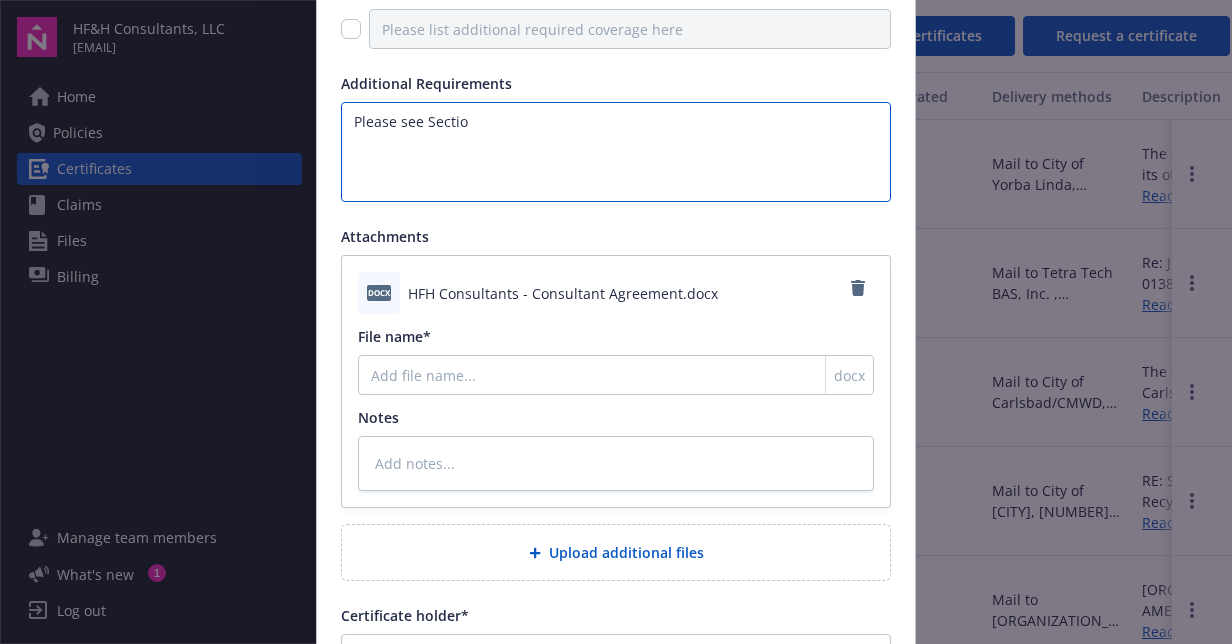 type on "Please see Section" 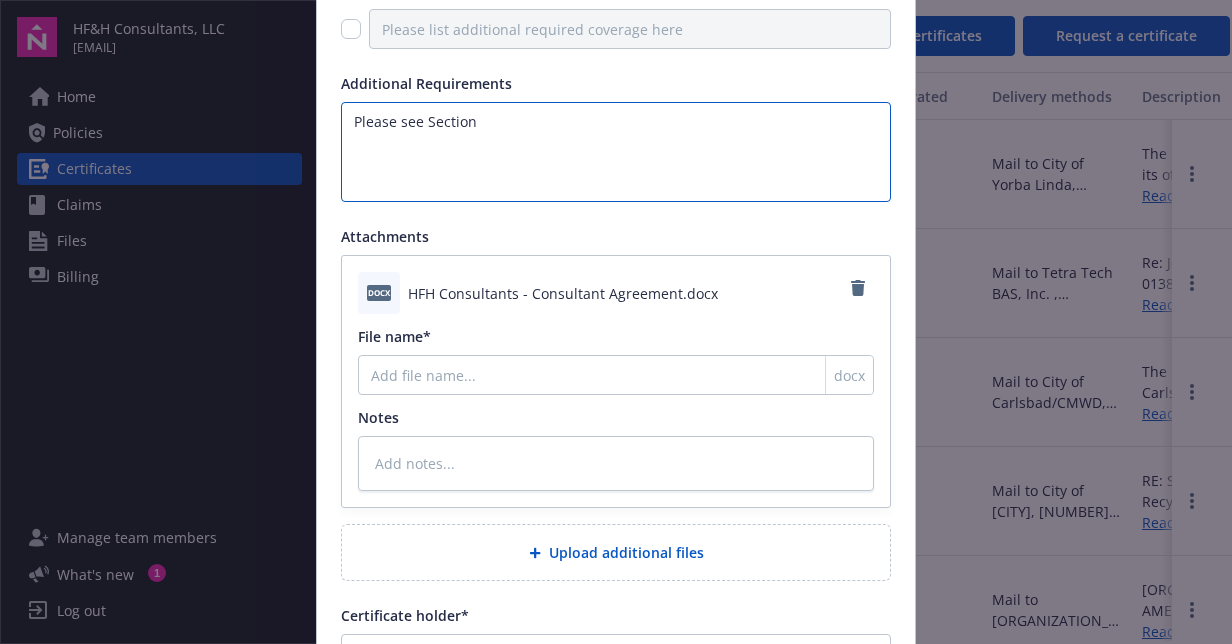type on "Please see Section" 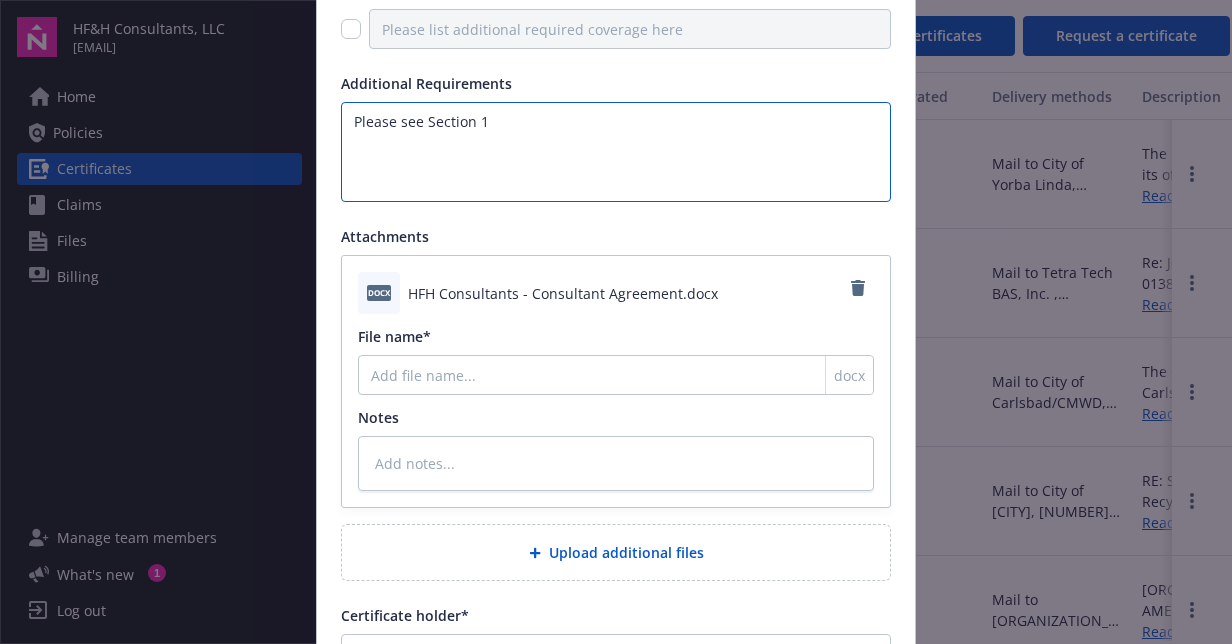 type on "Please see Section 18" 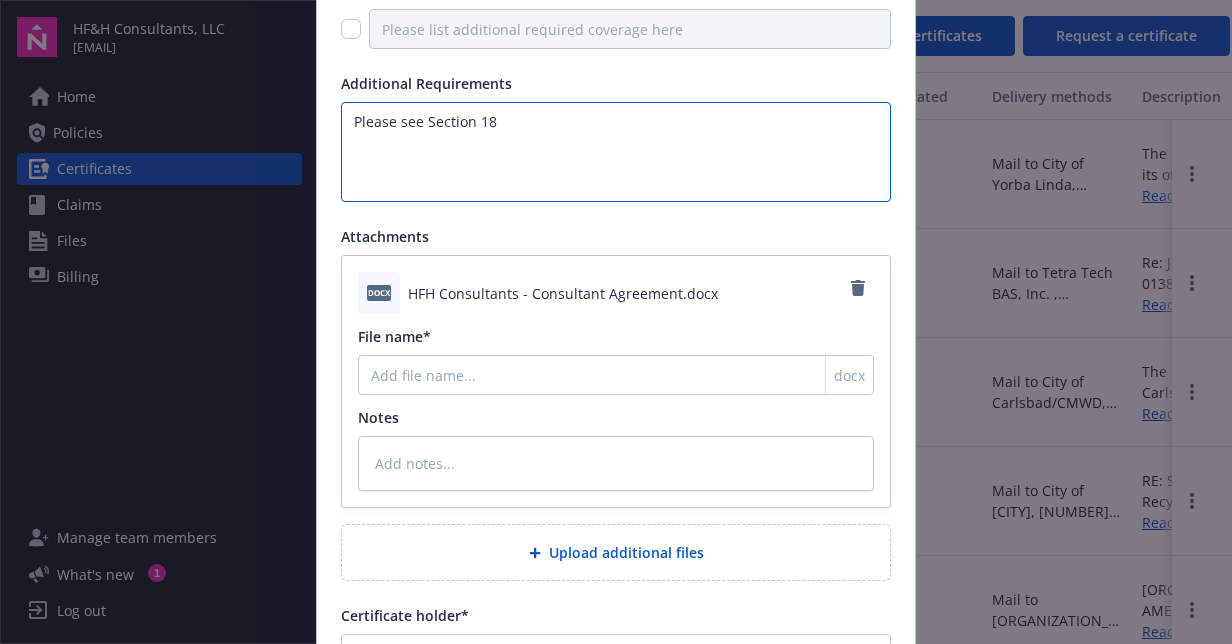 type on "Please see Section 18" 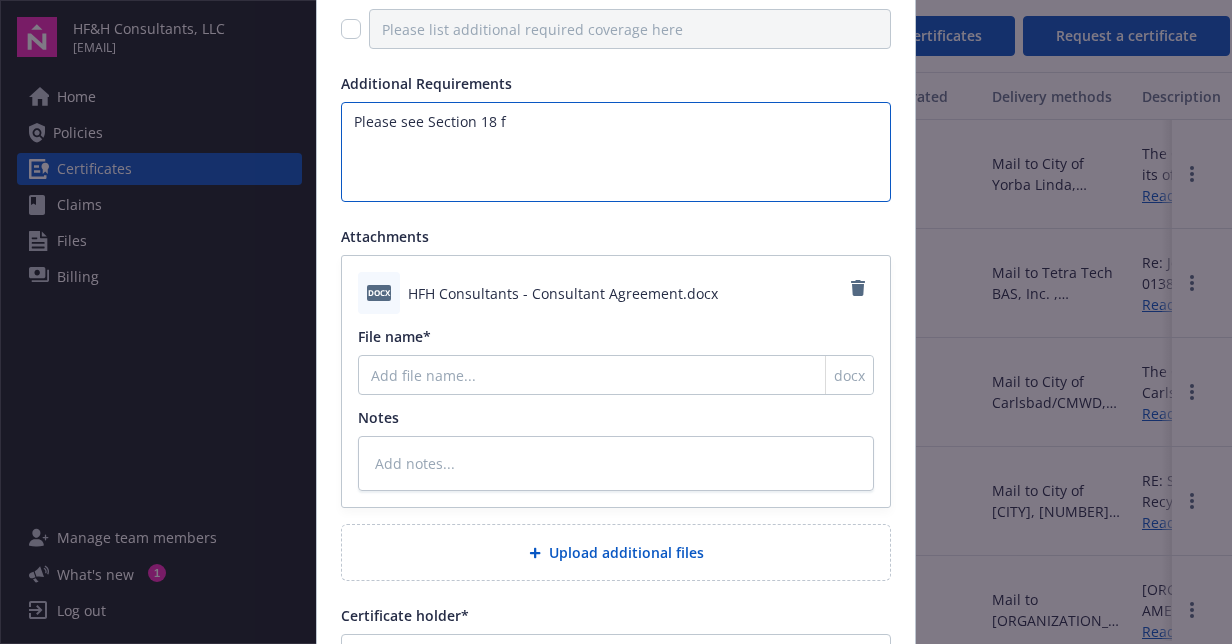 type on "Please see Section 18 fo" 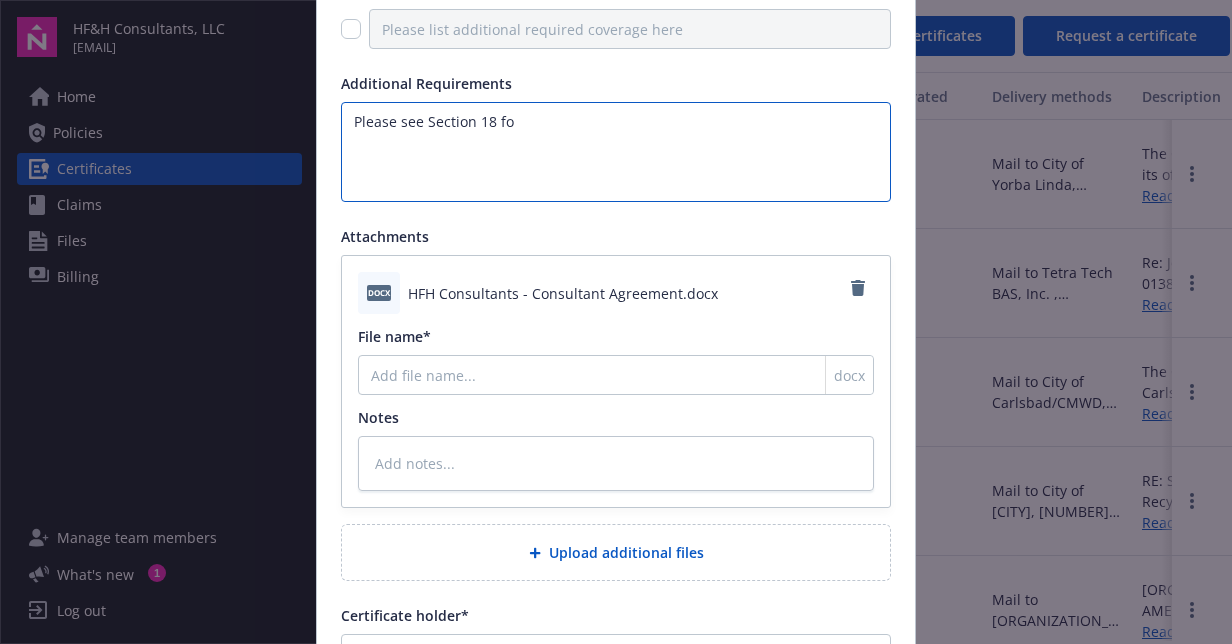 type on "Please see Section 18 for" 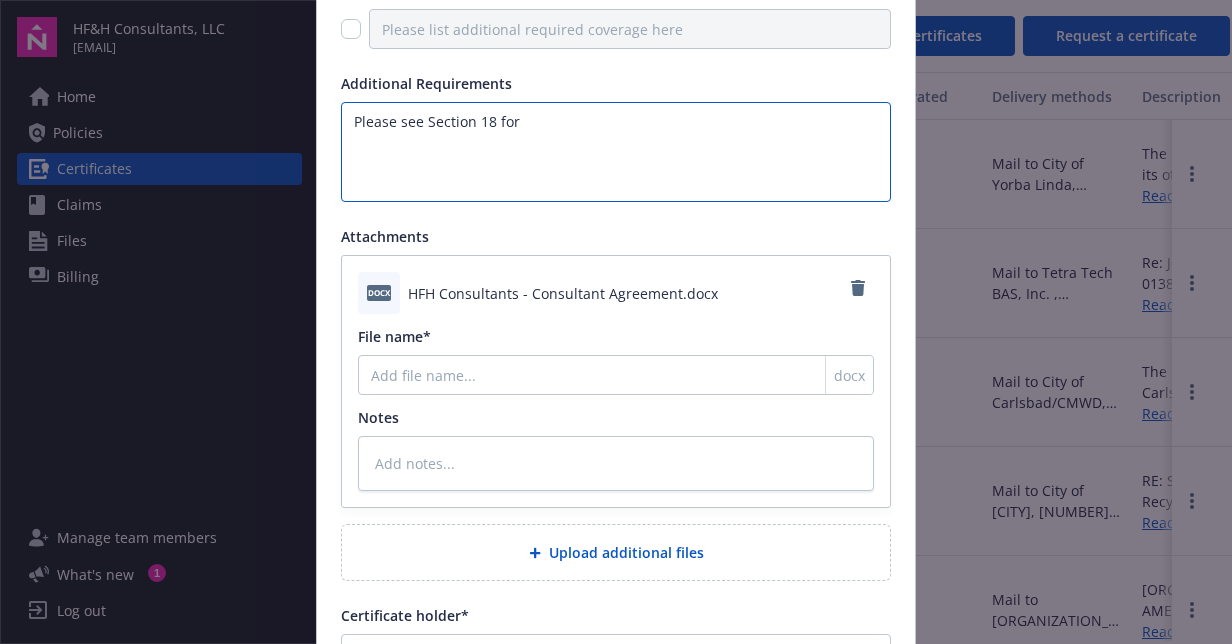 type on "Please see Section 18 for" 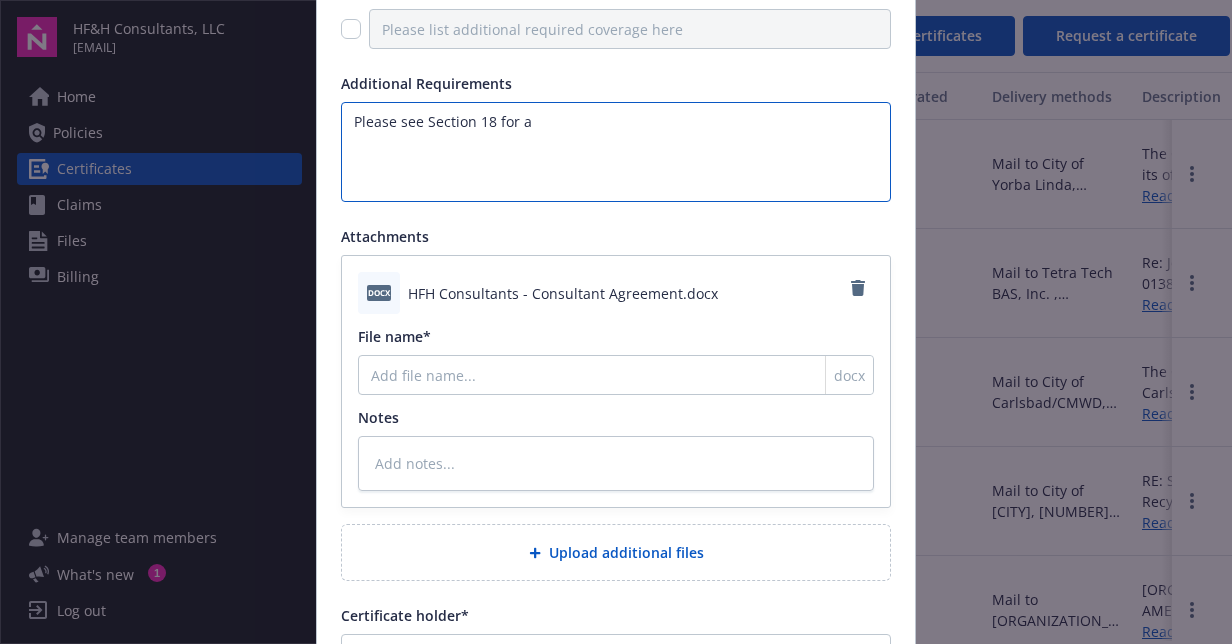 type on "Please see Section 18 for ad" 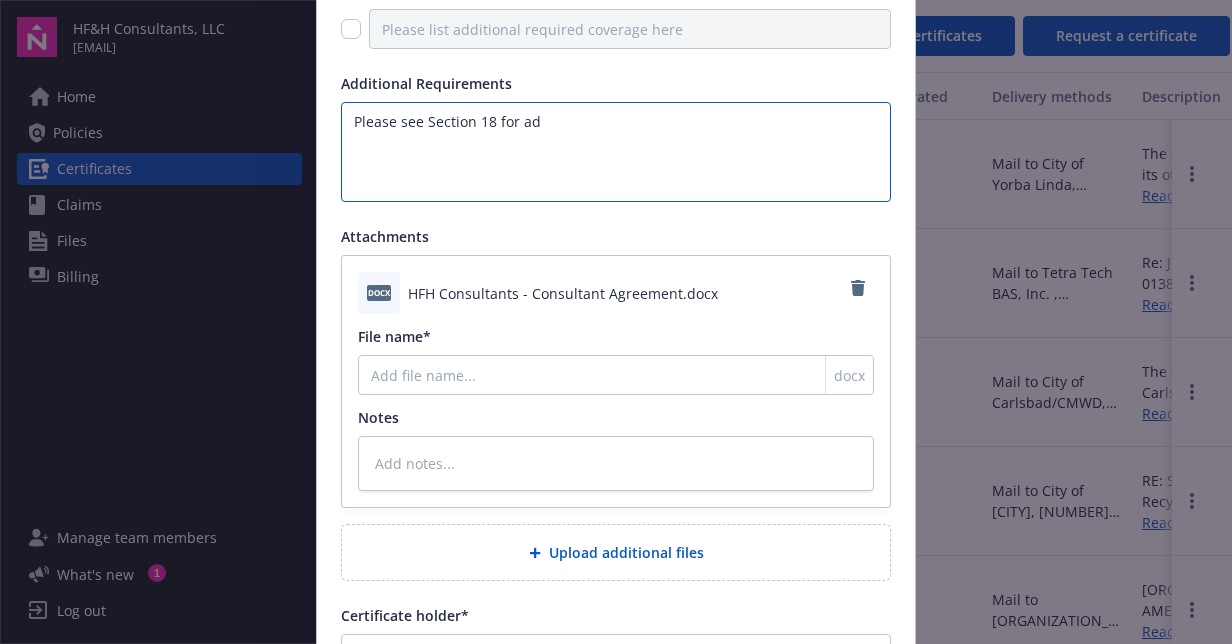 type on "Please see Section 18 for add" 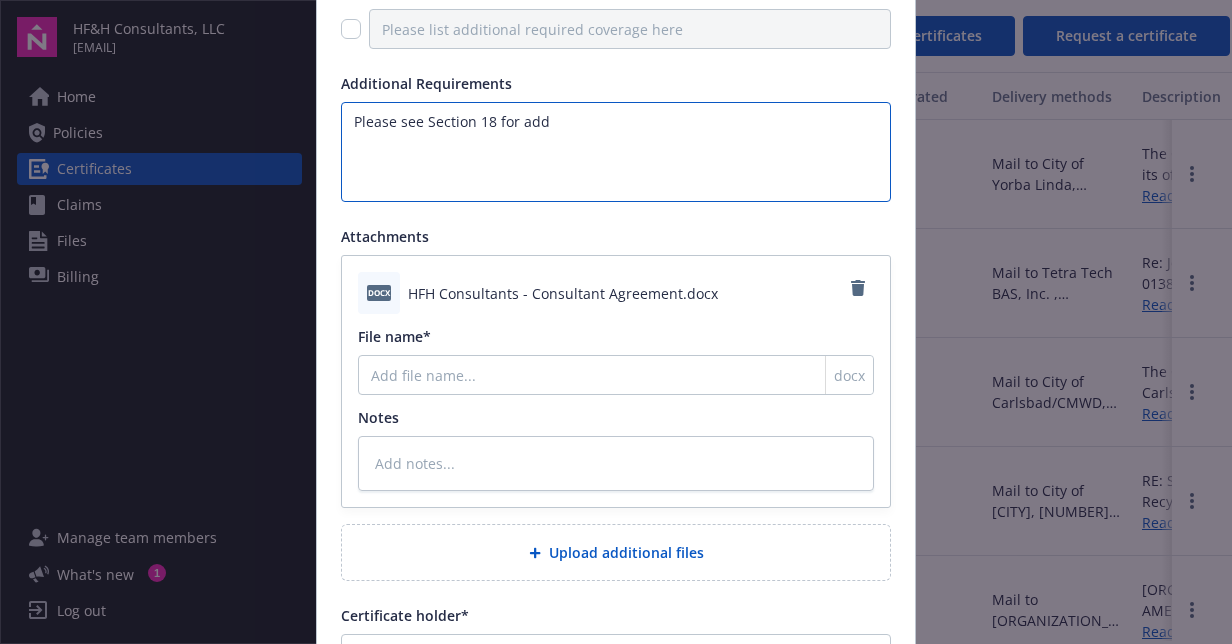 type on "Please see Section 18 for addi" 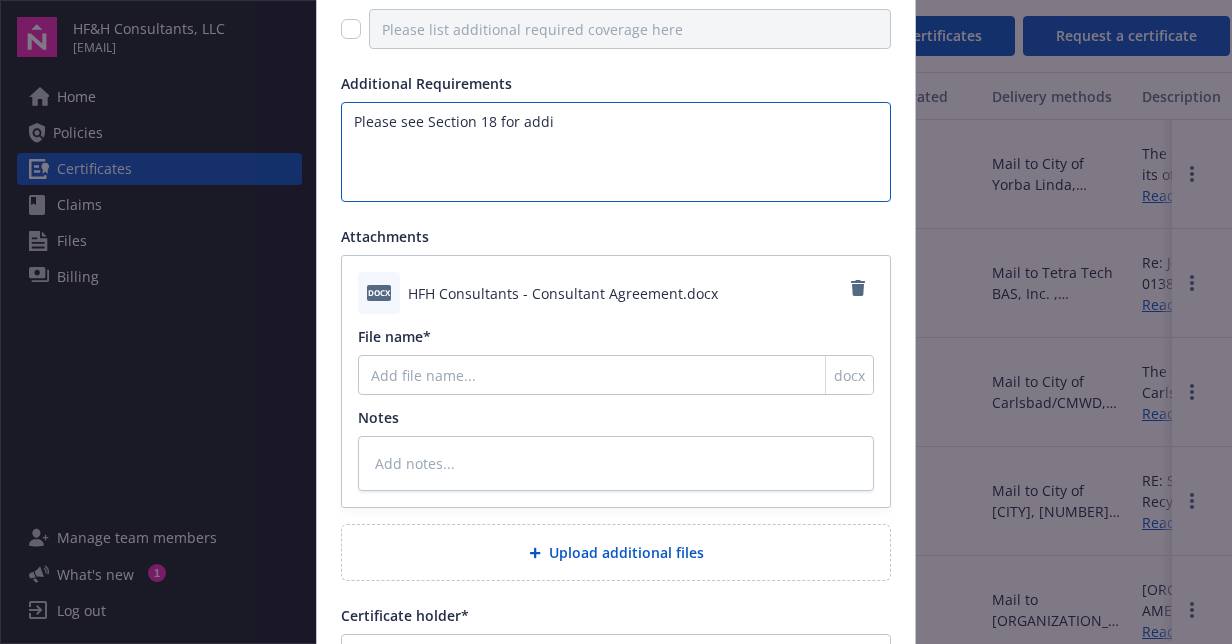 type on "Please see Section 18 for addit" 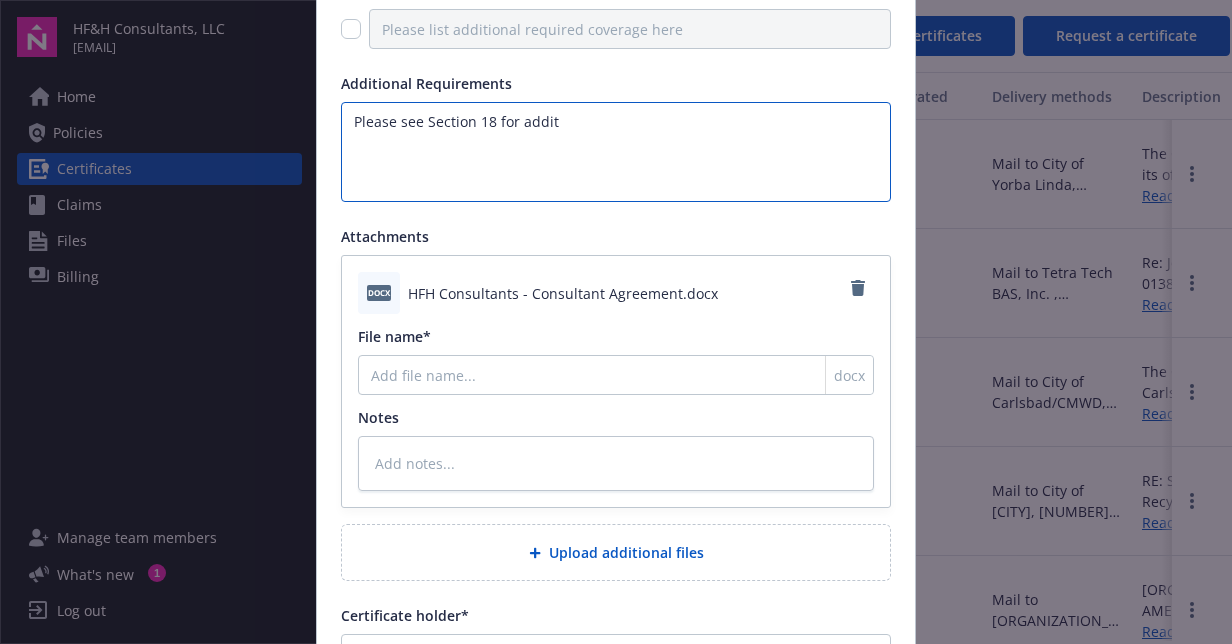 type on "Please see Section 18 for addi" 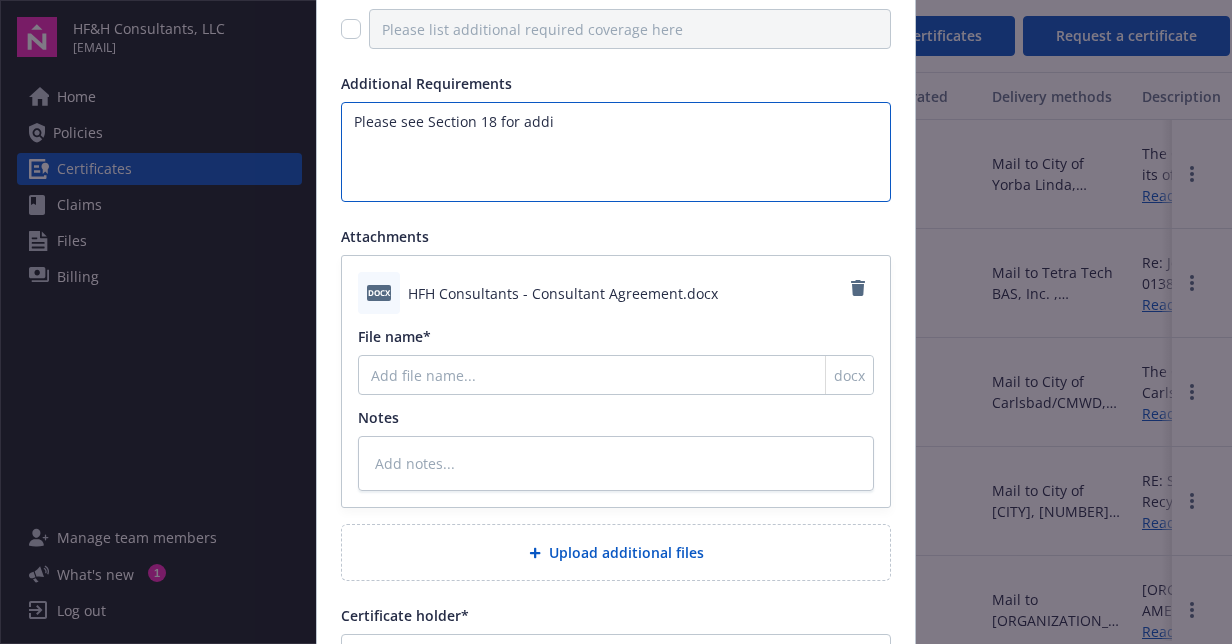 type on "Please see Section 18 for additio" 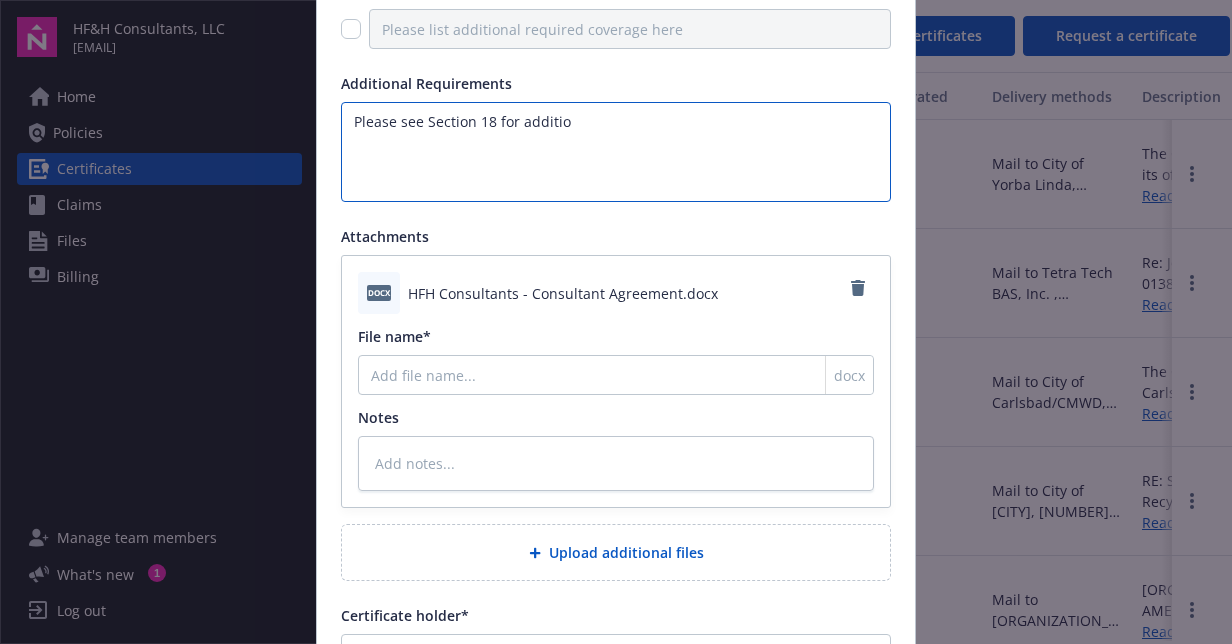 type on "Please see Section 18 for additiona" 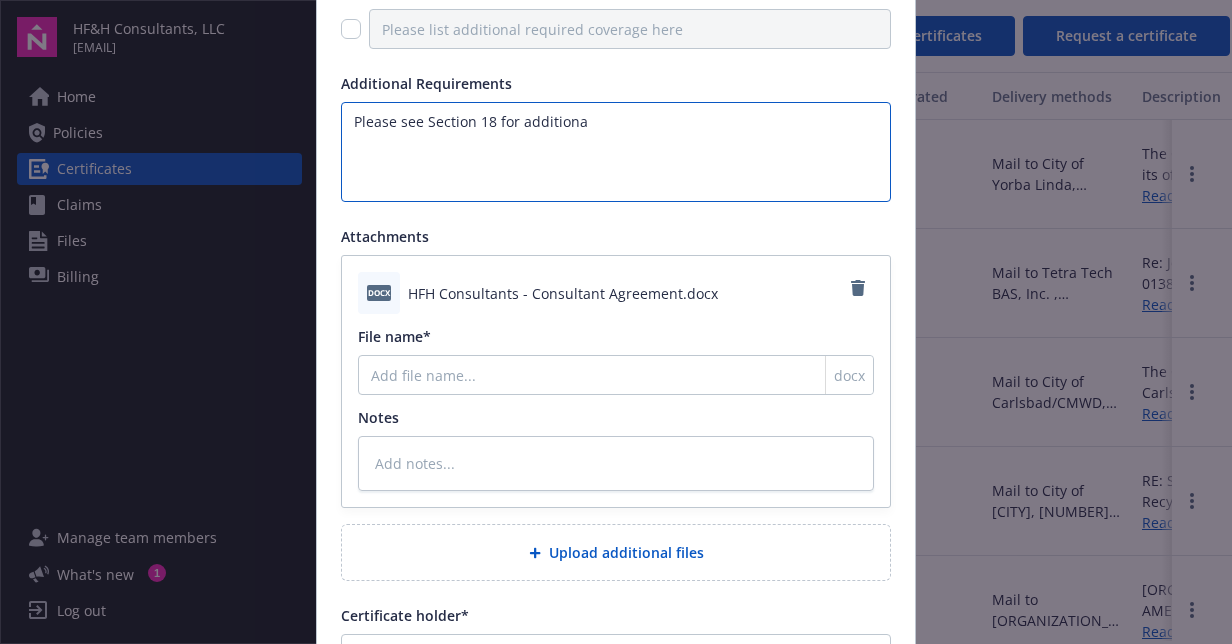 type on "Please see Section 18 for additiona" 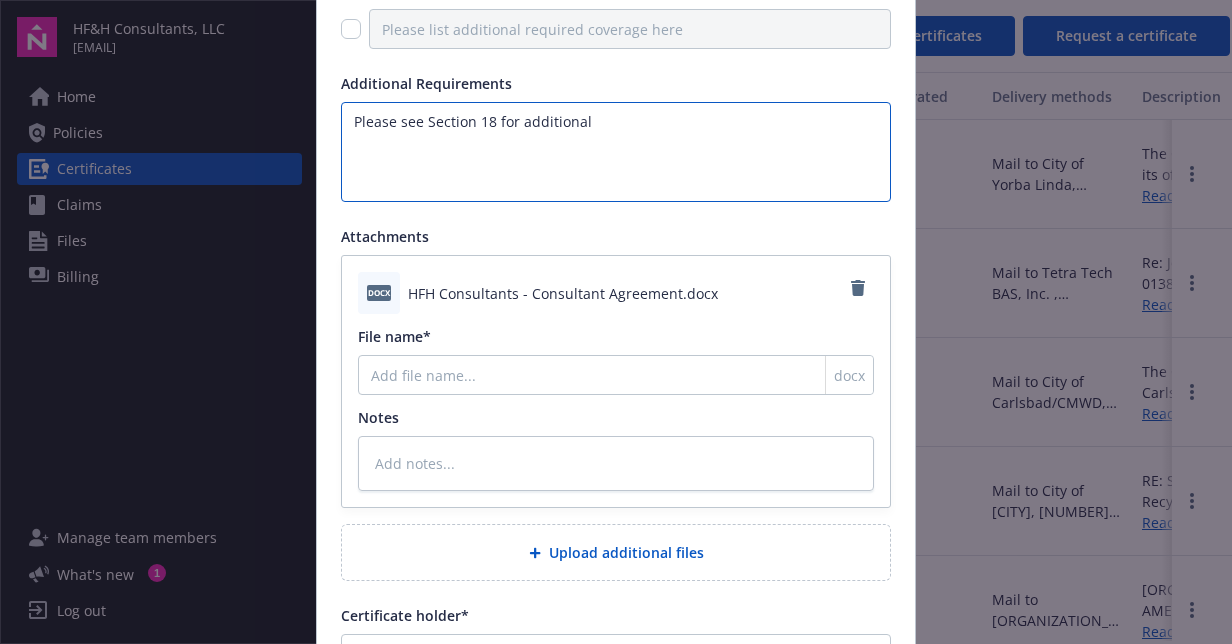 type on "Please see Section 18 for additional" 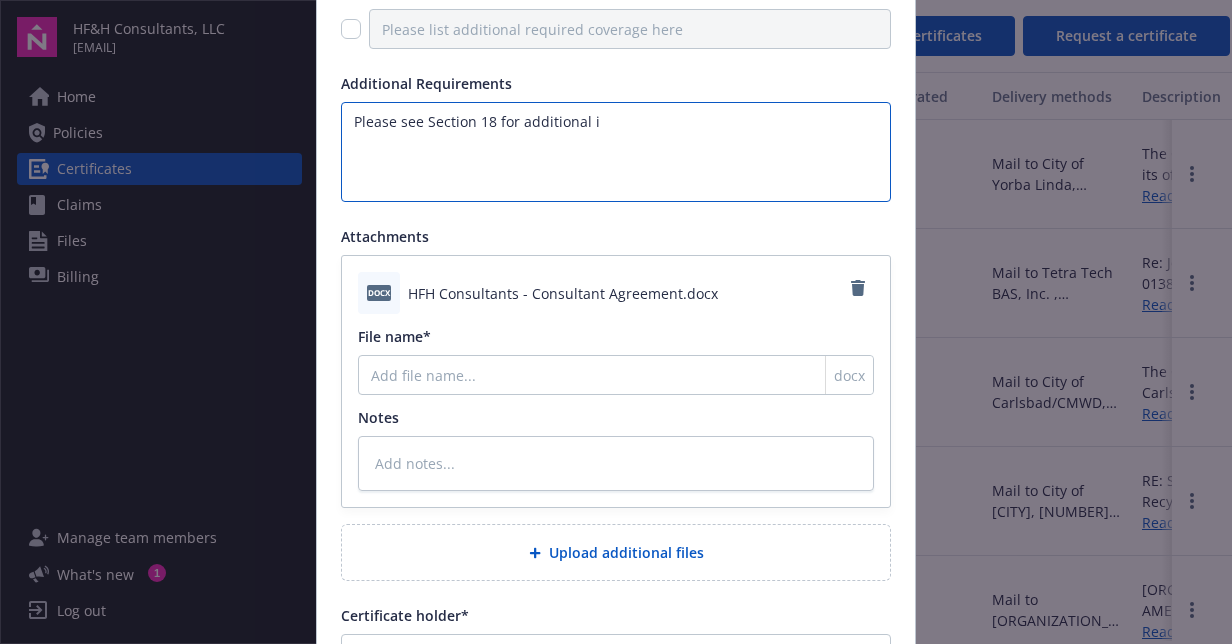 type on "Please see Section 18 for additional in" 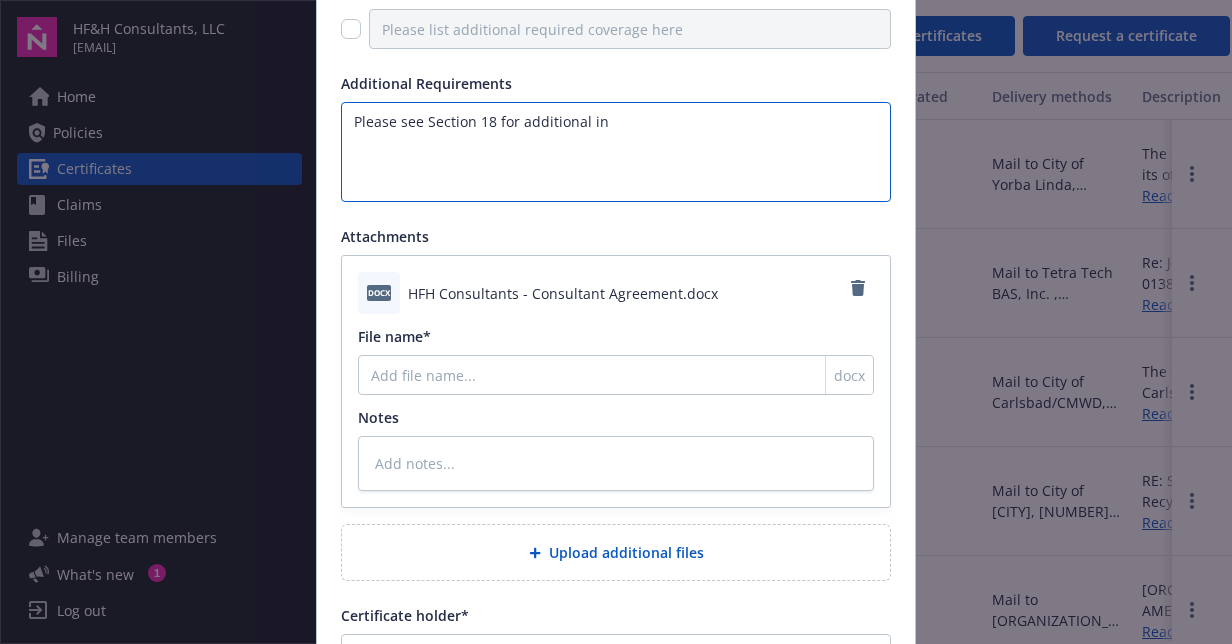 type on "Please see Section 18 for additional ins" 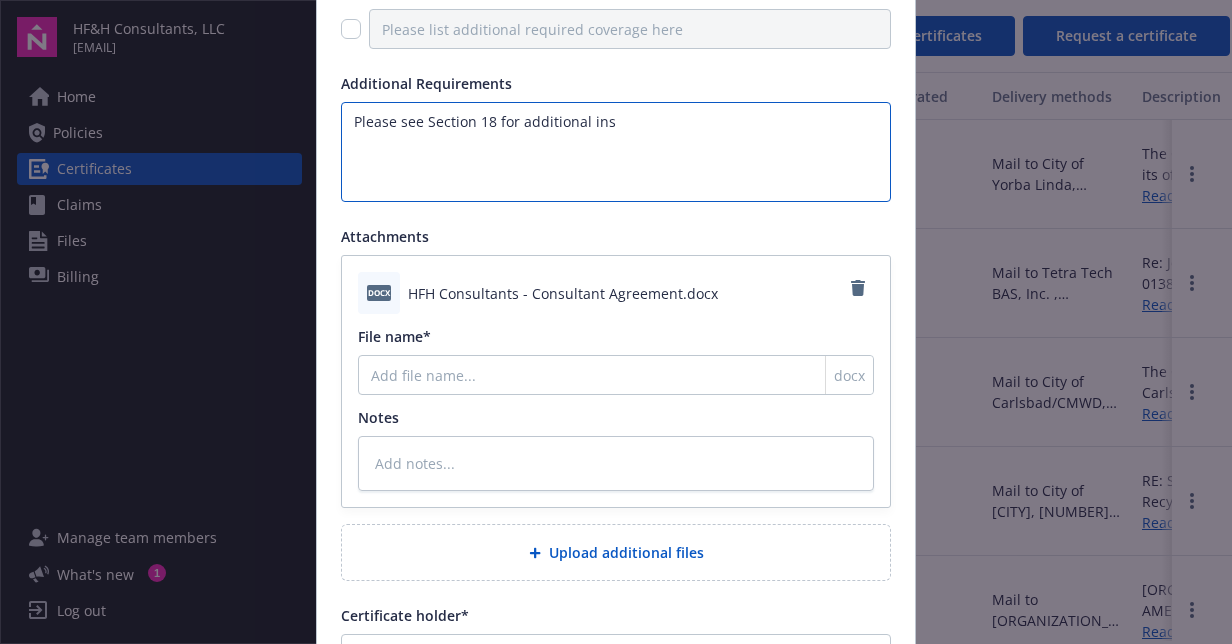 type on "Please see Section 18 for additional insu" 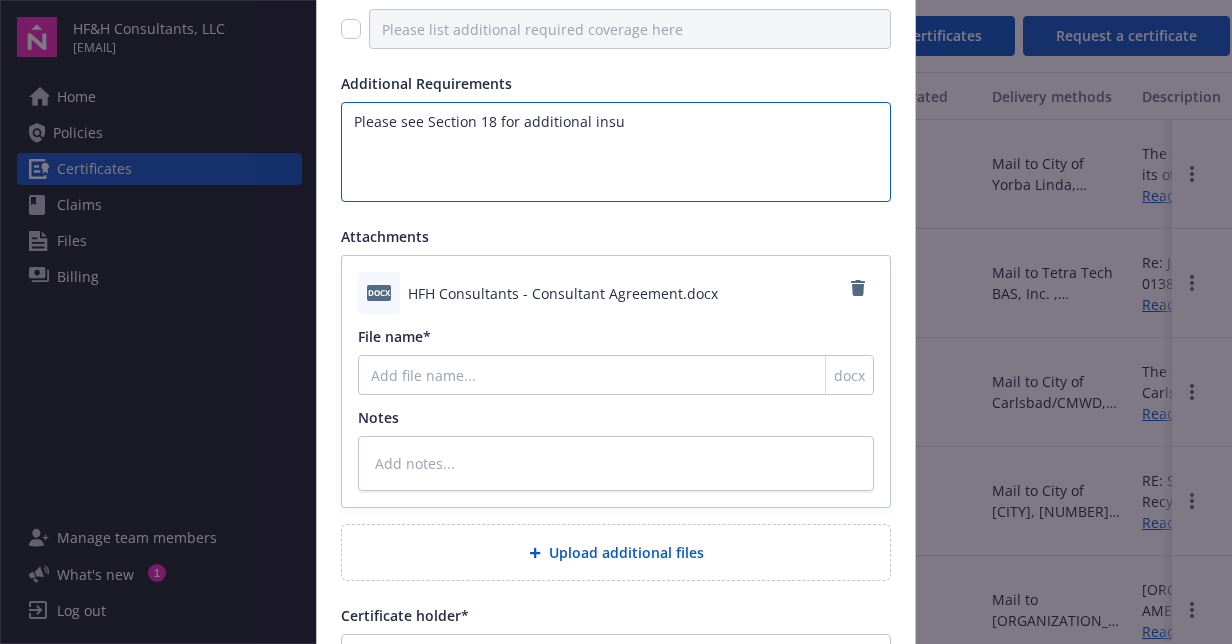 type on "Please see Section 18 for additional insur" 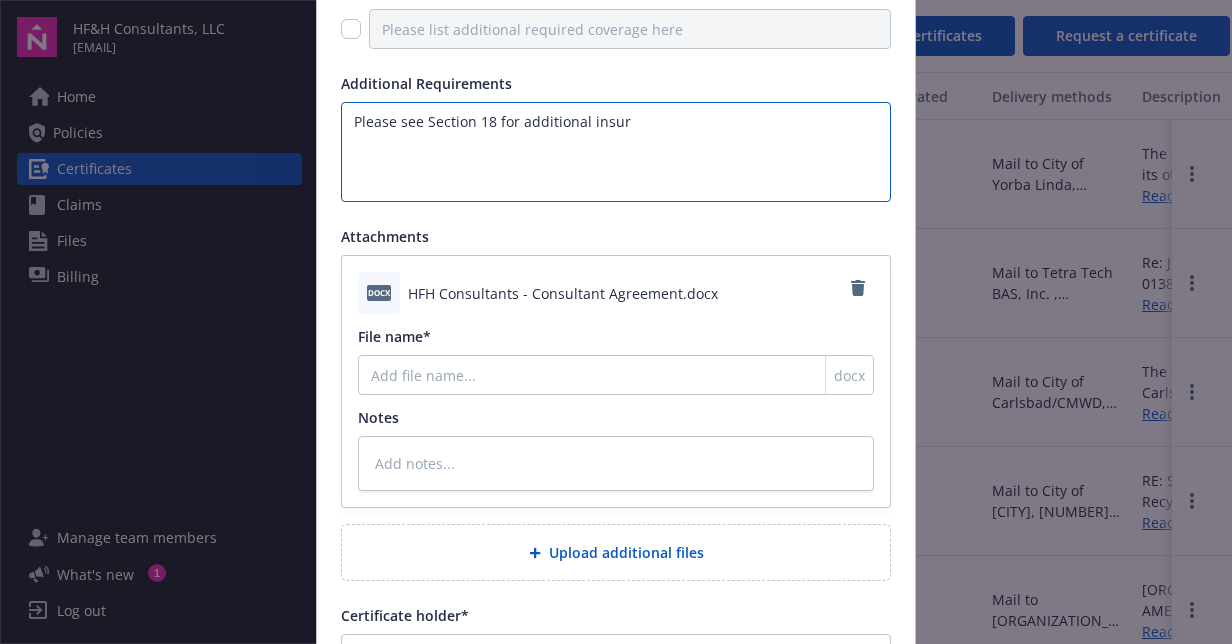 type on "Please see Section 18 for additional insure" 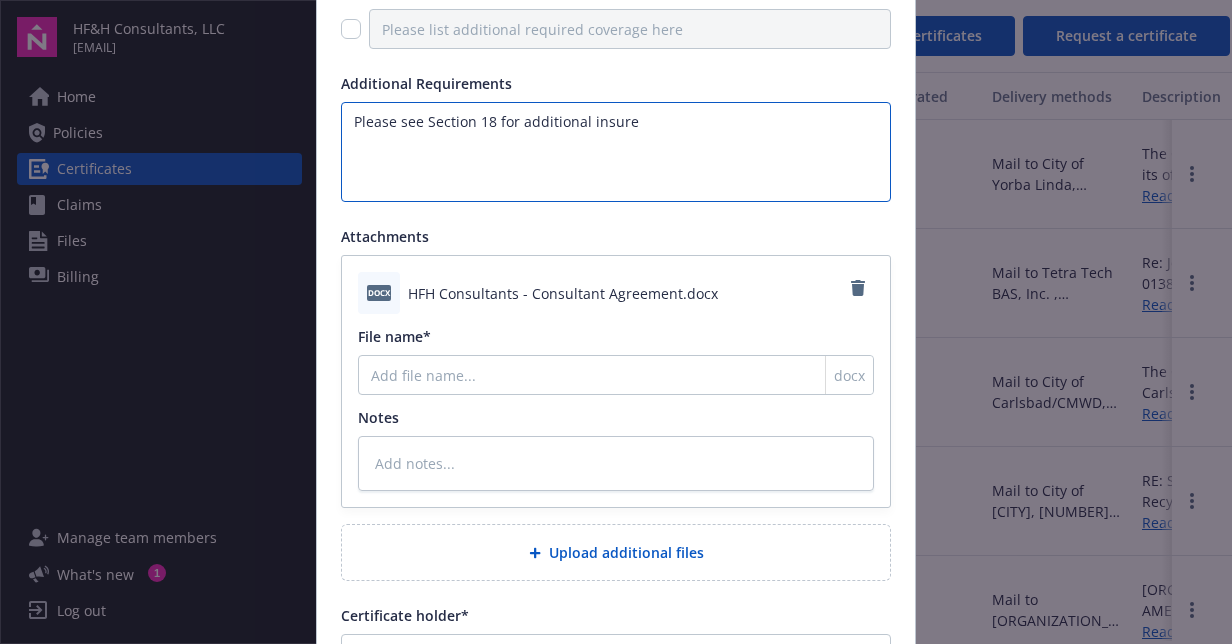 type on "Please see Section 18 for additional insured" 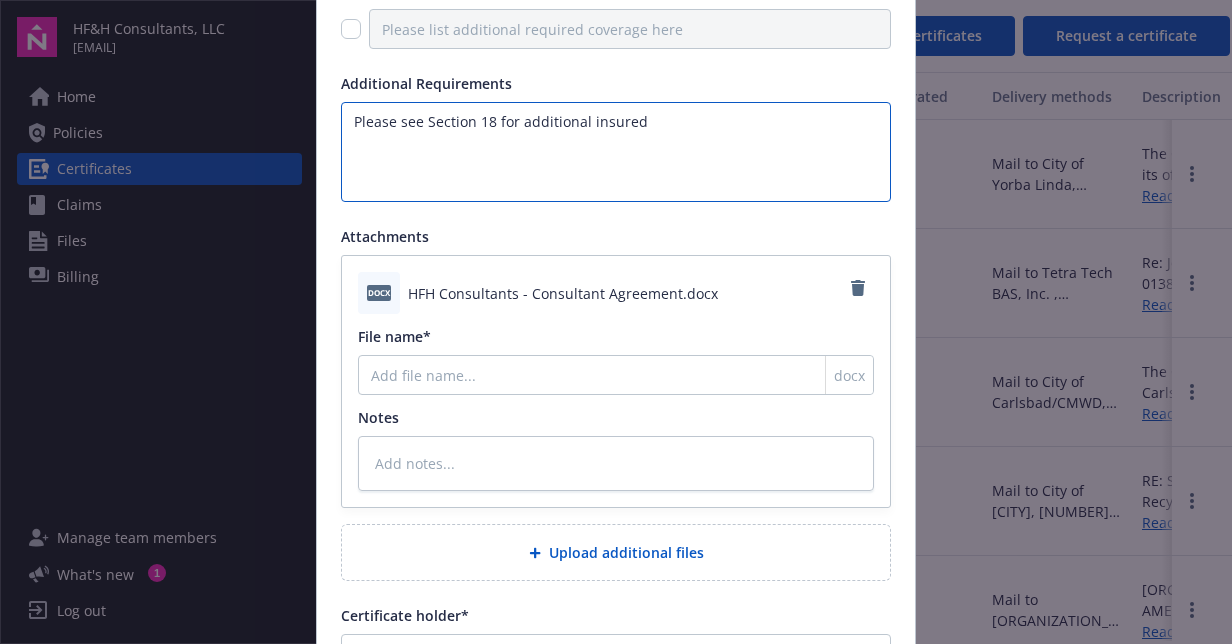 type on "Please see Section 18 for additional insured" 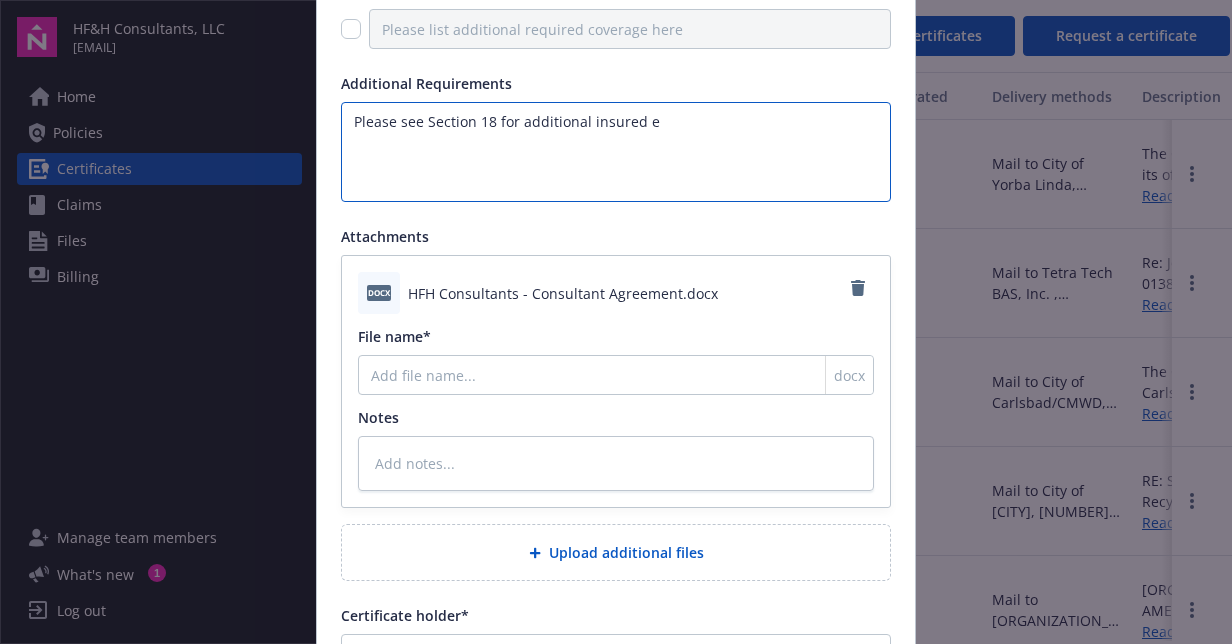 type on "Please see Section 18 for additional insured en" 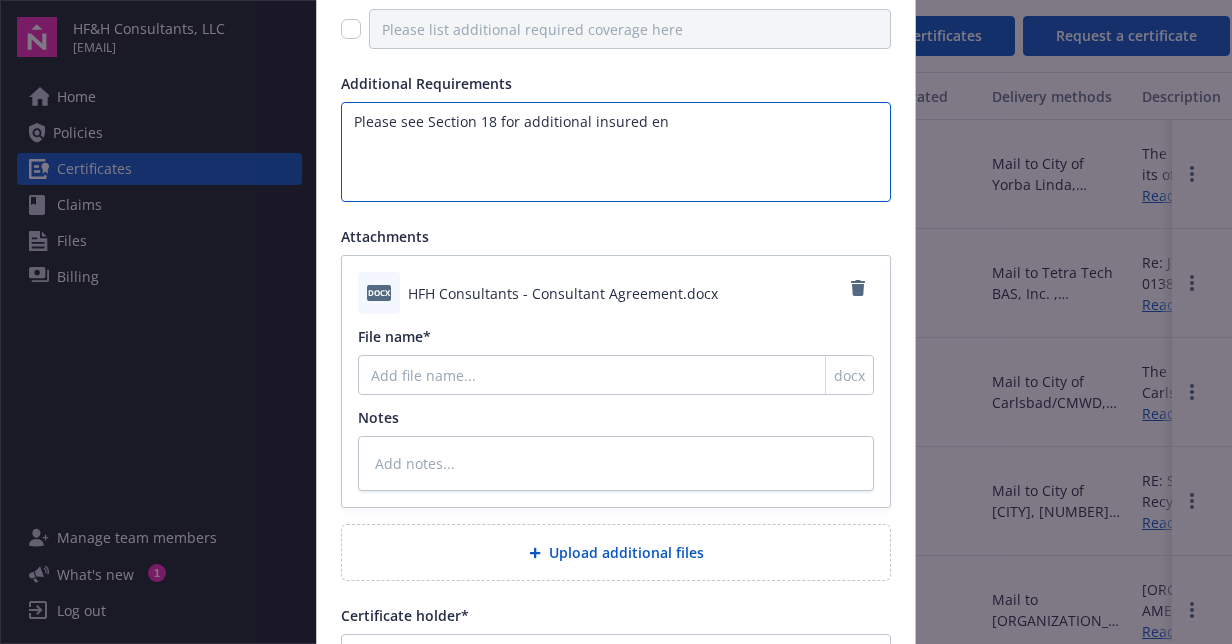 type on "x" 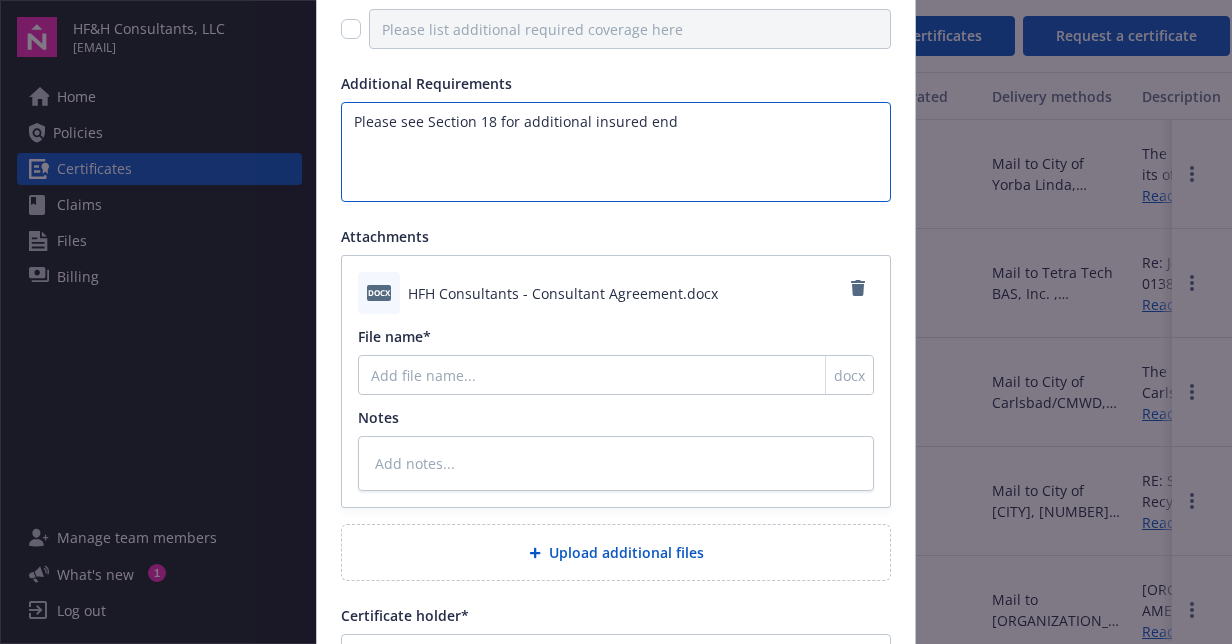 type on "Please see Section 18 for additional insured endo" 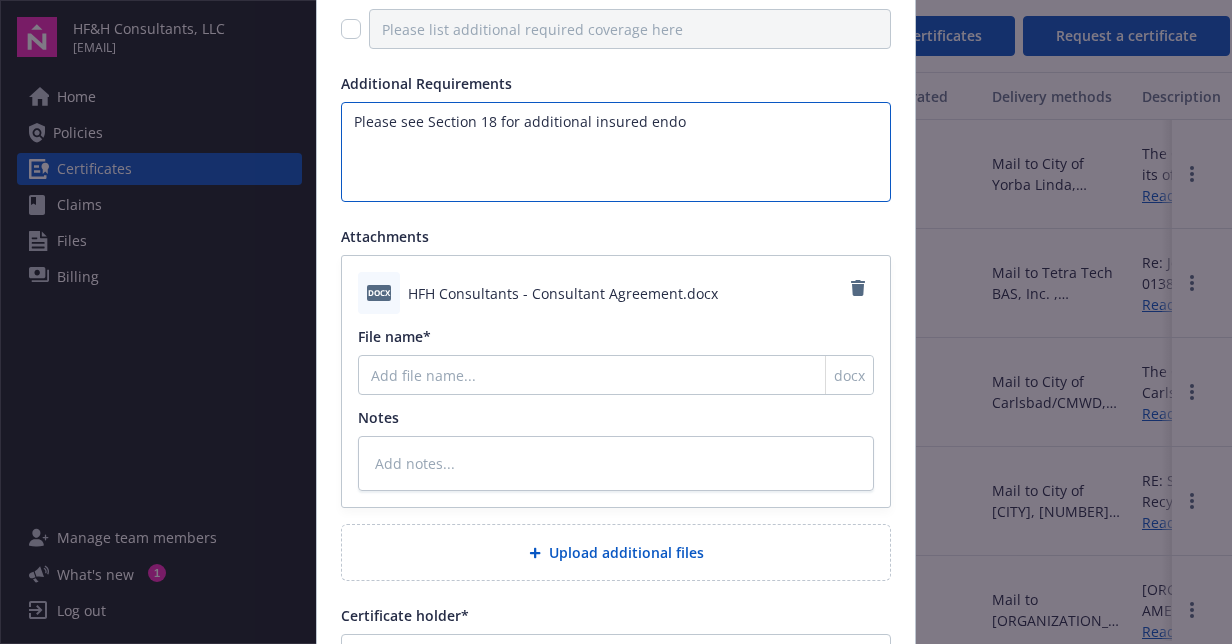 type on "x" 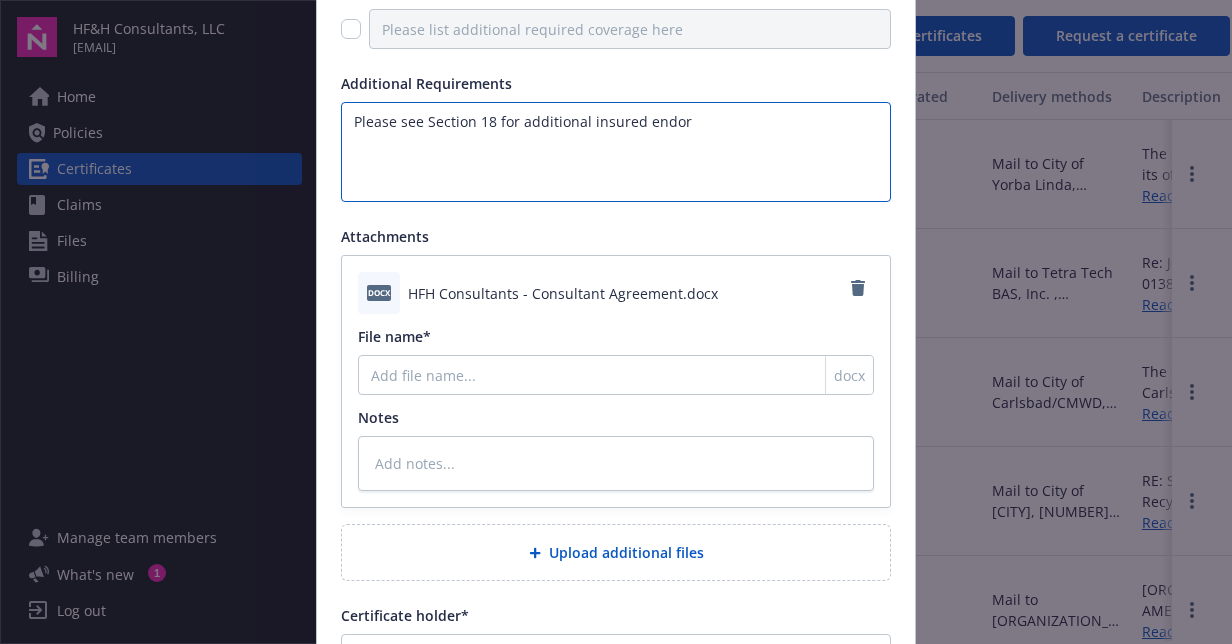 type on "x" 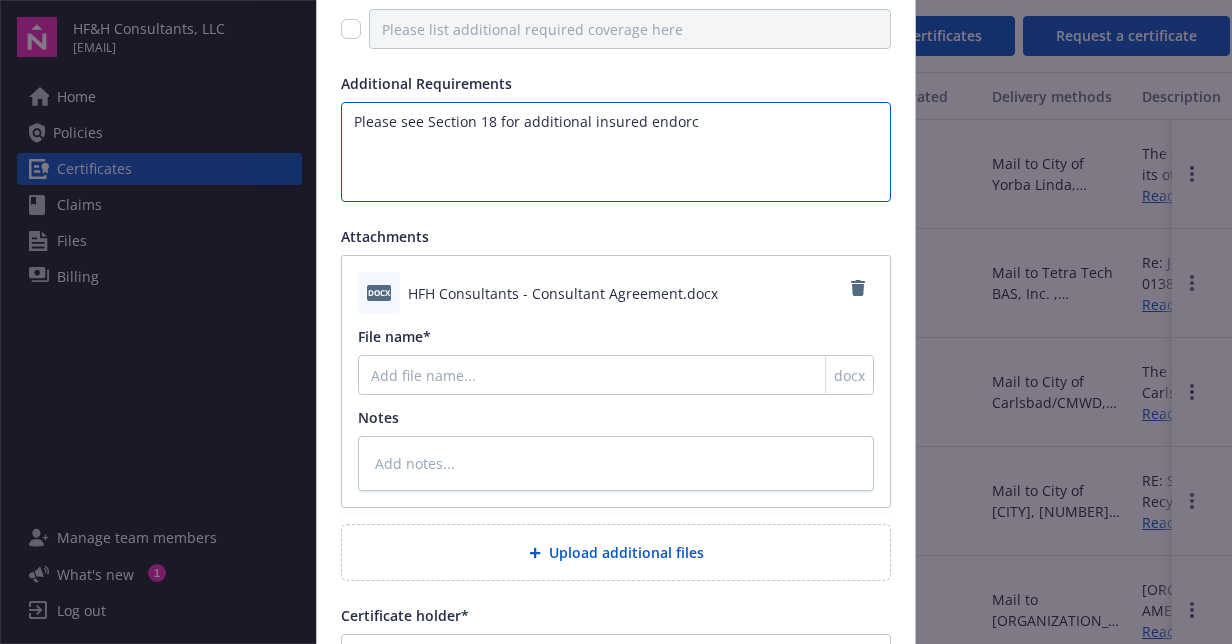 type on "Please see Section 18 for additional insured endor" 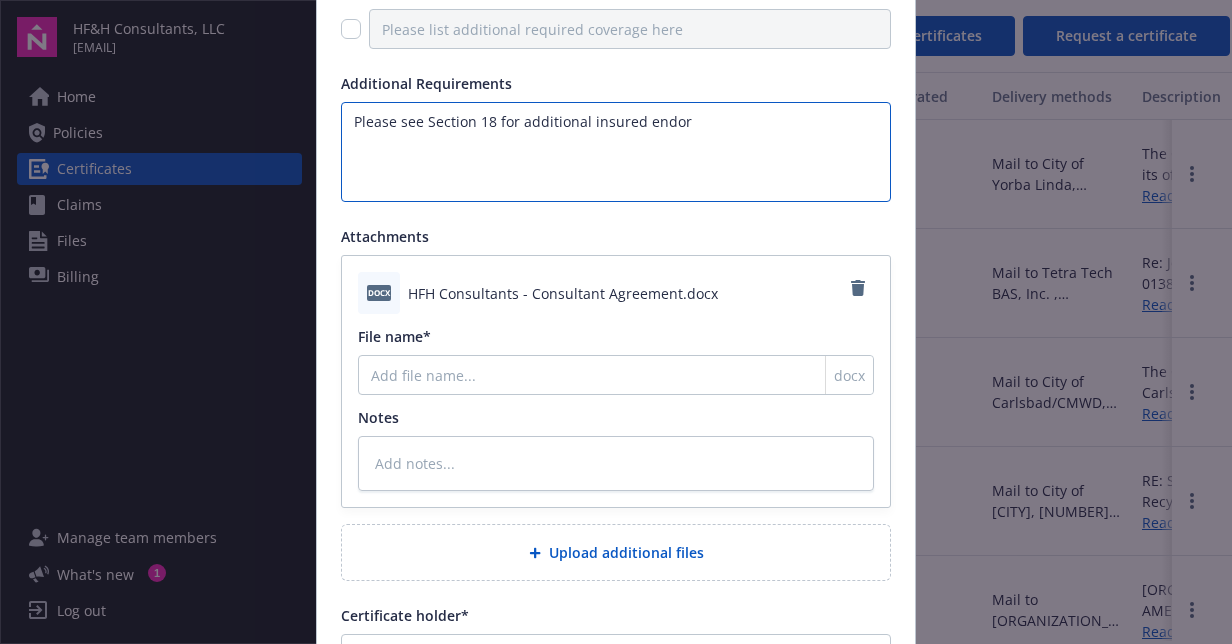 type on "Please see Section 18 for additional insured endors" 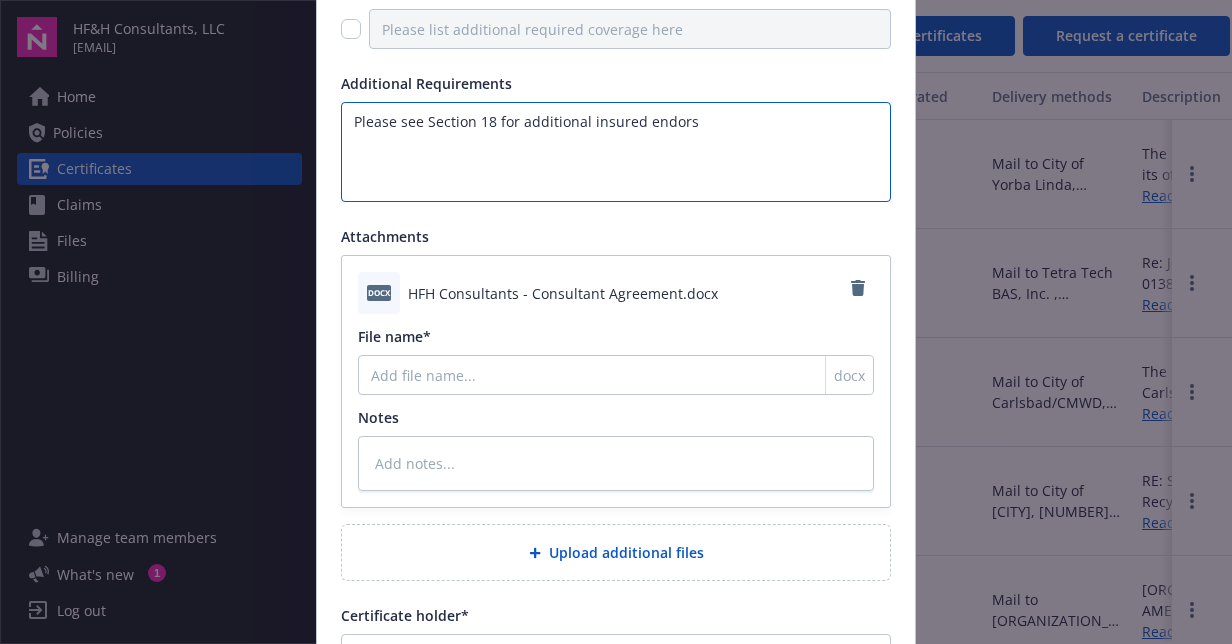 type on "Please see Section 18 for additional insured endorse" 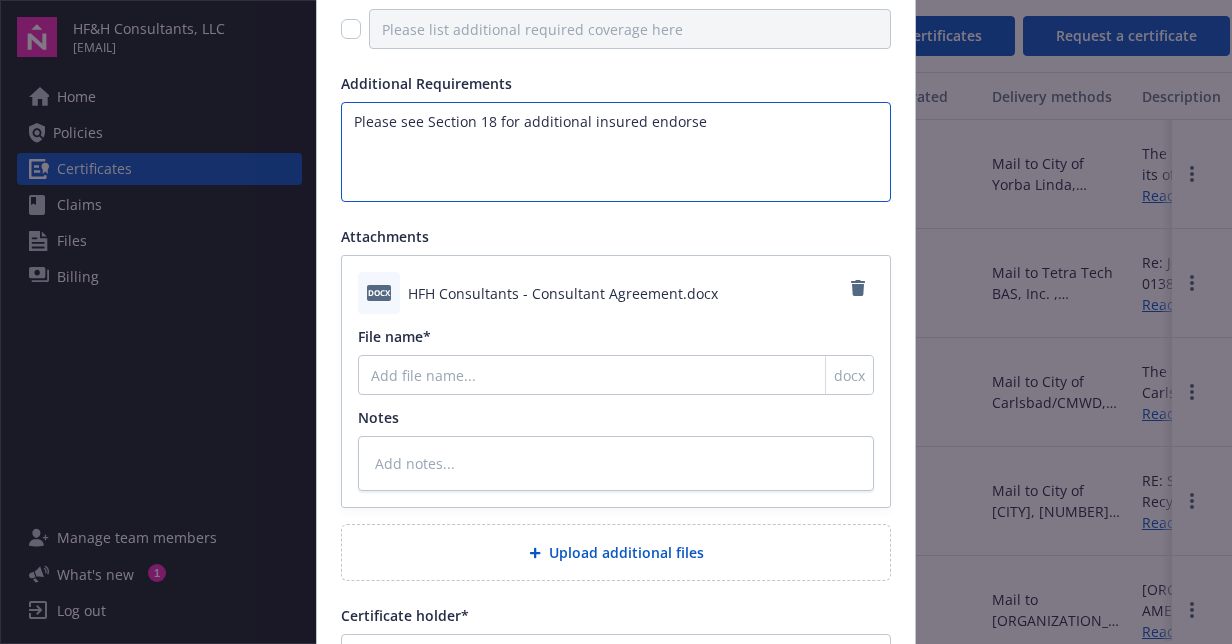 type on "Please see Section 18 for additional insured endorsem" 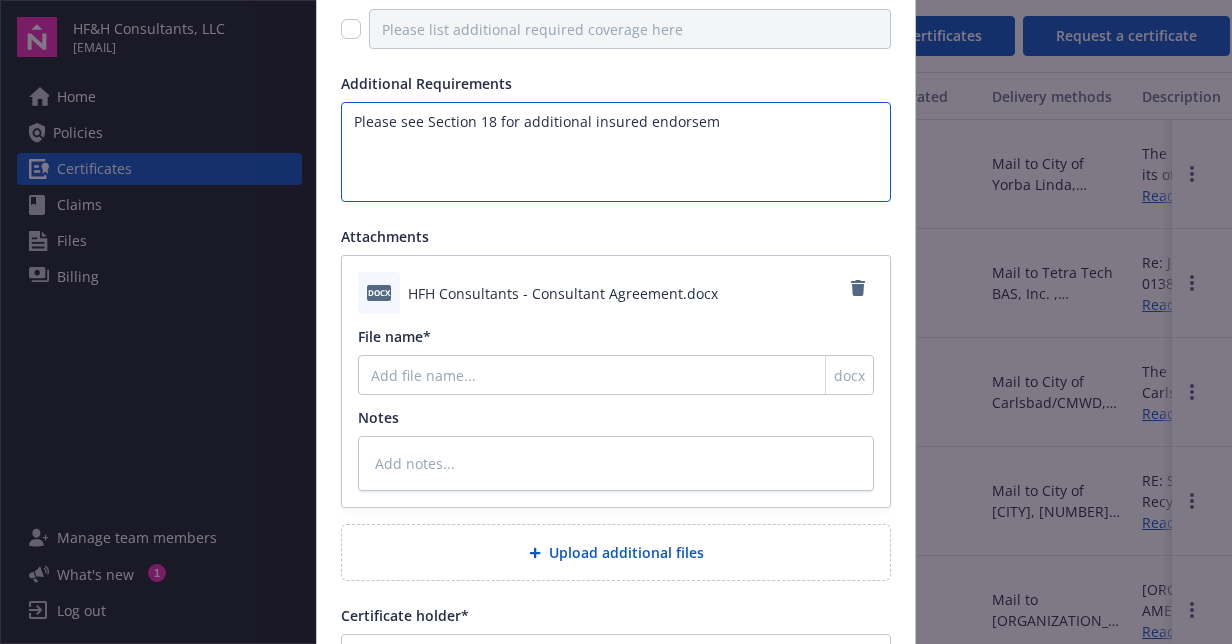 type on "Please see Section 18 for additional insured endorseme" 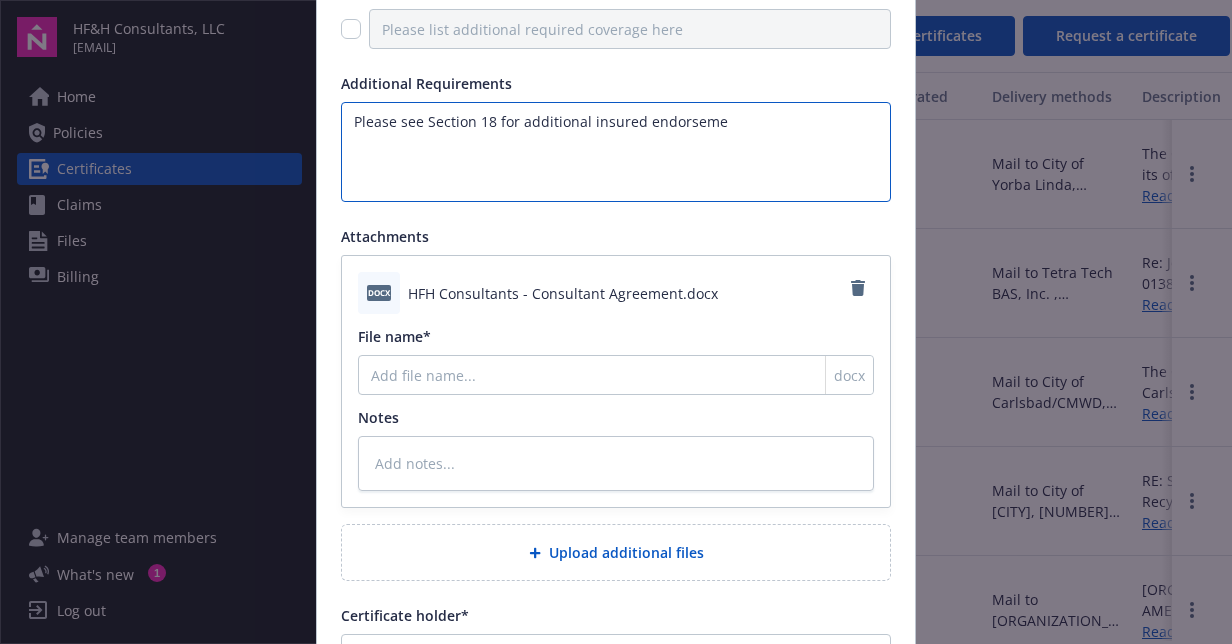 type on "Please see Section 18 for additional insured endorsemen" 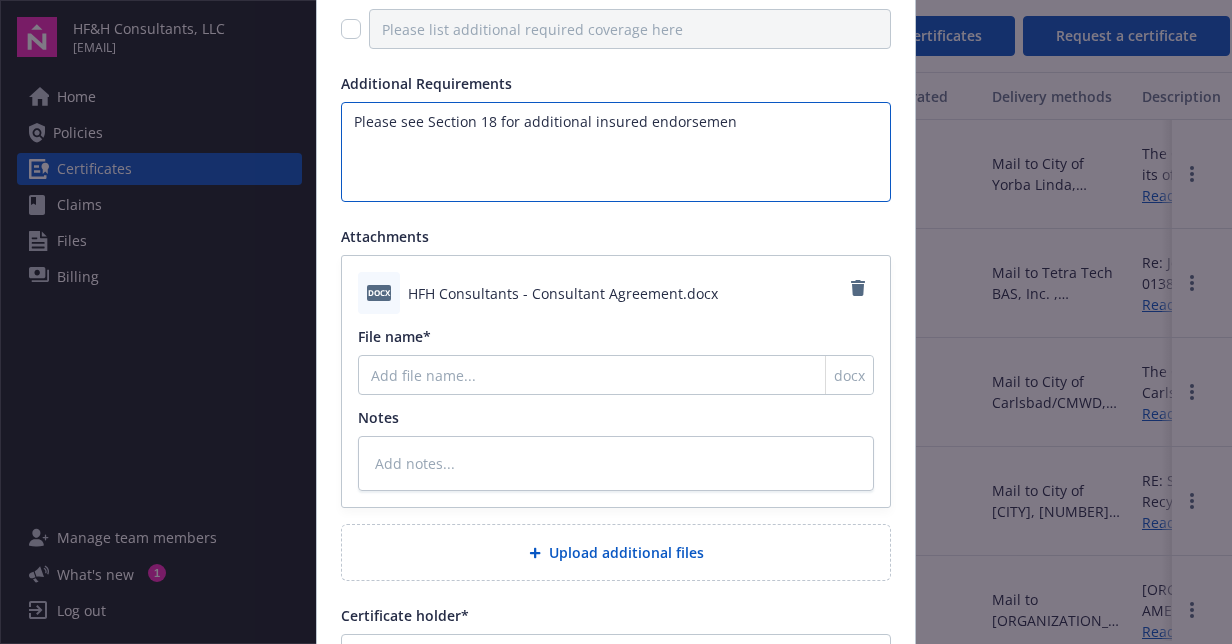 type on "x" 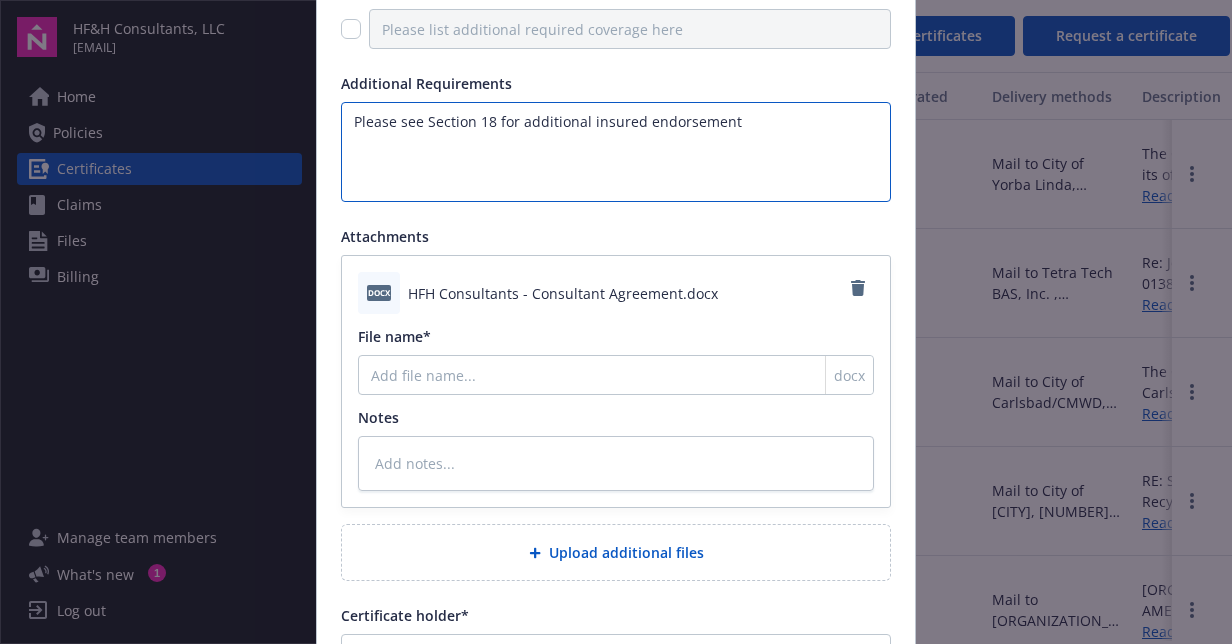 type on "Please see Section 18 for additional insured endorsement" 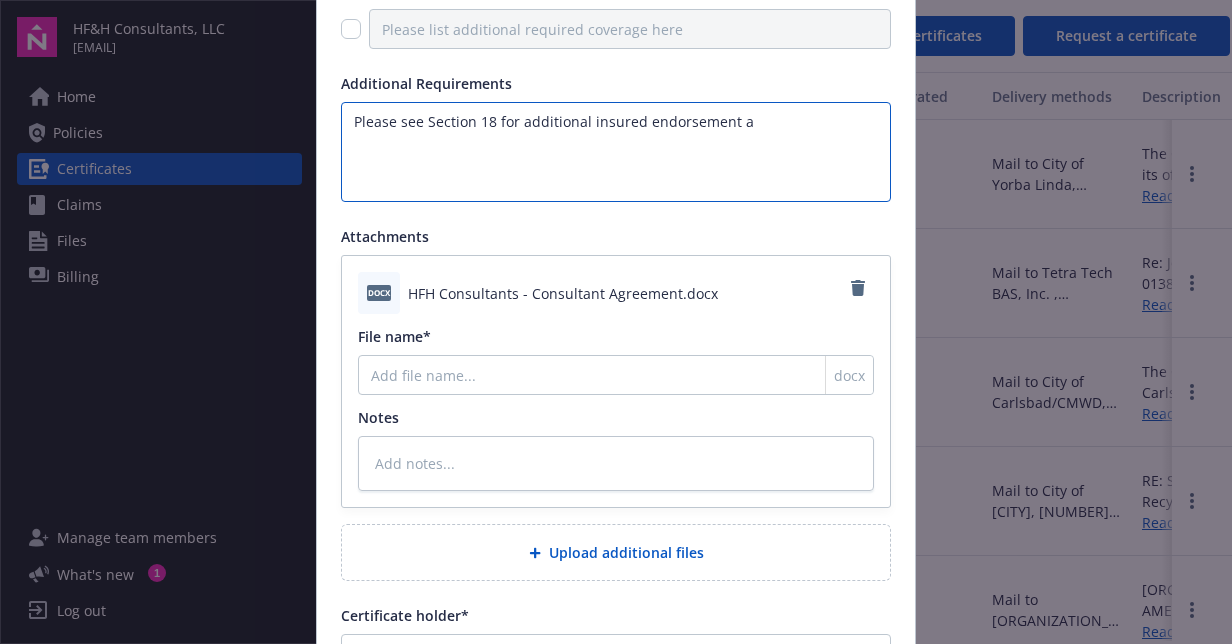 type on "Please see Section 18 for additional insured endorsement an" 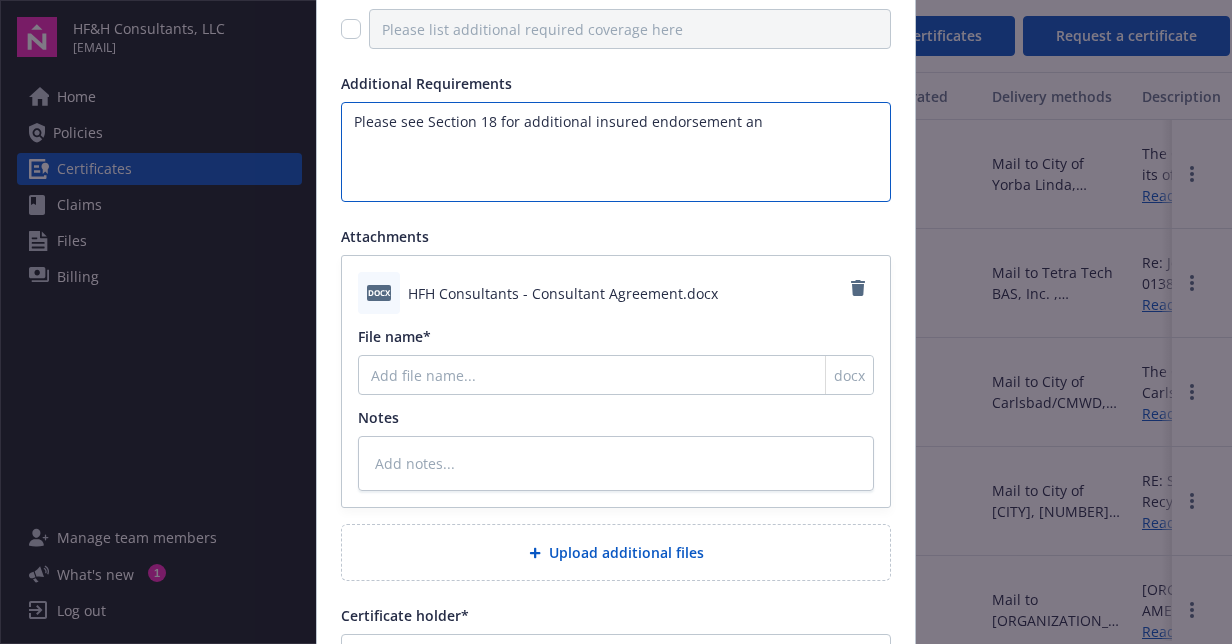 type on "Please see Section 18 for additional insured endorsement and" 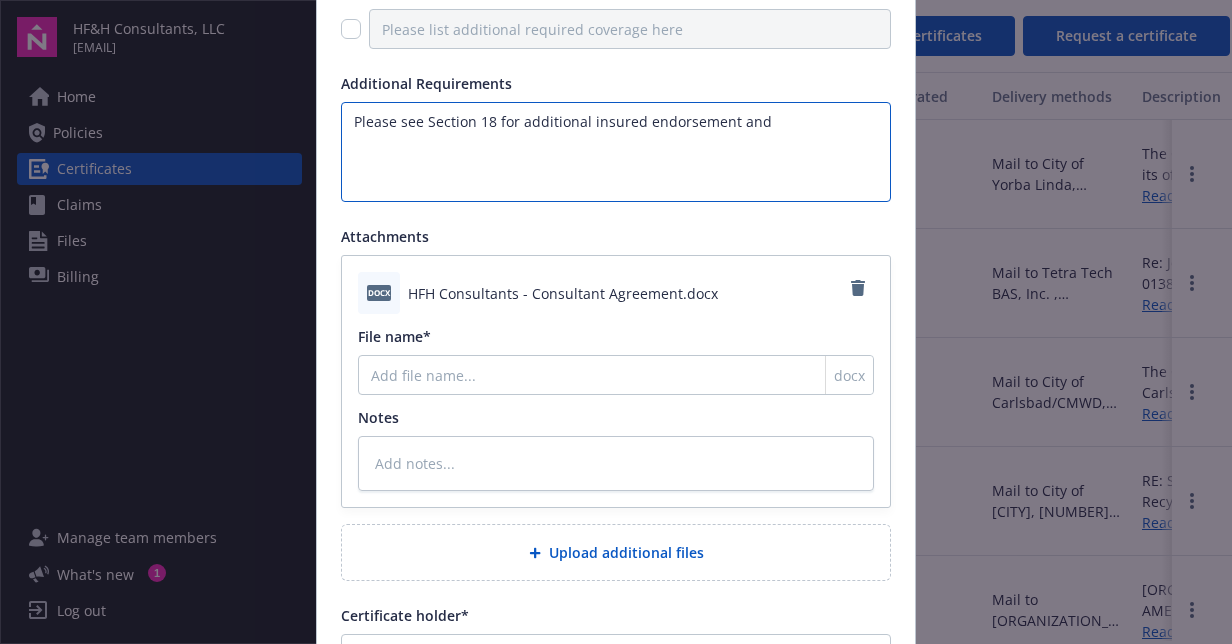 type on "Please see Section 18 for additional insured endorsement and" 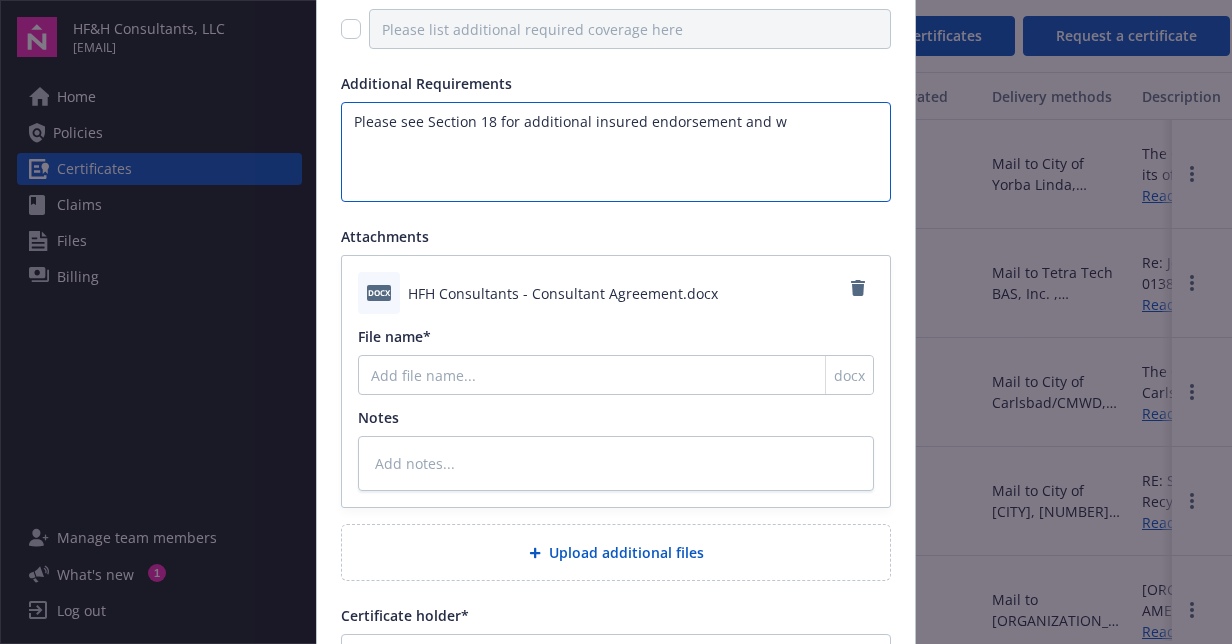 type on "Please see Section 18 for additional insured endorsement and wa" 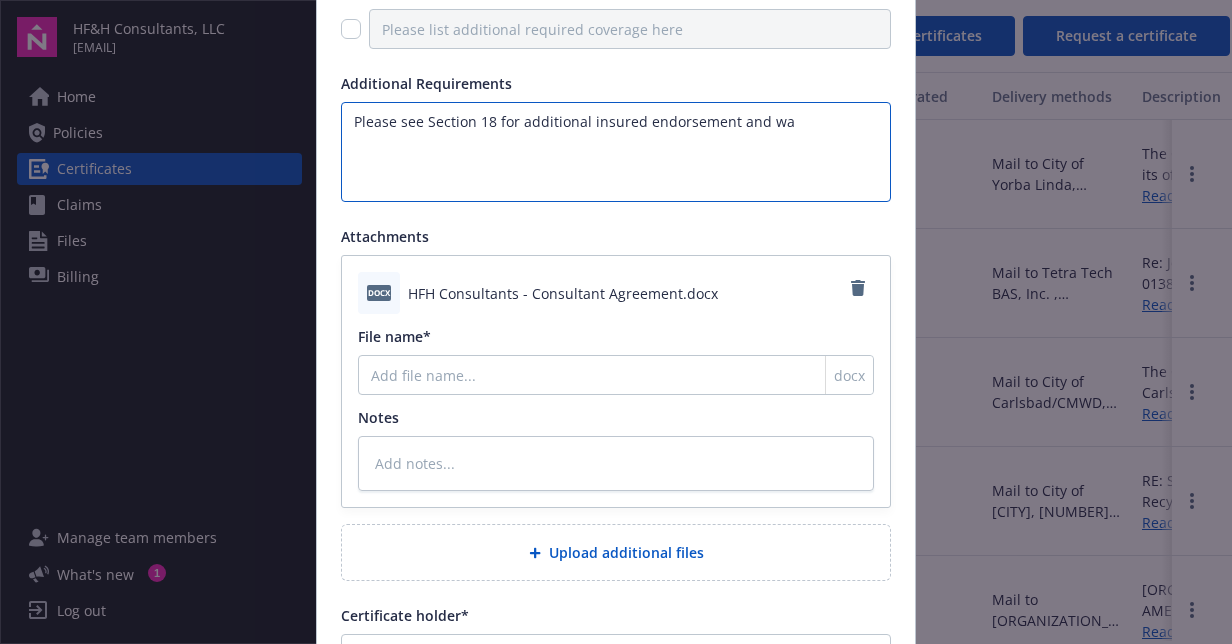 type on "Please see Section 18 for additional insured endorsement and wai" 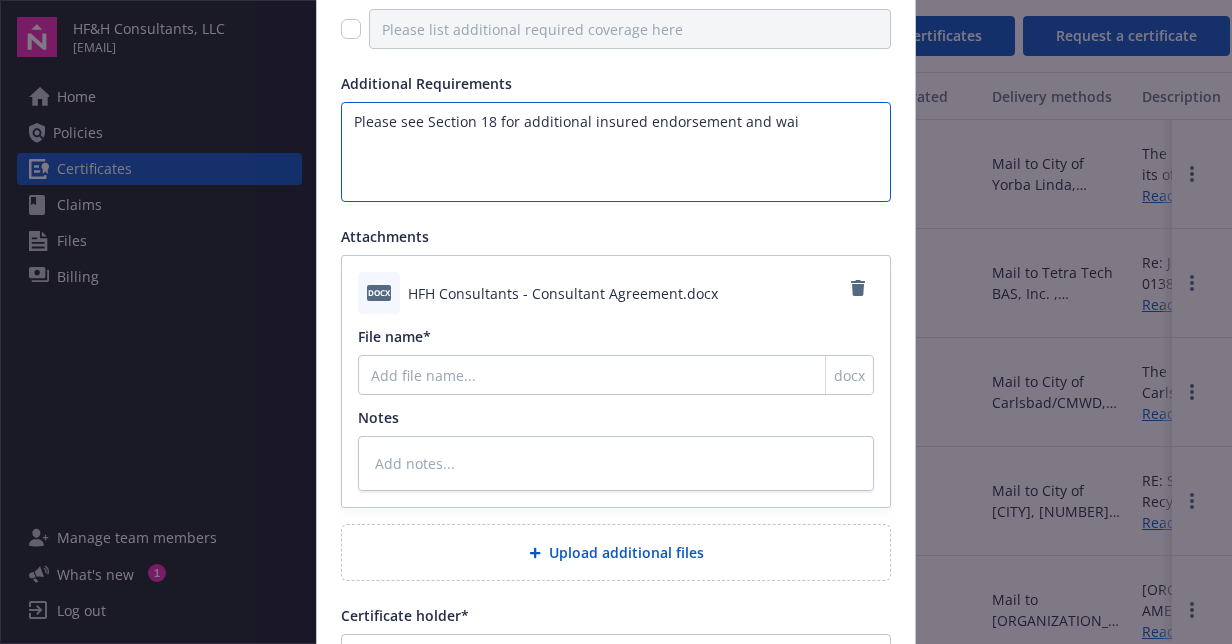 type on "x" 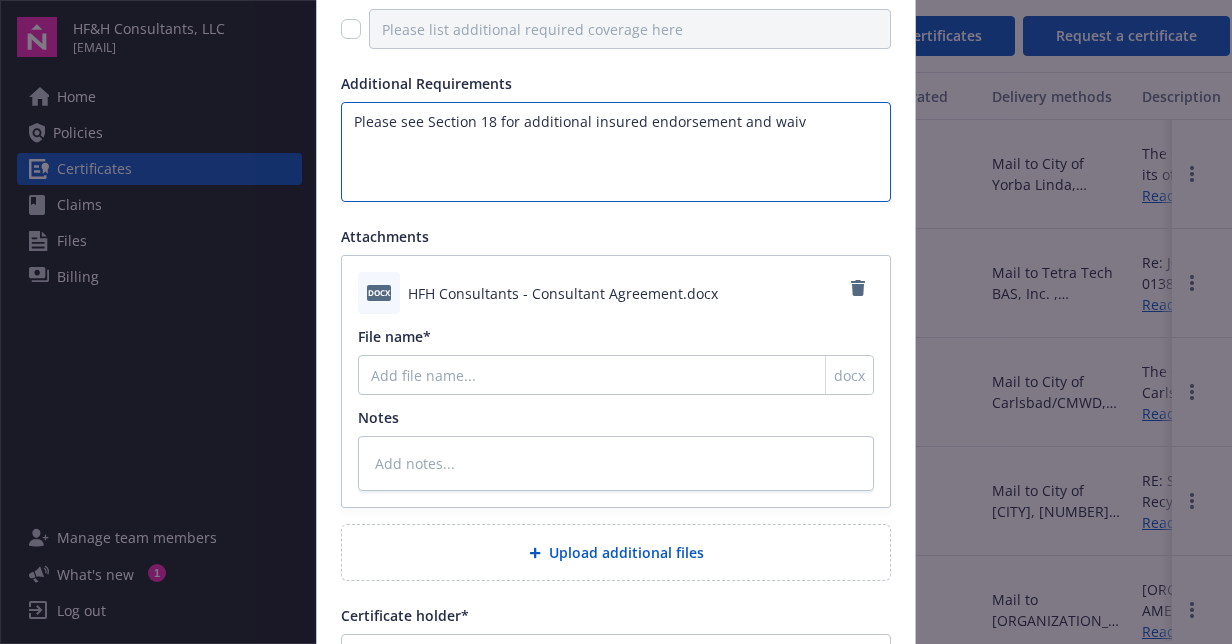 type on "Please see Section 18 for additional insured endorsement and waivo" 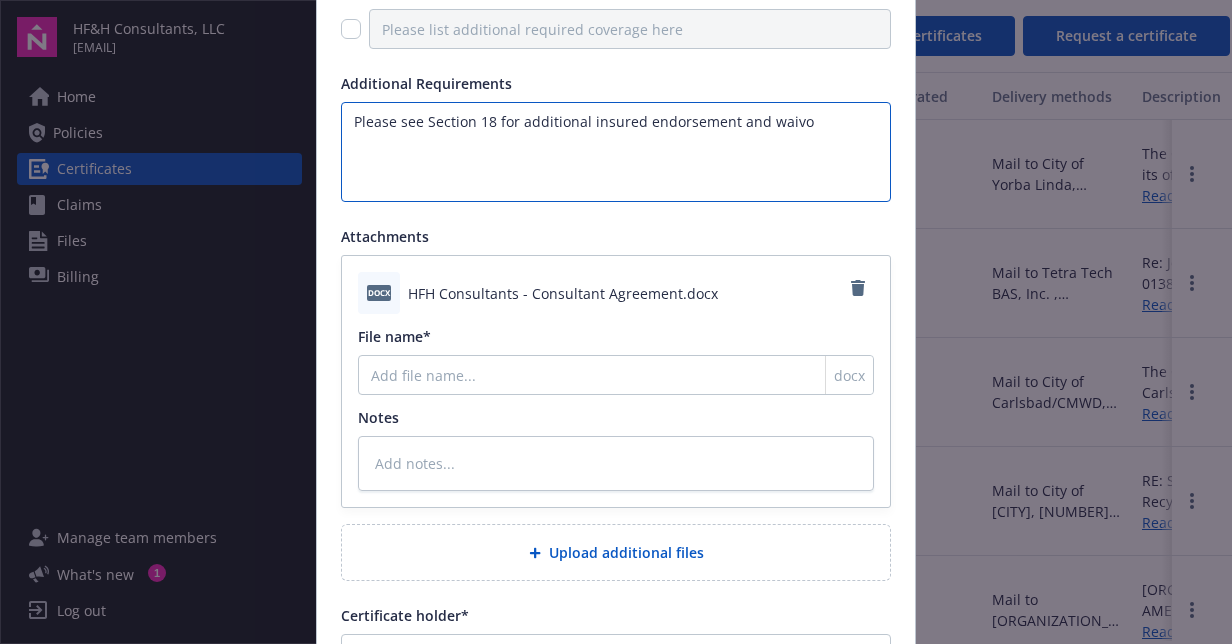 type on "Please see Section 18 for additional insured endorsement and waivor" 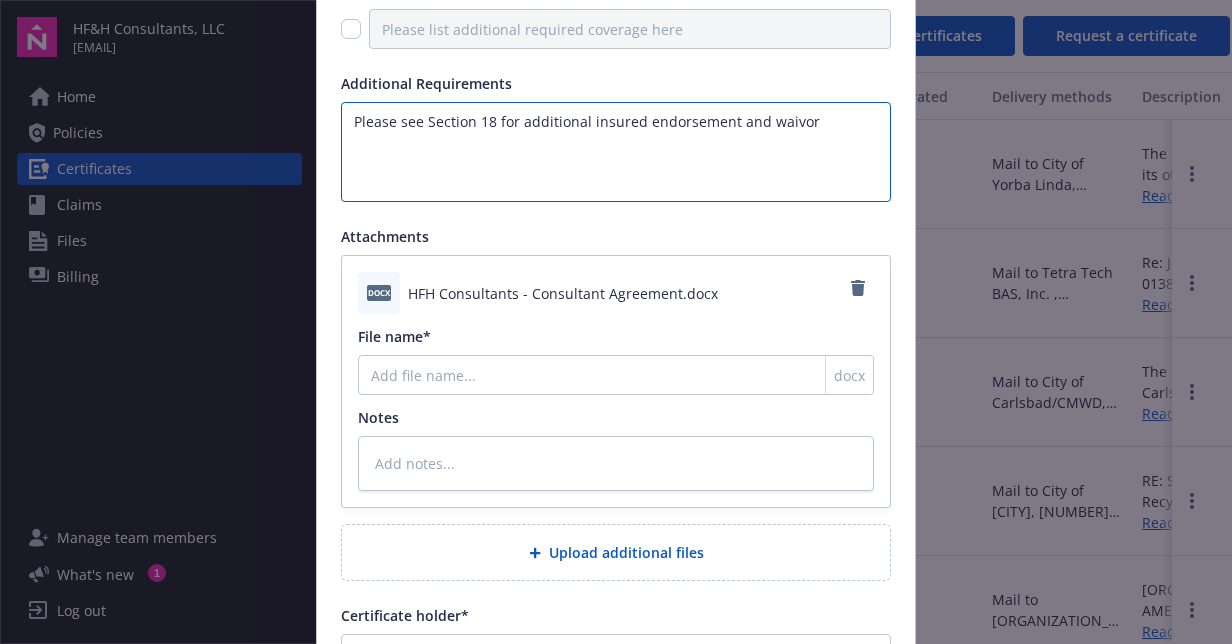type on "Please see Section 18 for additional insured endorsement and waivo" 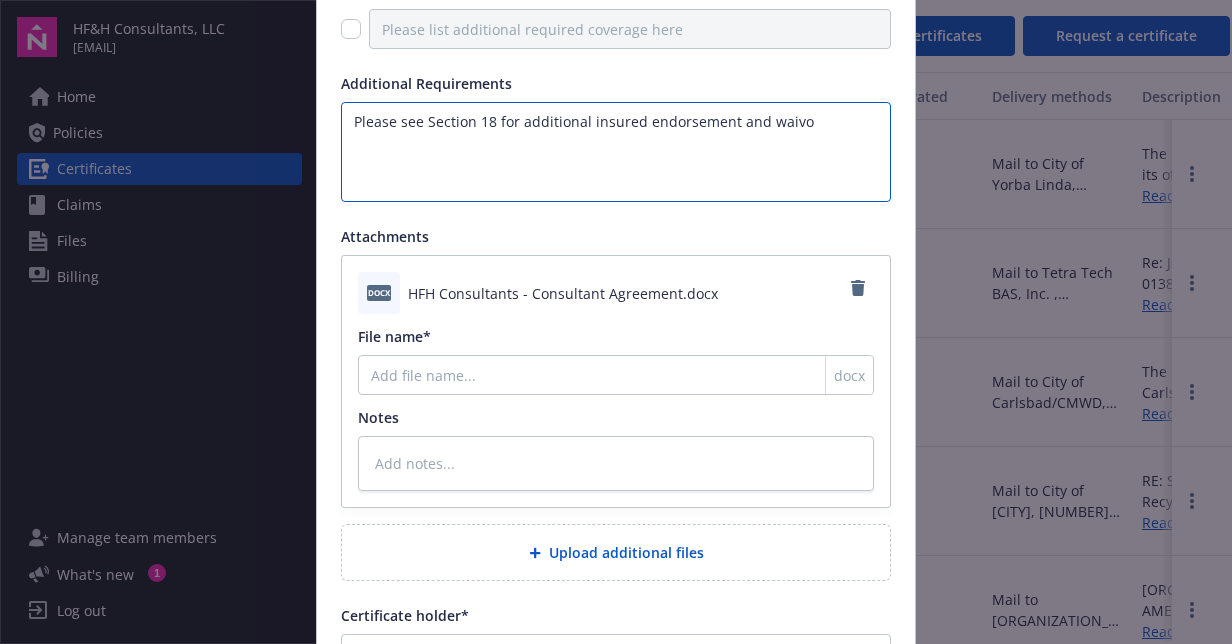 type on "Please see Section 18 for additional insured endorsement and waiv" 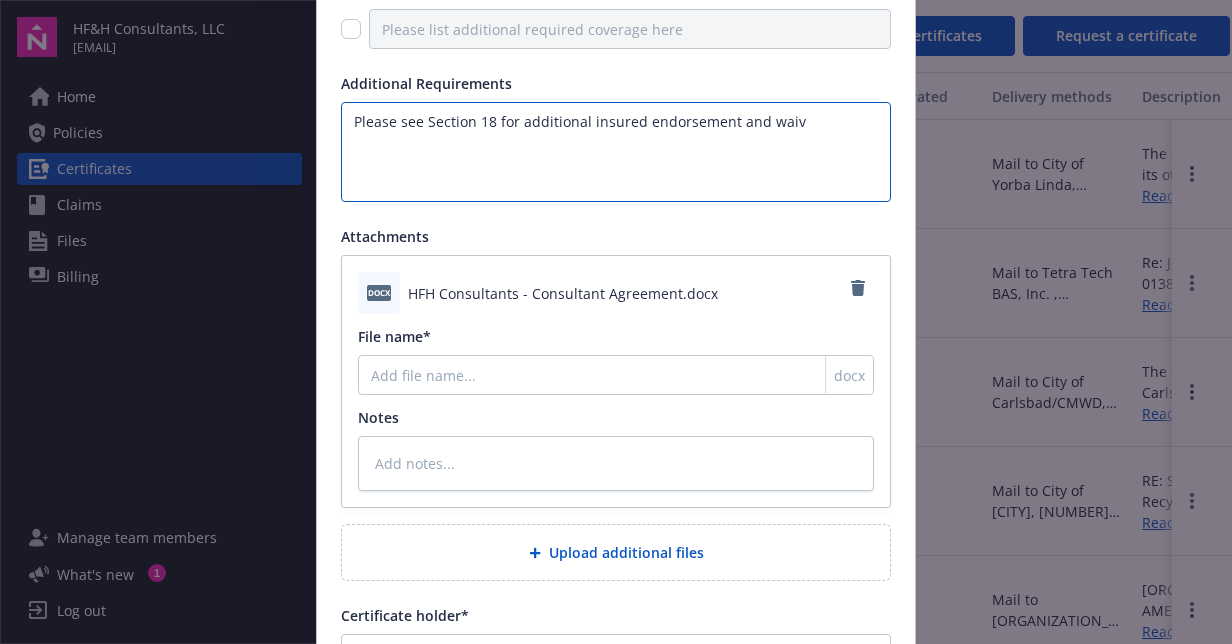 type on "Please see Section 18 for additional insured endorsement and waive" 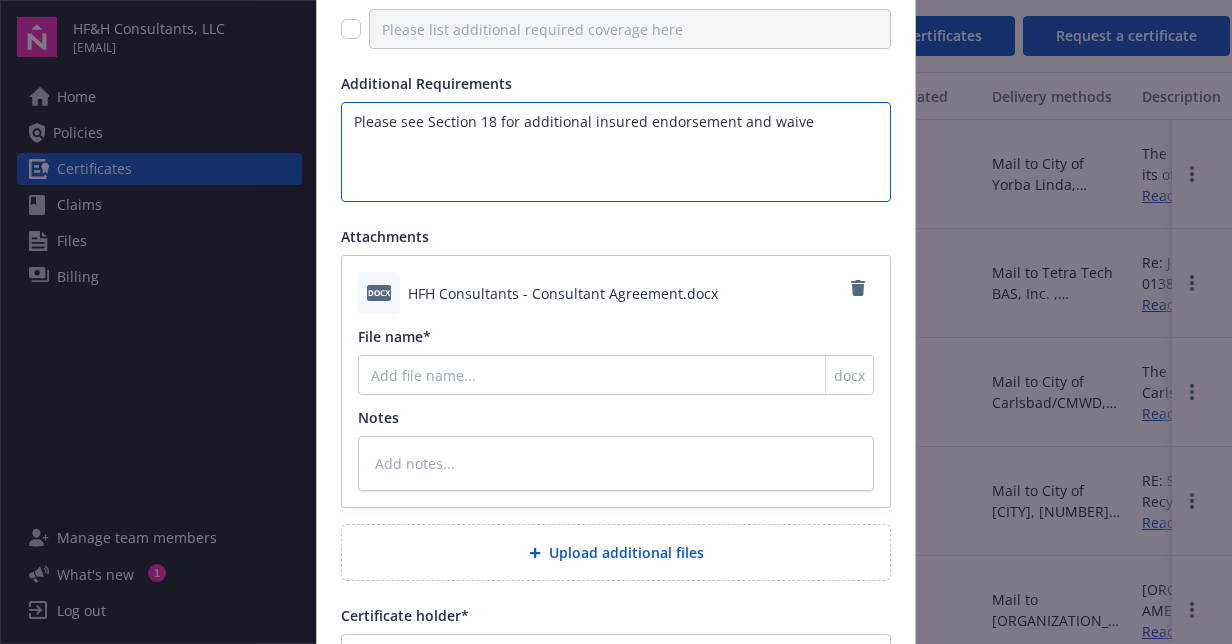type on "Please see Section 18 for additional insured endorsement and waiver" 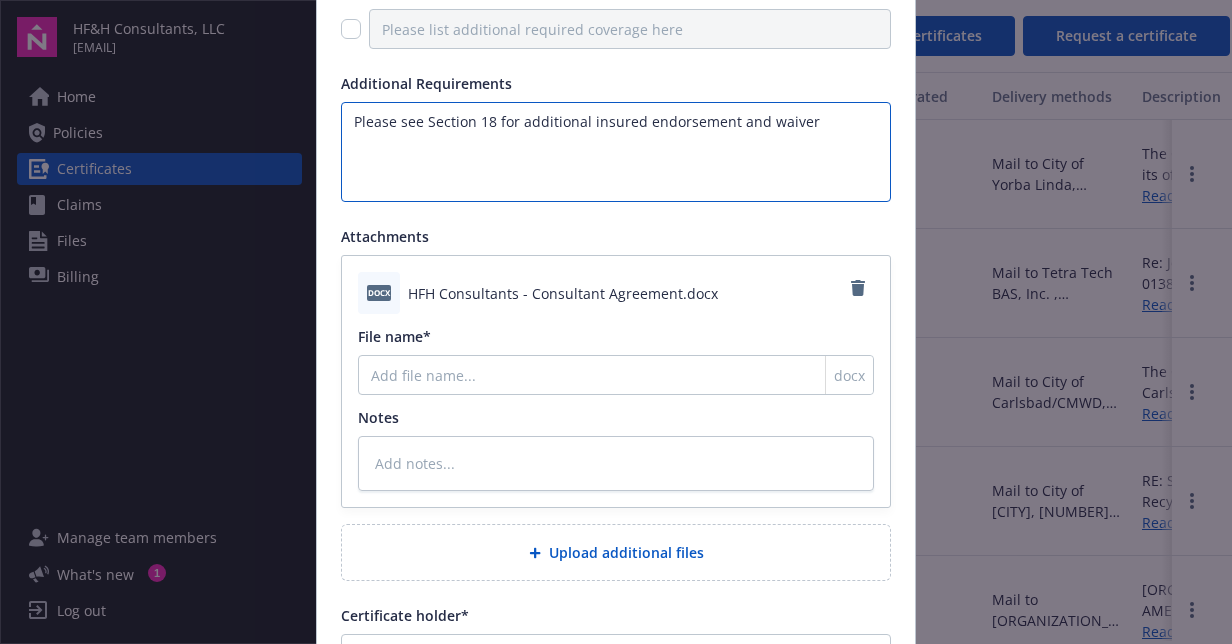 type on "x" 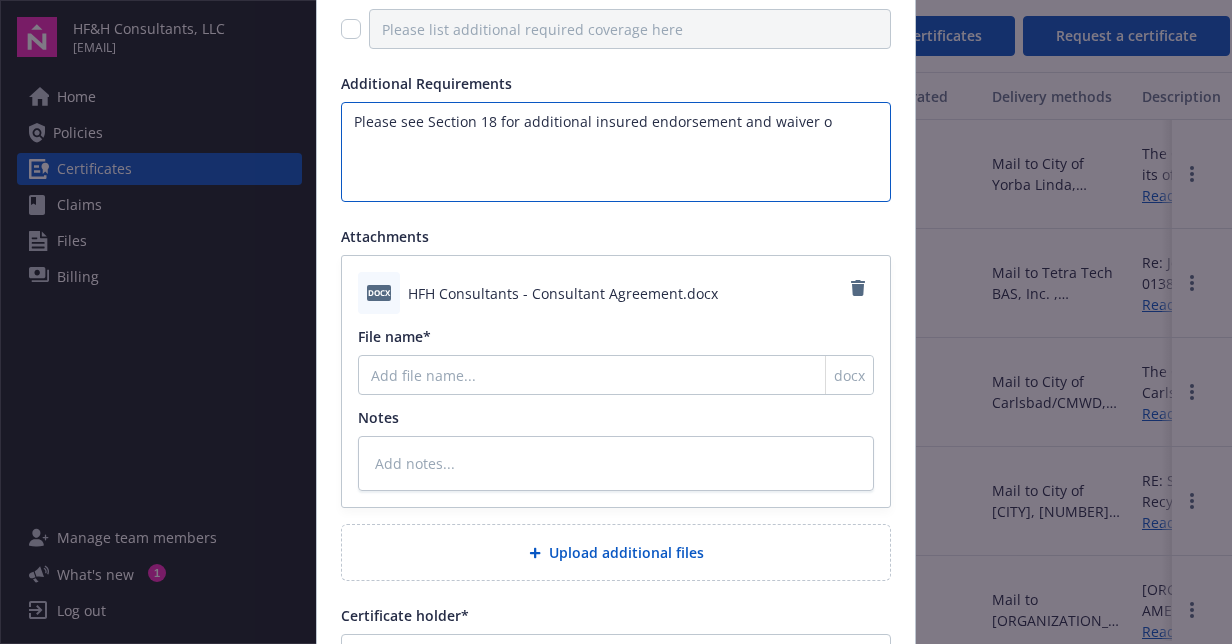type on "Please see Section 18 for additional insured endorsement and waiver or" 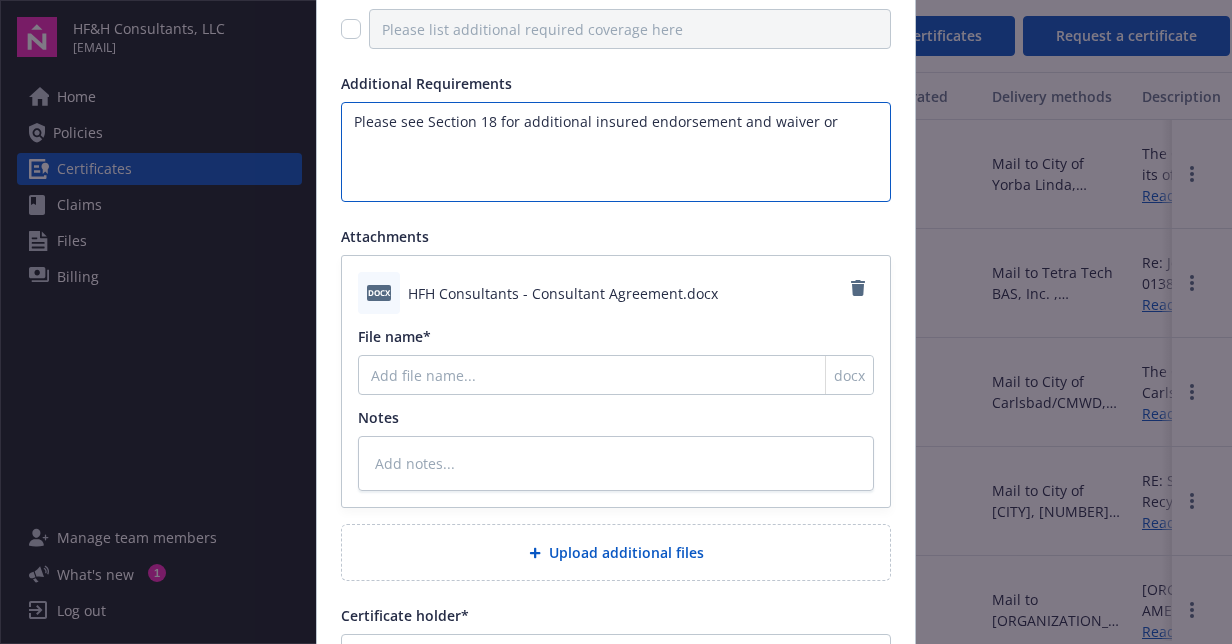 type on "Please see Section 18 for additional insured endorsement and waiver or" 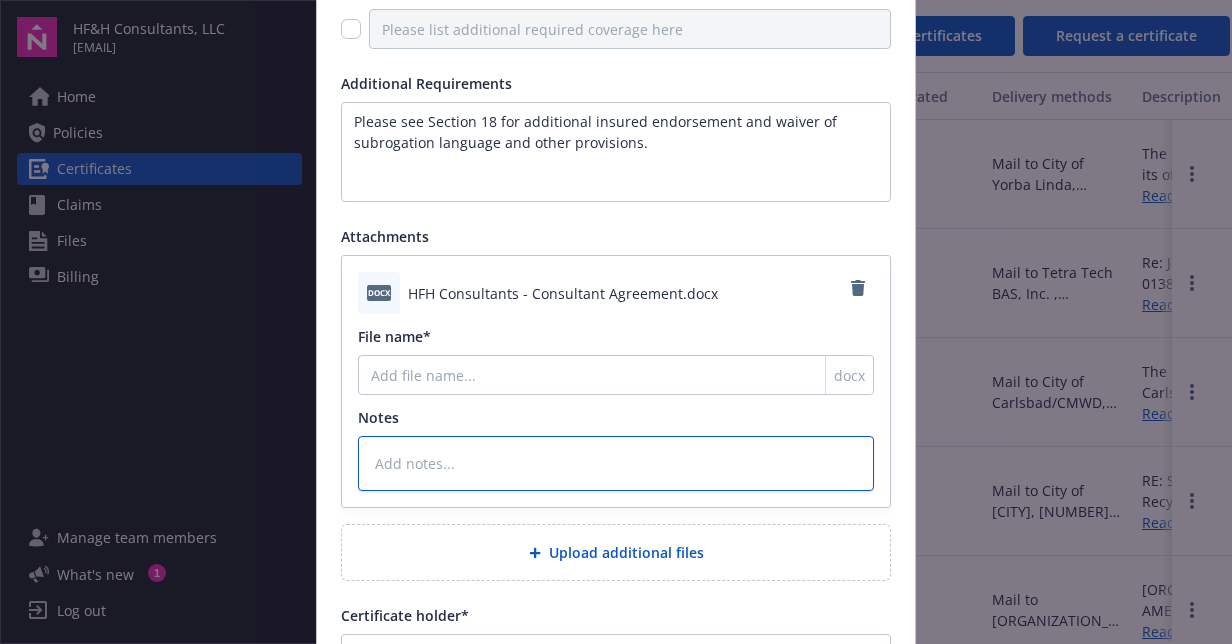 click at bounding box center (616, 463) 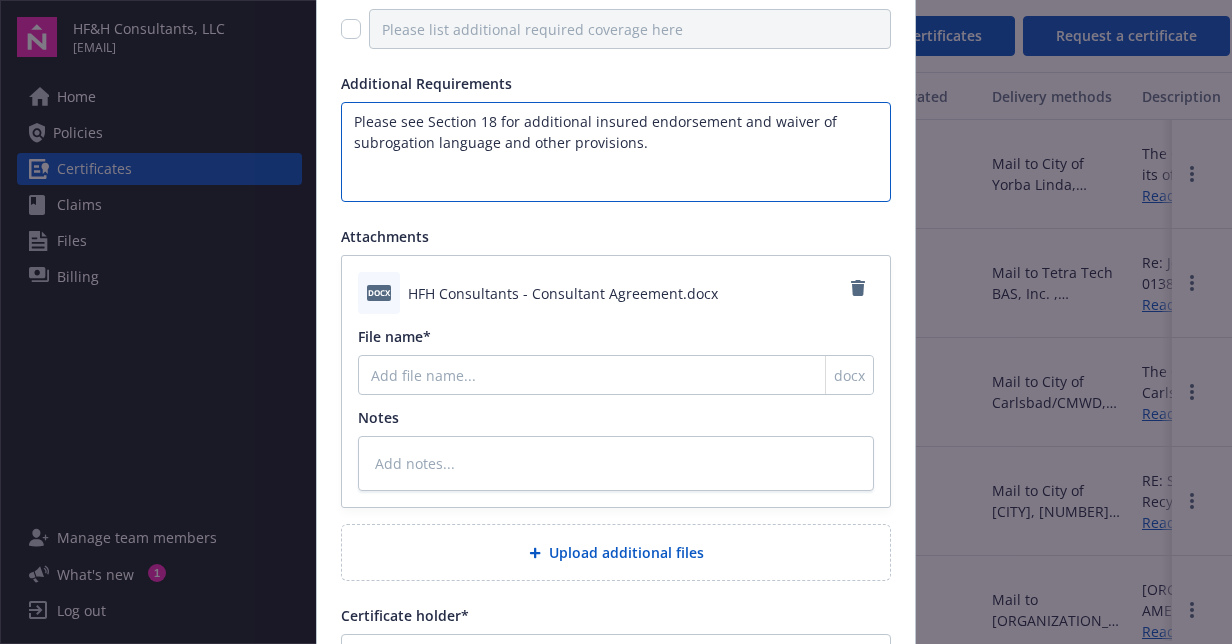 click on "Please see Section 18 for additional insured endorsement and waiver of subrogation language and other provisions." at bounding box center [616, 152] 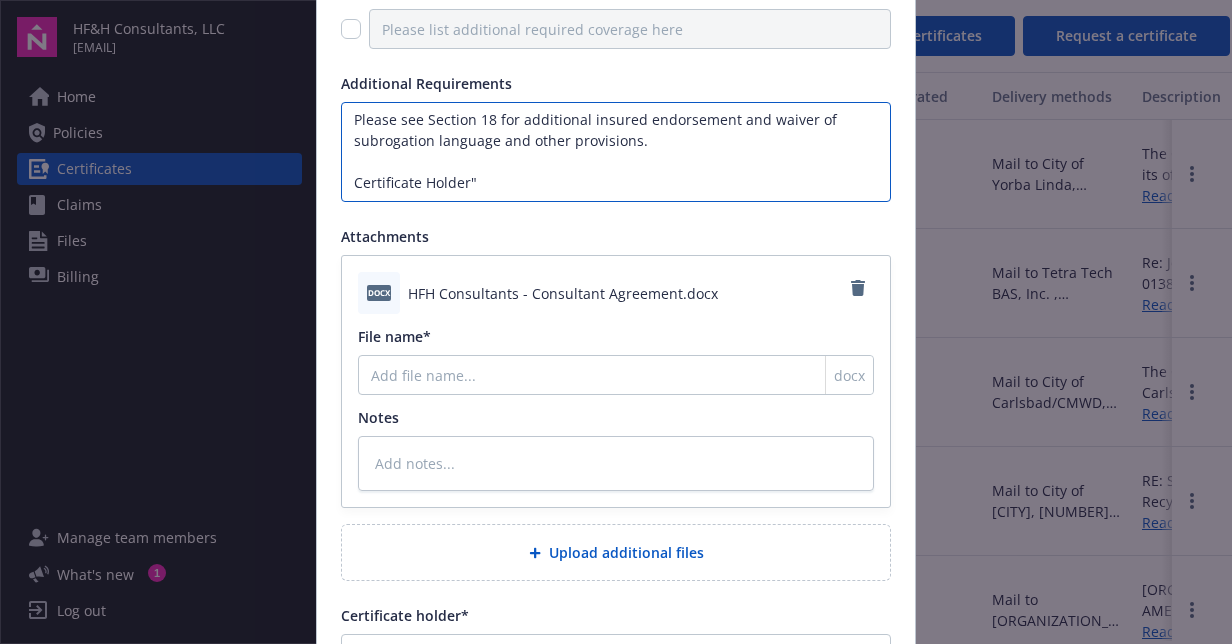 paste on "[FIRST] [LAST], Solid Waste Director
City of Bakersfield
[NUMBER] [STREET], Bldg. A
Bakersfield, [STATE] 93309" 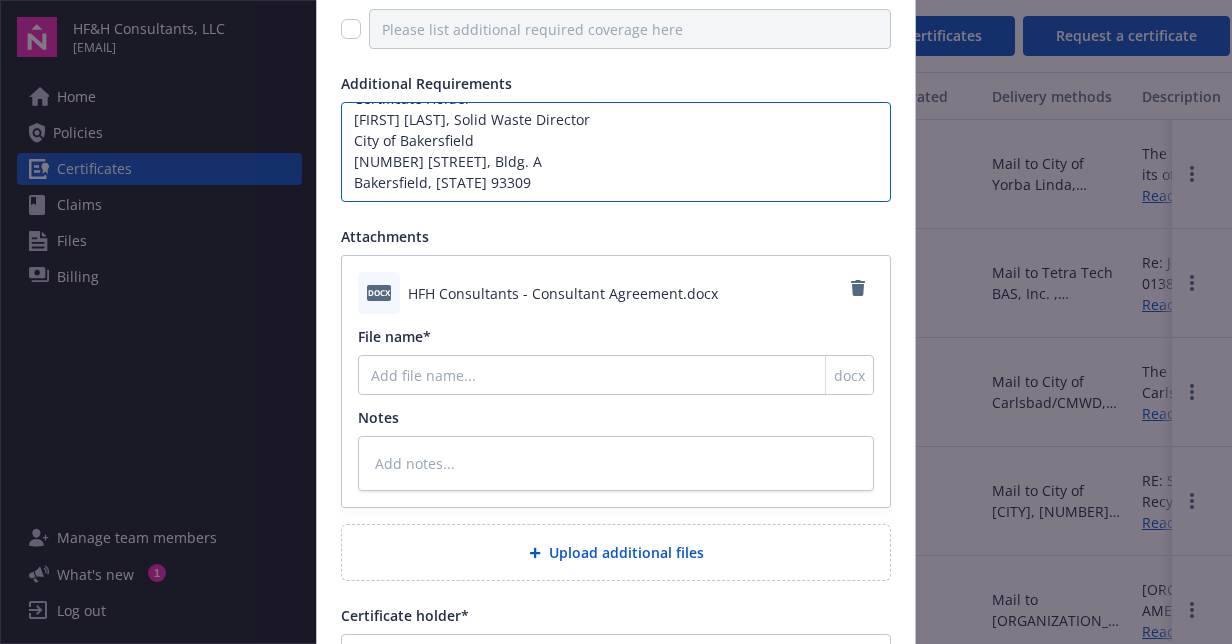 scroll, scrollTop: 85, scrollLeft: 0, axis: vertical 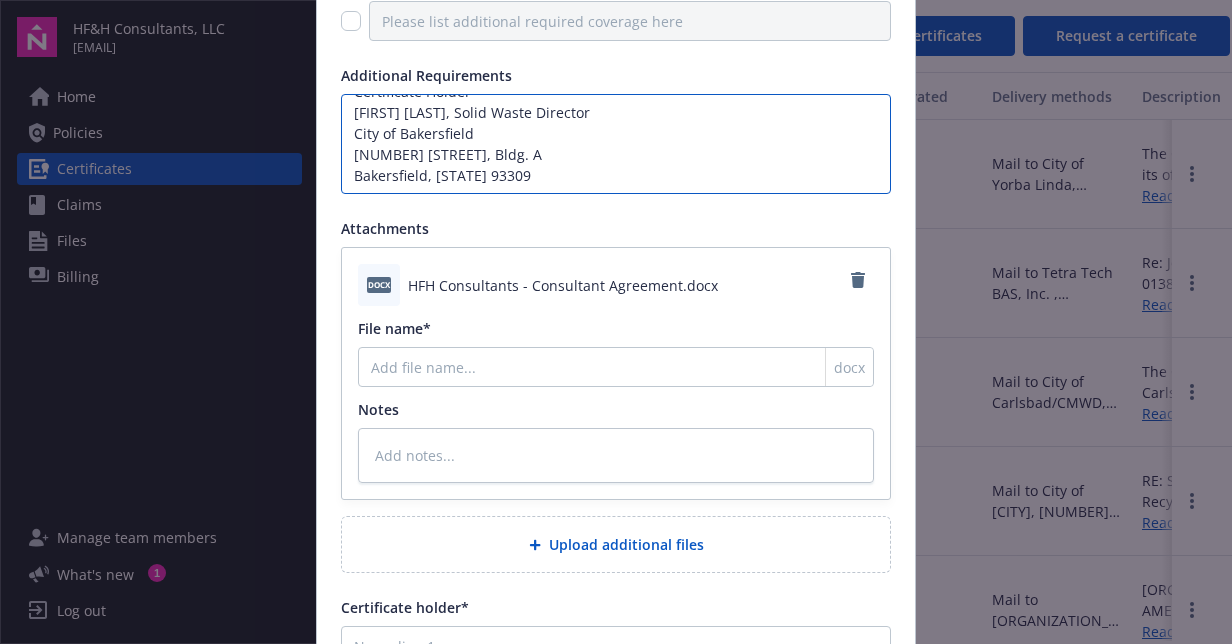 drag, startPoint x: 537, startPoint y: 183, endPoint x: 310, endPoint y: 115, distance: 236.96625 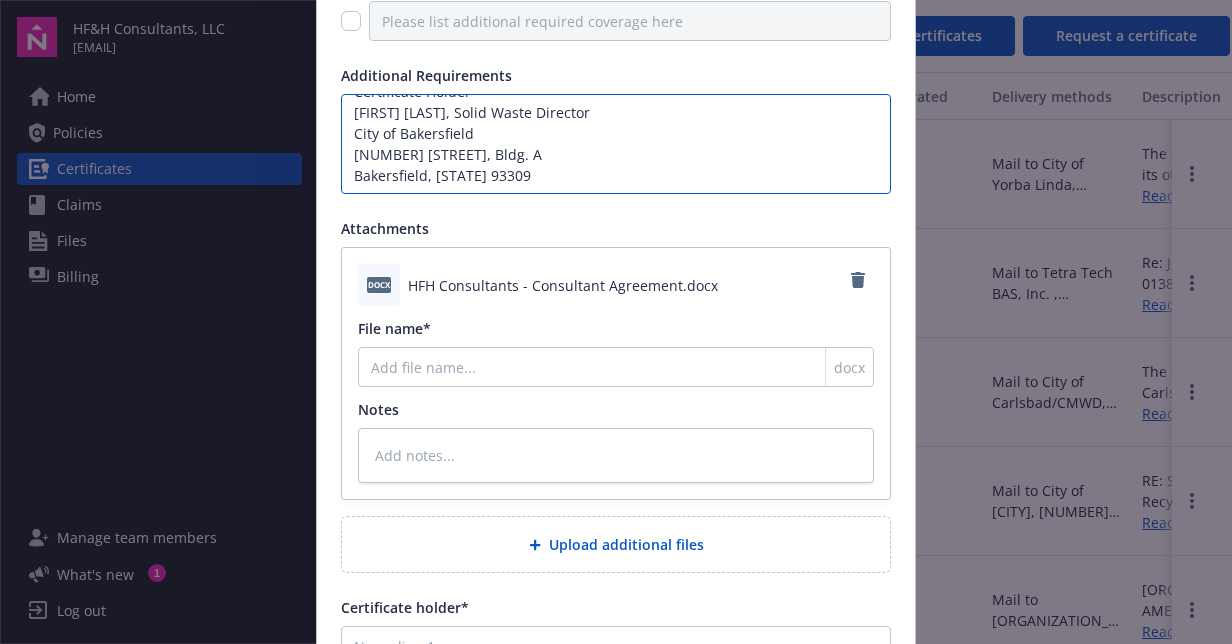 click on "Coverage General liability Commercial Auto Umbrella/Excess Workers' compensation Additional Requirements Please see Section 18 for additional insured endorsement and waiver of subrogation language and other provisions.
Certificate Holder"
[FIRST] [LAST], Solid Waste Director
City of [CITY]
[NUMBER] [STREET], Bldg. A
[CITY], [STATE] [POSTAL_CODE] Attachments docx HFH Consultants - Consultant Agreement.docx File name* docx Notes Upload additional files Certificate holder* Address*" at bounding box center [616, 395] 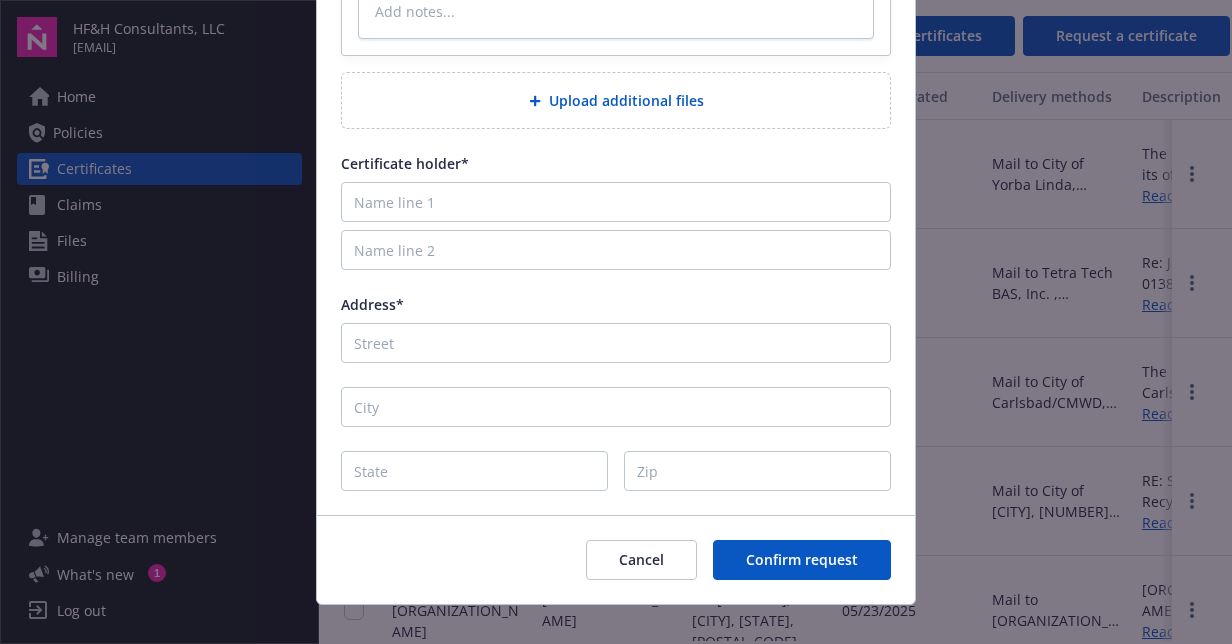 scroll, scrollTop: 749, scrollLeft: 0, axis: vertical 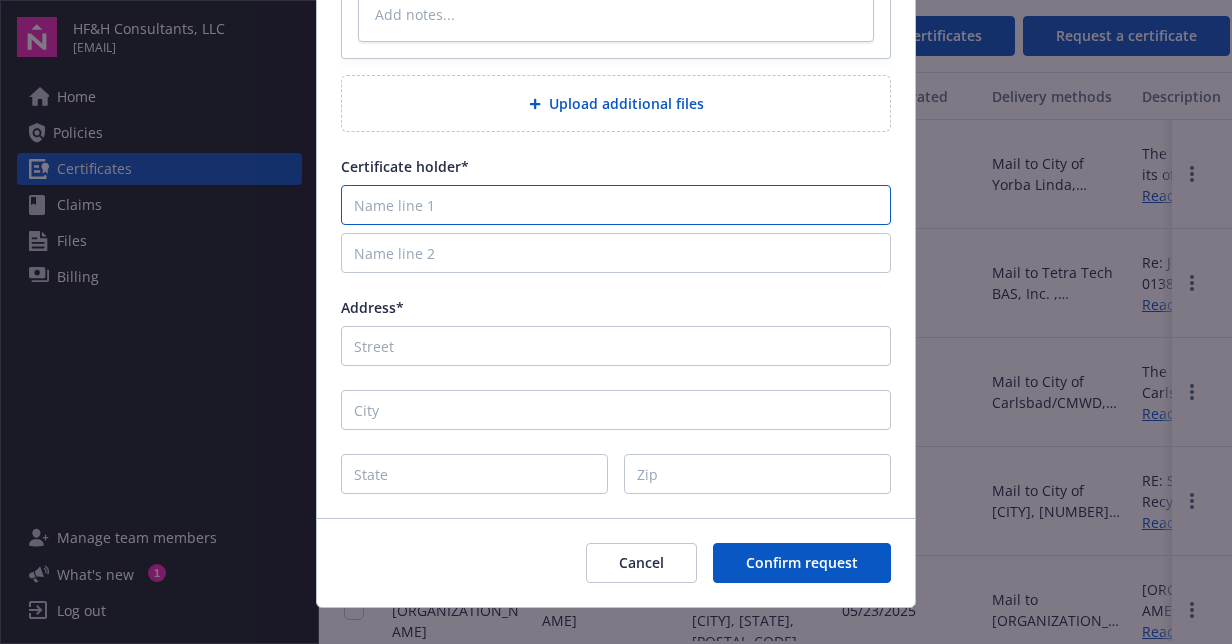 click at bounding box center [616, 205] 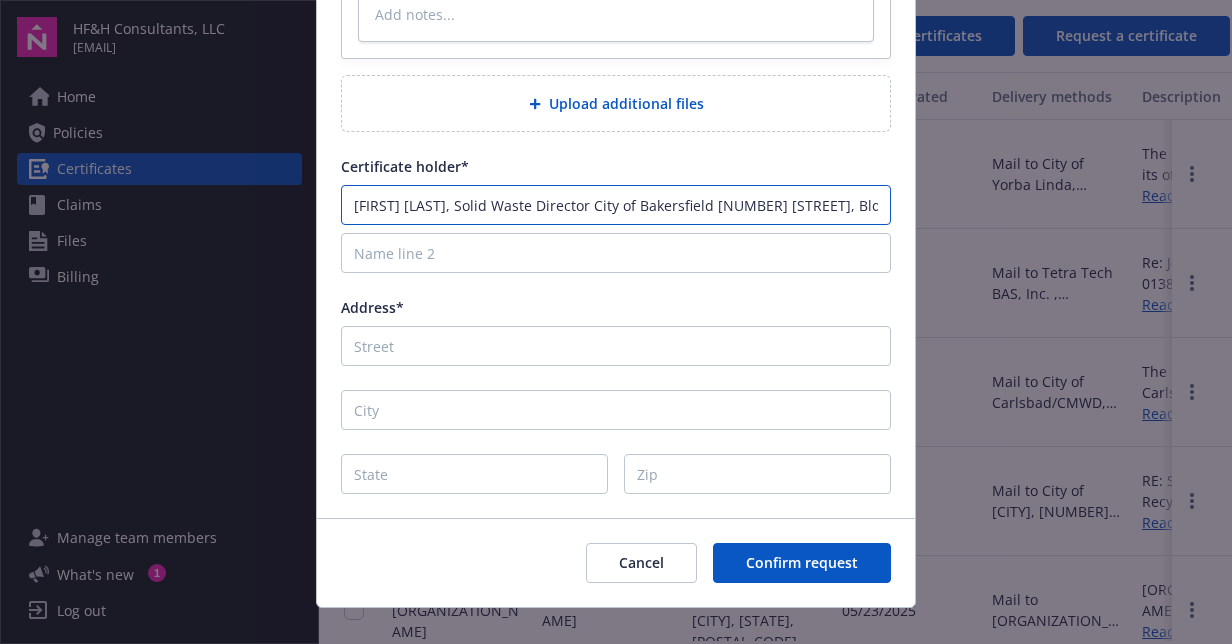 scroll, scrollTop: 0, scrollLeft: 196, axis: horizontal 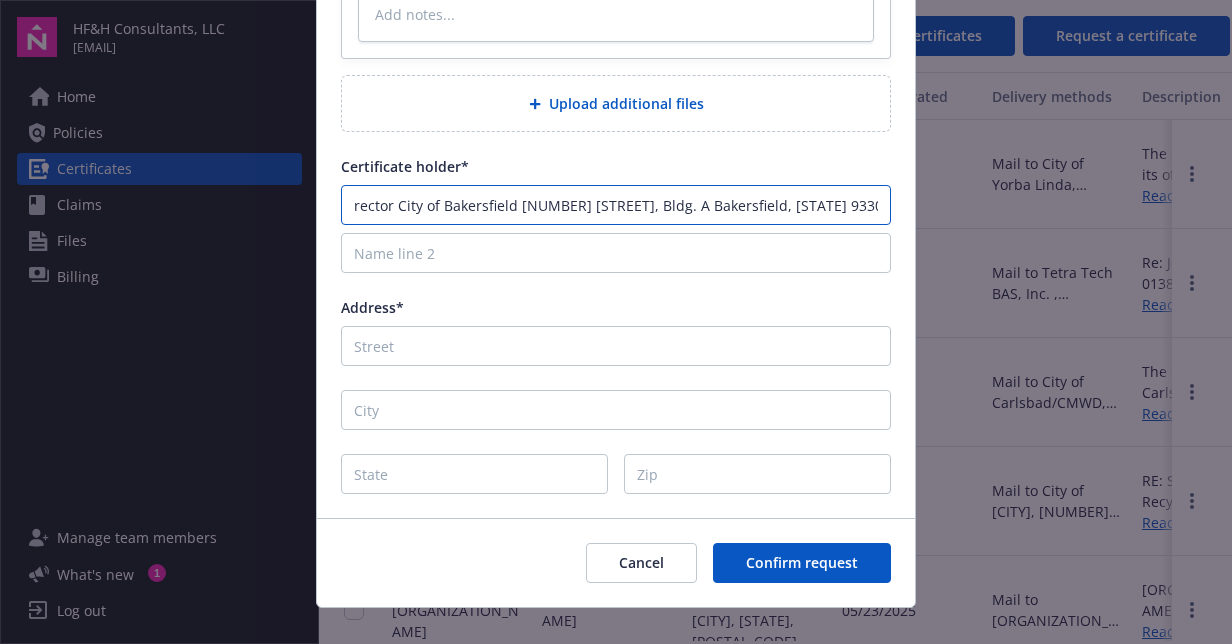 click on "[FIRST] [LAST], Solid Waste Director City of Bakersfield [NUMBER] [STREET], Bldg. A Bakersfield, [STATE] 93309" at bounding box center [616, 205] 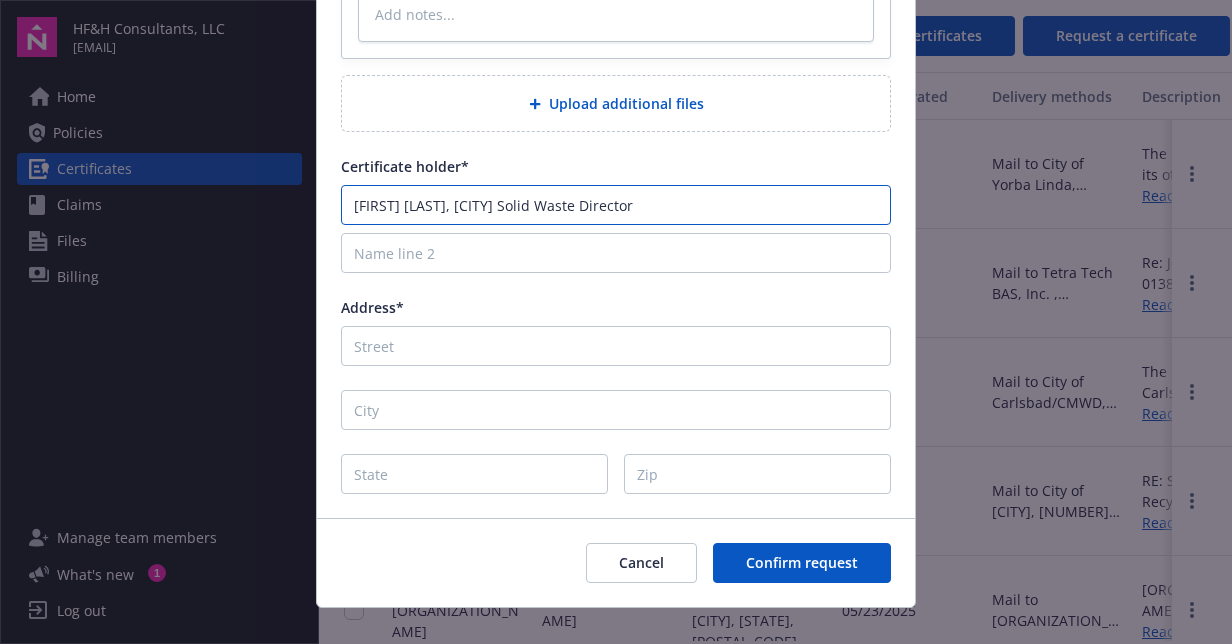 scroll, scrollTop: 0, scrollLeft: 0, axis: both 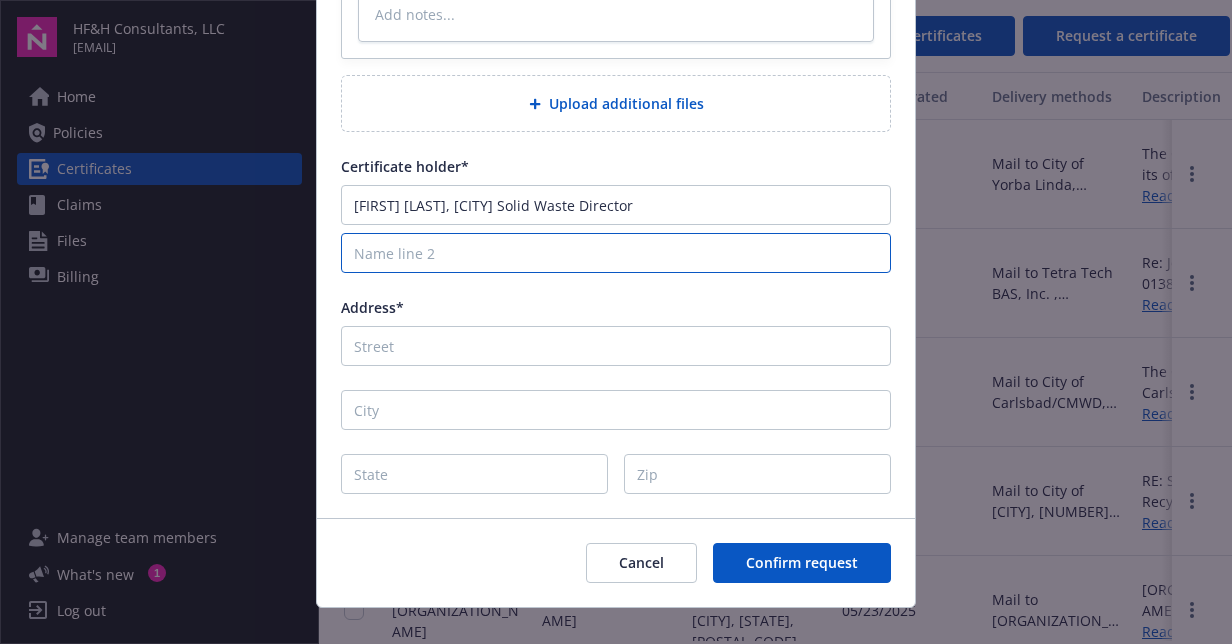 paste on "[NUMBER] [STREET], Bldg. A [CITY], [STATE] [POSTAL_CODE]" 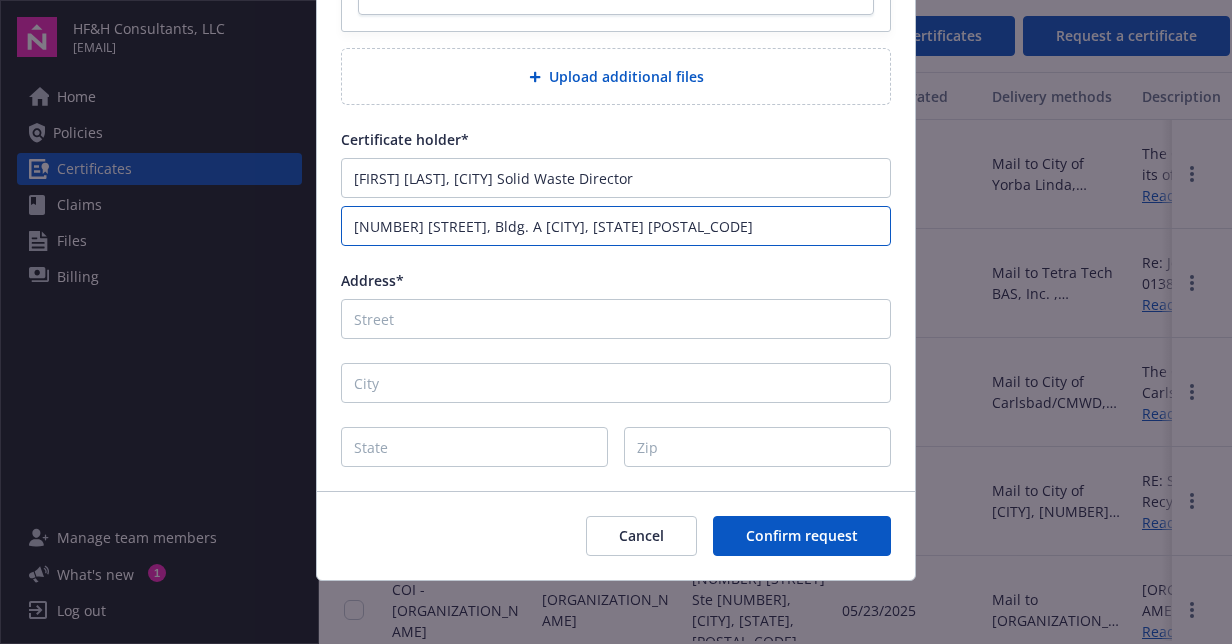 scroll, scrollTop: 776, scrollLeft: 0, axis: vertical 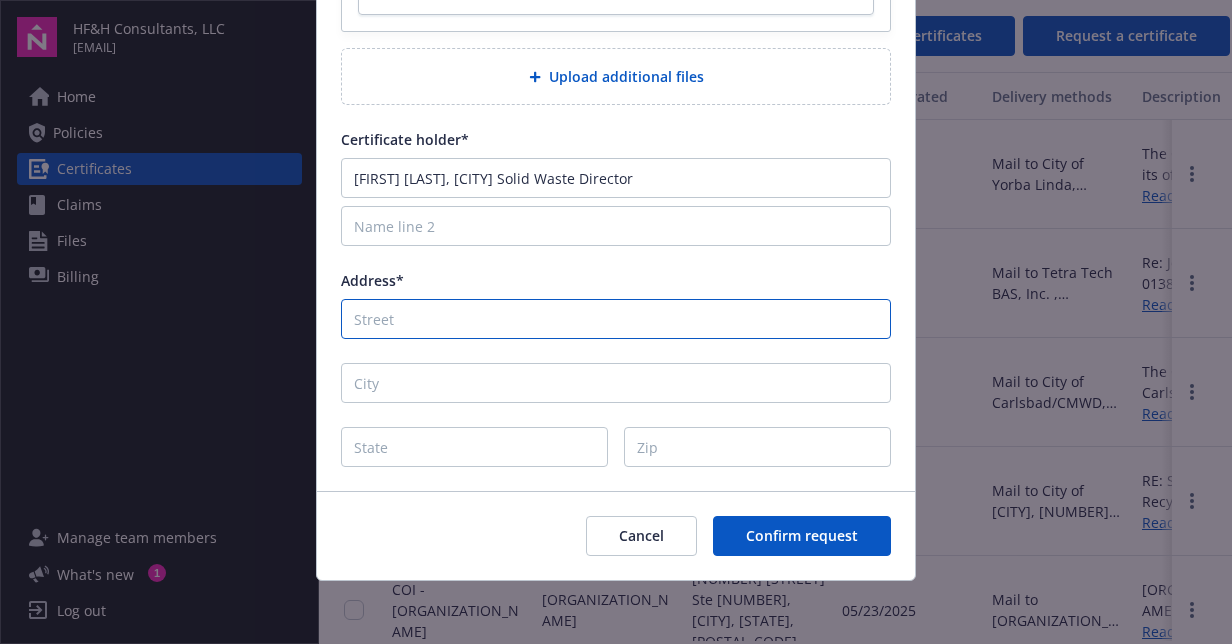 click on "Address*" at bounding box center [616, 319] 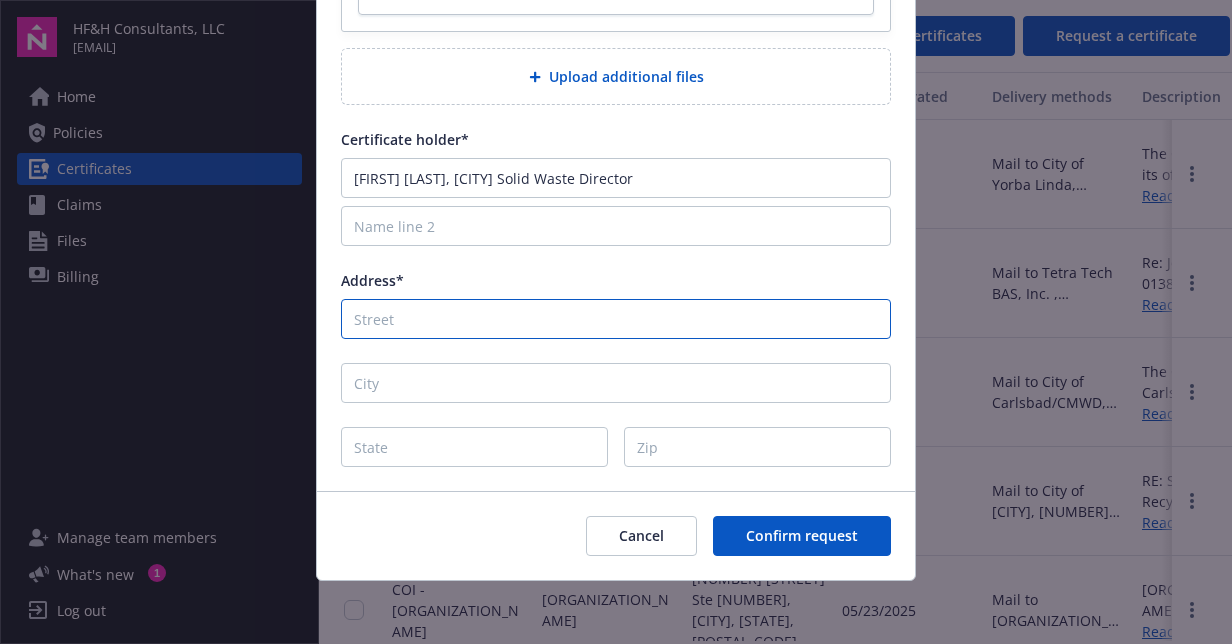 paste on "[NUMBER] [STREET], Bldg. A [CITY], [STATE] [POSTAL_CODE]" 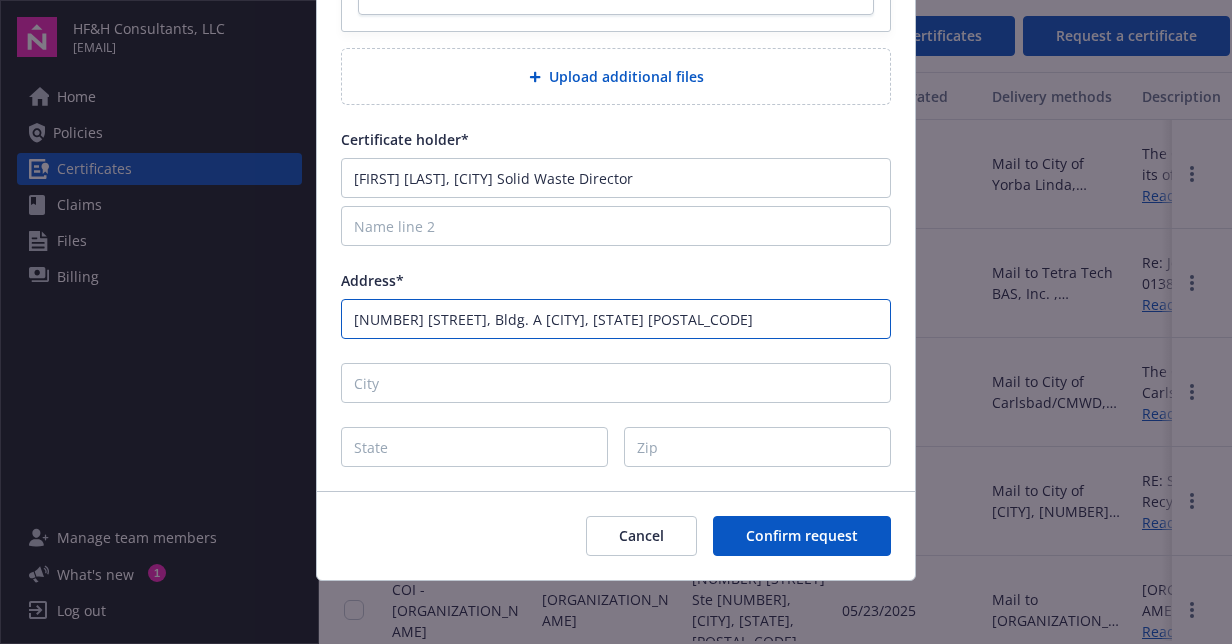 click on "[NUMBER] [STREET], Bldg. A [CITY], [STATE] [POSTAL_CODE]" at bounding box center [616, 319] 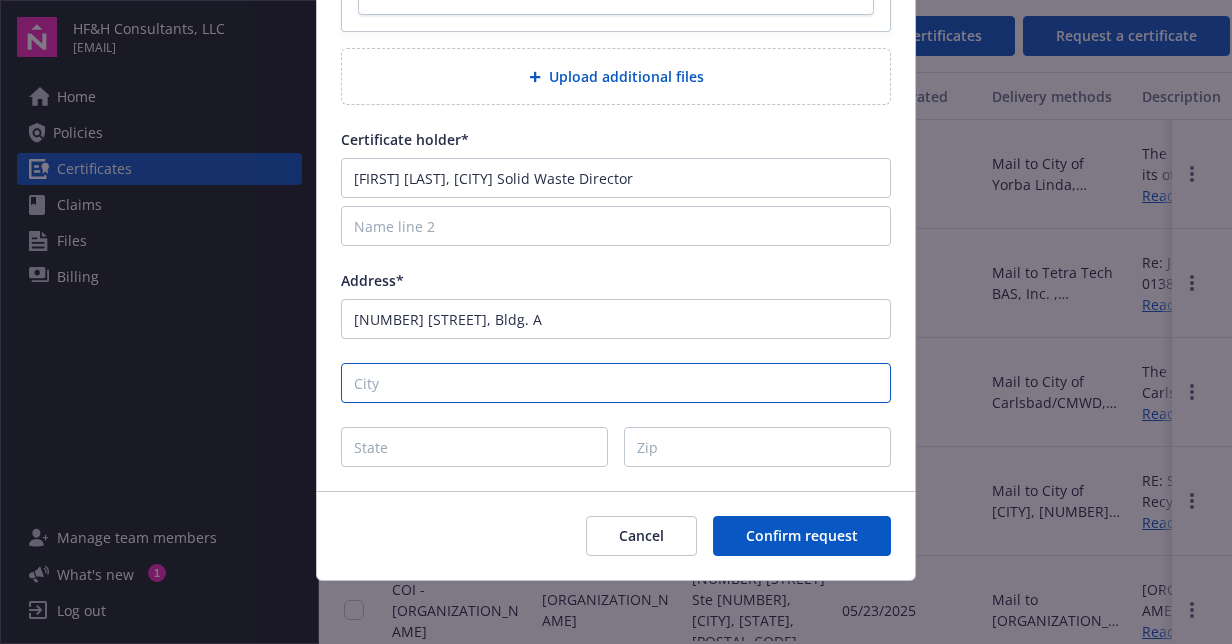 paste on "[CITY], [STATE] [ZIP]" 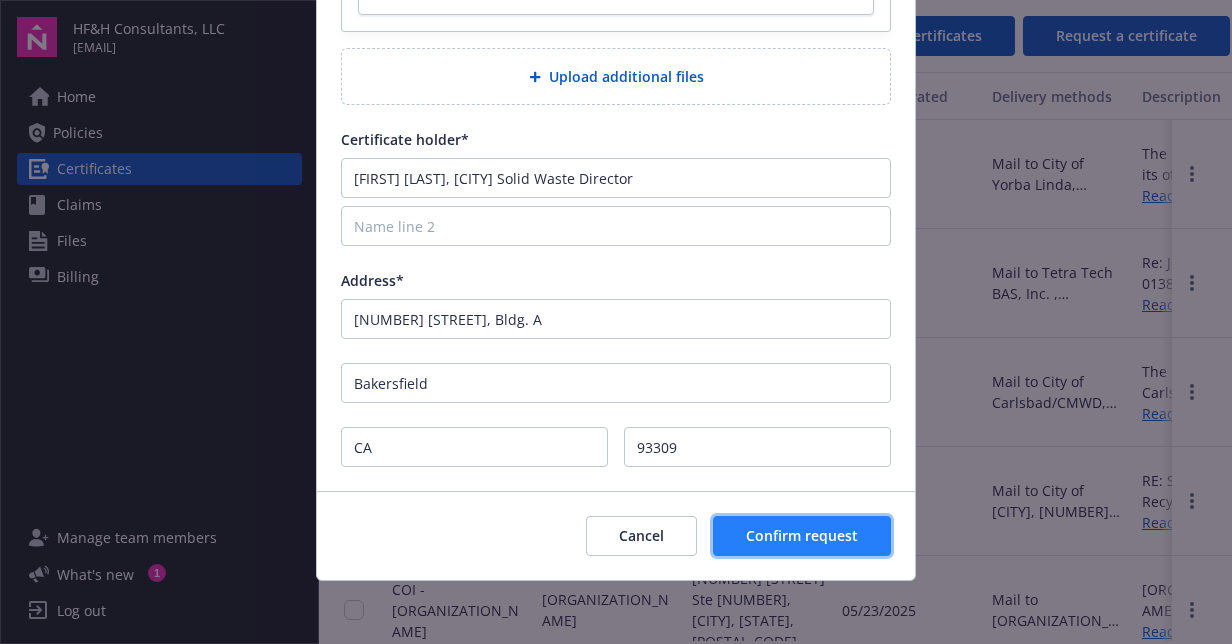 click on "Confirm request" at bounding box center [802, 535] 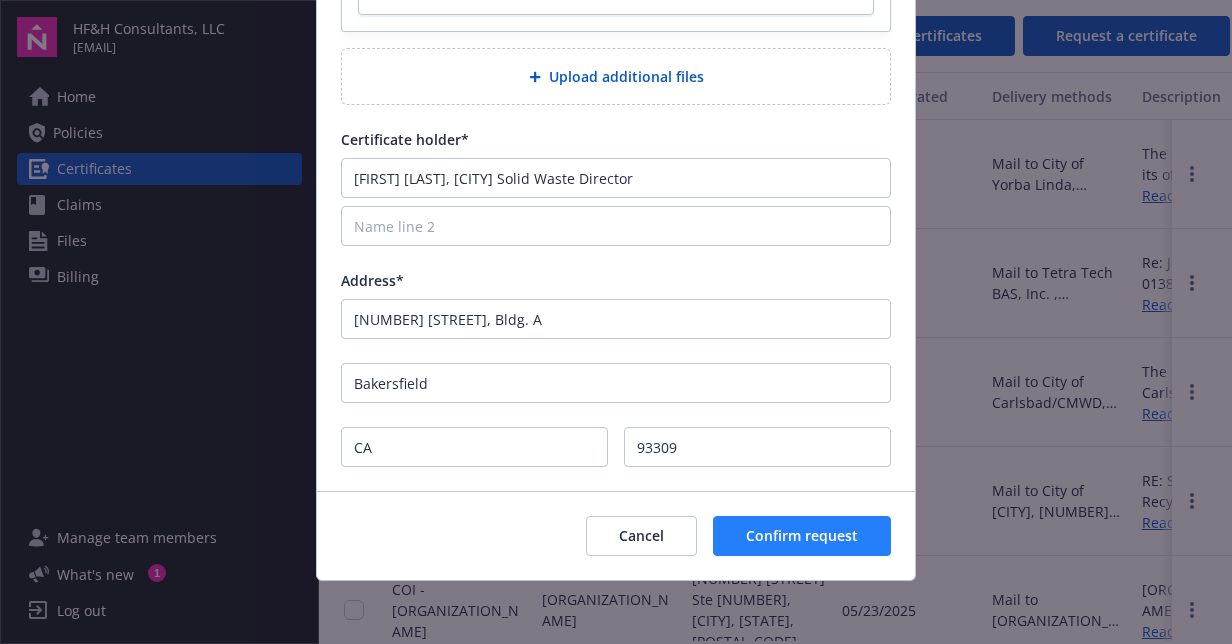 scroll, scrollTop: 801, scrollLeft: 0, axis: vertical 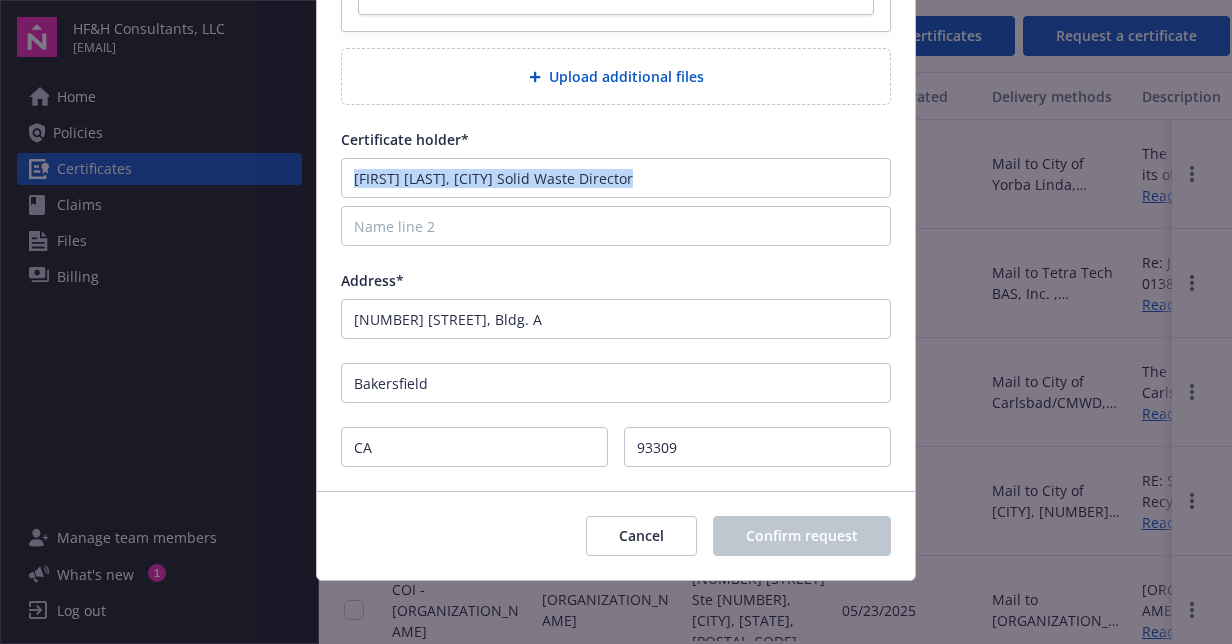 drag, startPoint x: 647, startPoint y: 200, endPoint x: 637, endPoint y: 228, distance: 29.732138 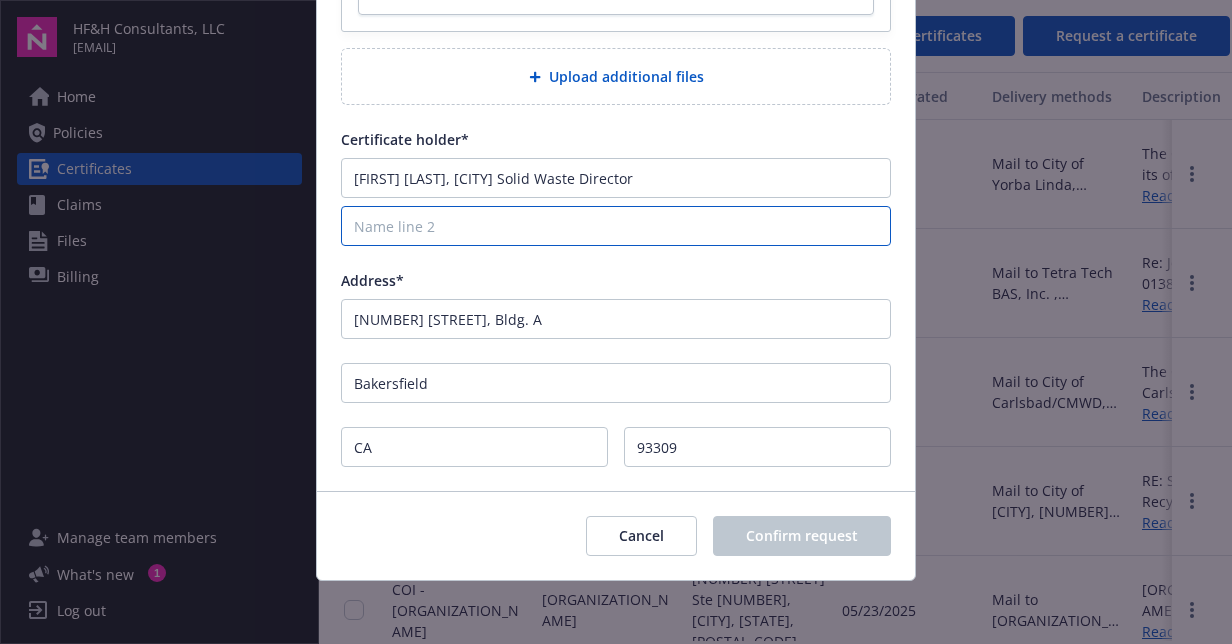 click at bounding box center [616, 226] 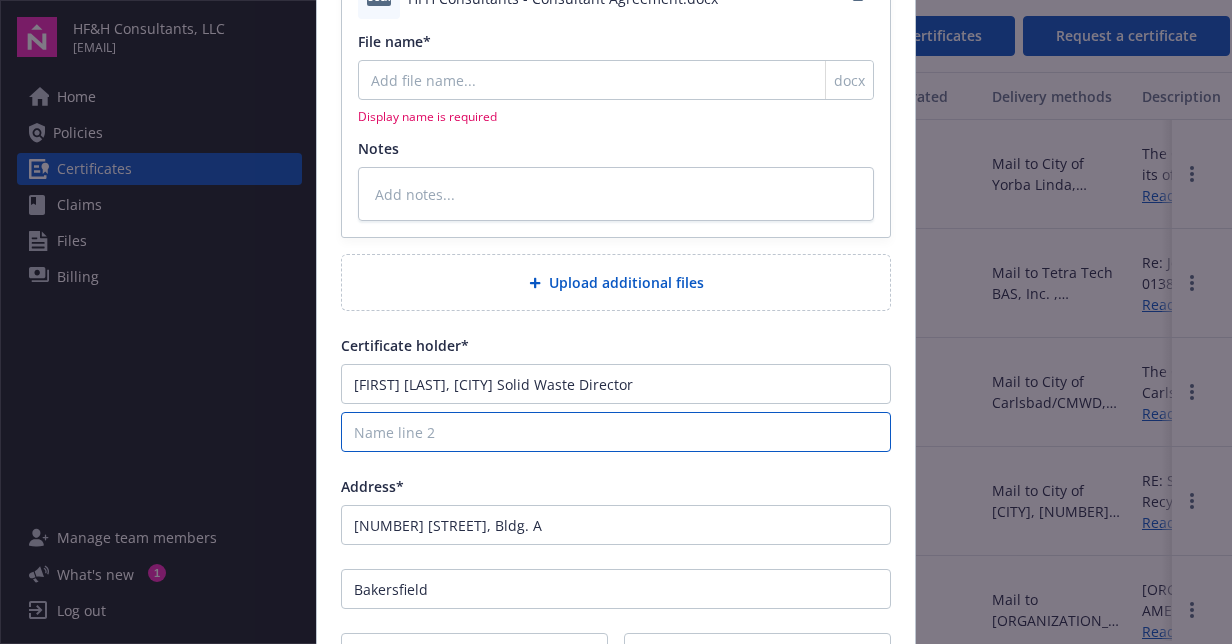 scroll, scrollTop: 272, scrollLeft: 0, axis: vertical 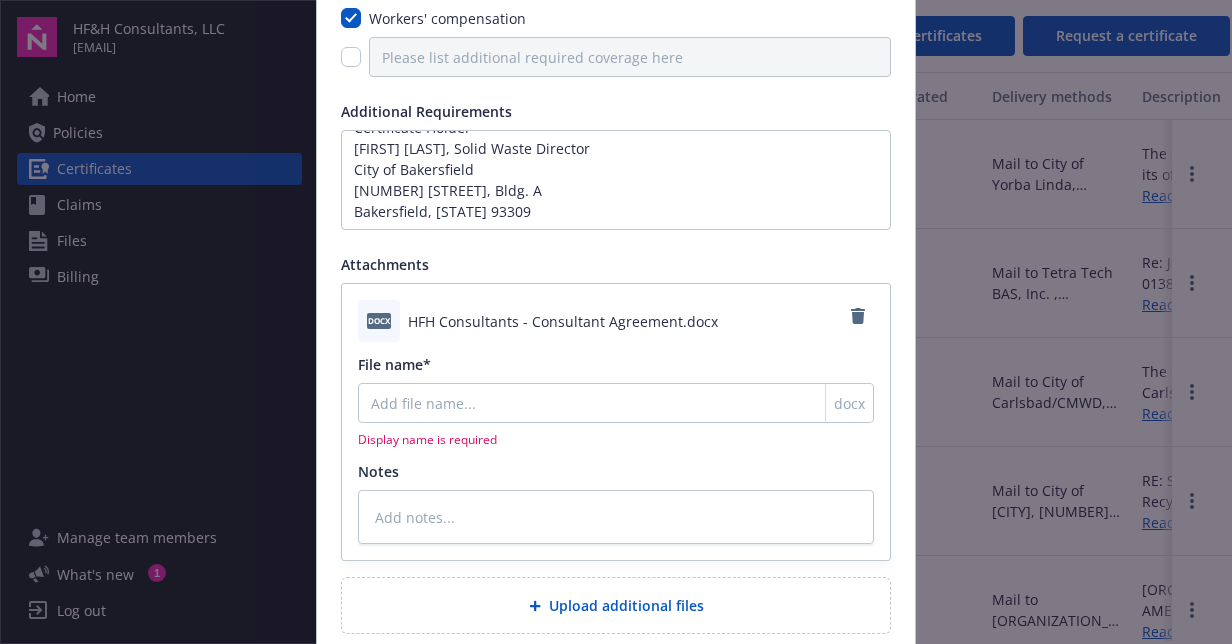 drag, startPoint x: 595, startPoint y: 377, endPoint x: 580, endPoint y: 394, distance: 22.671568 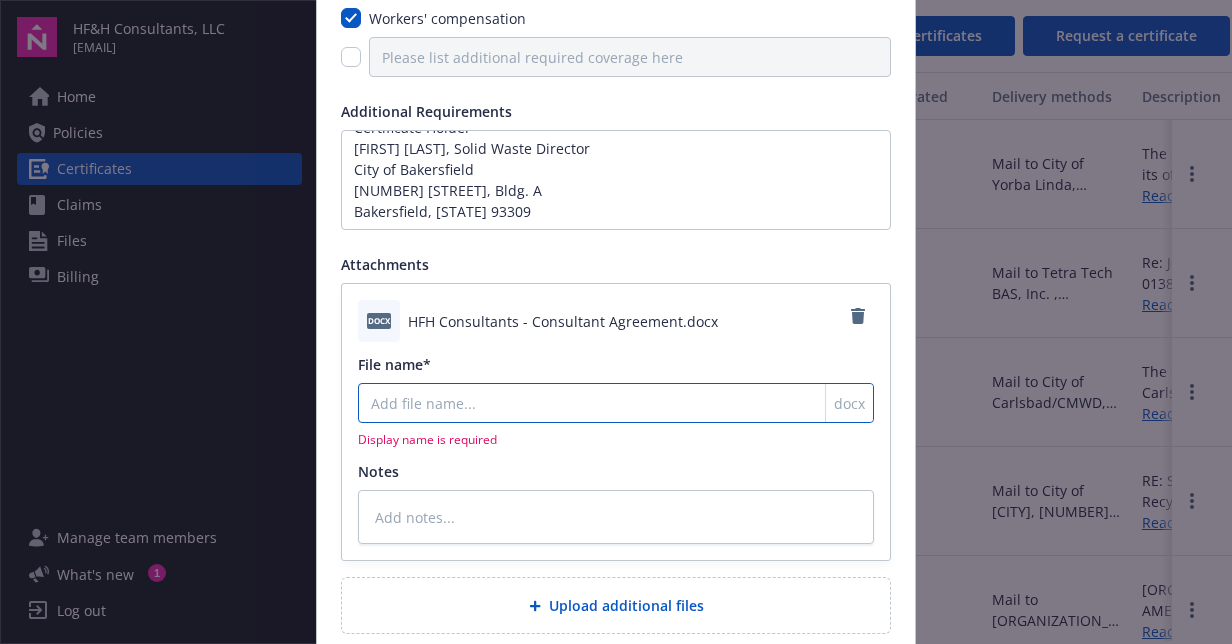 click on "File name*" at bounding box center [616, 403] 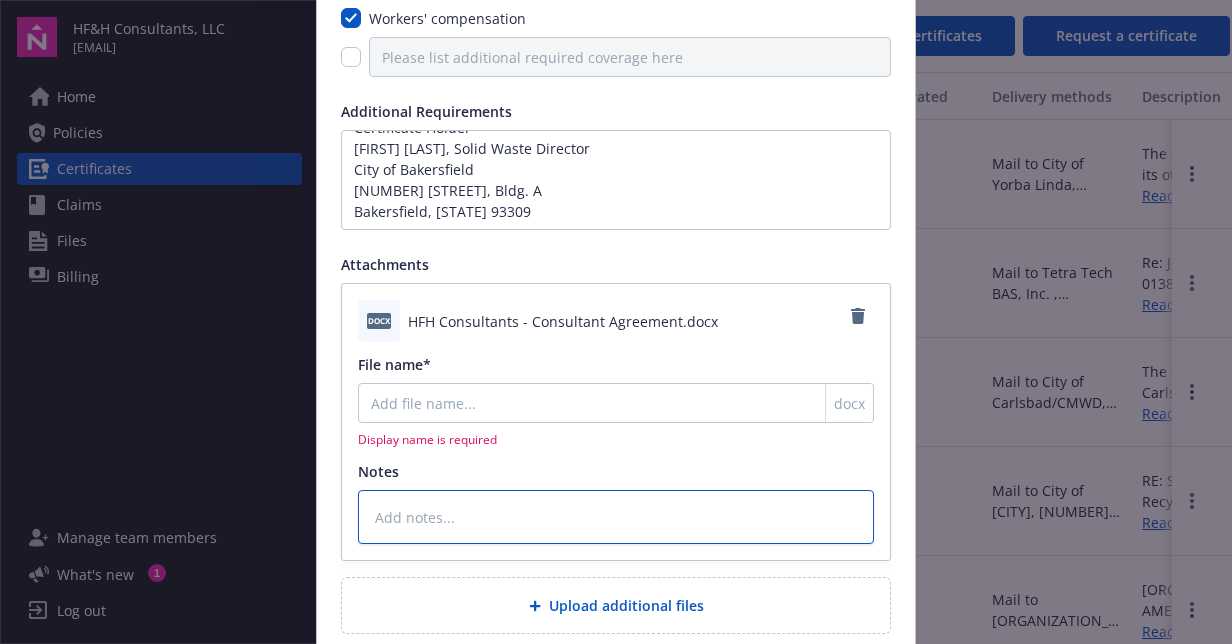 click at bounding box center (616, 517) 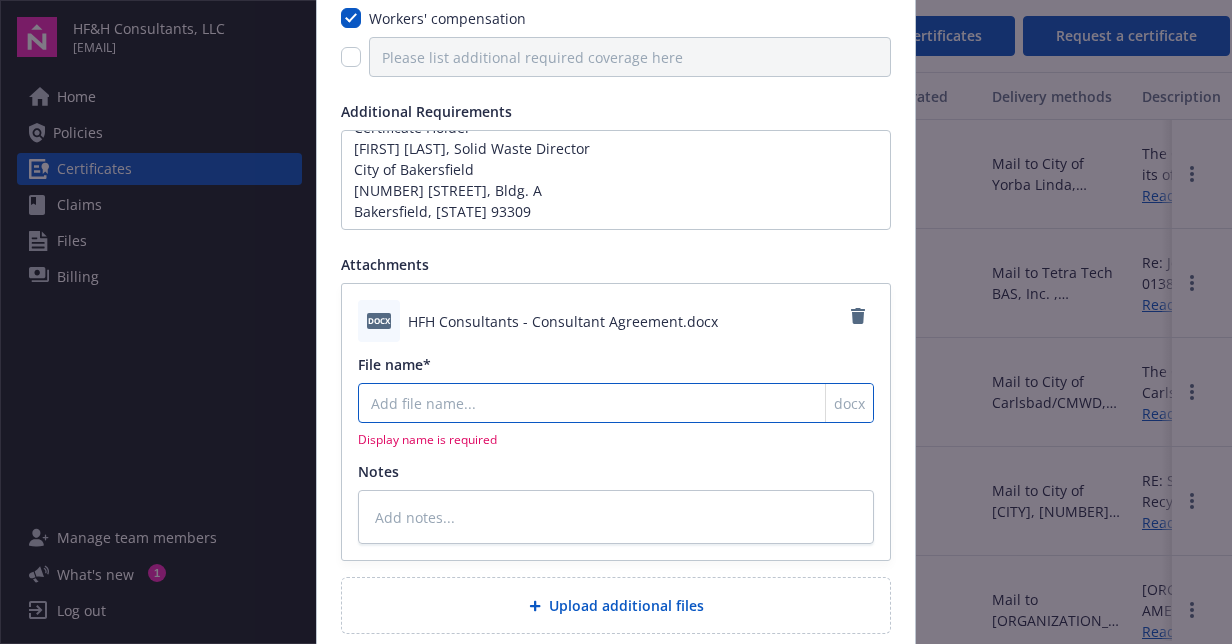 click on "File name*" at bounding box center [616, 403] 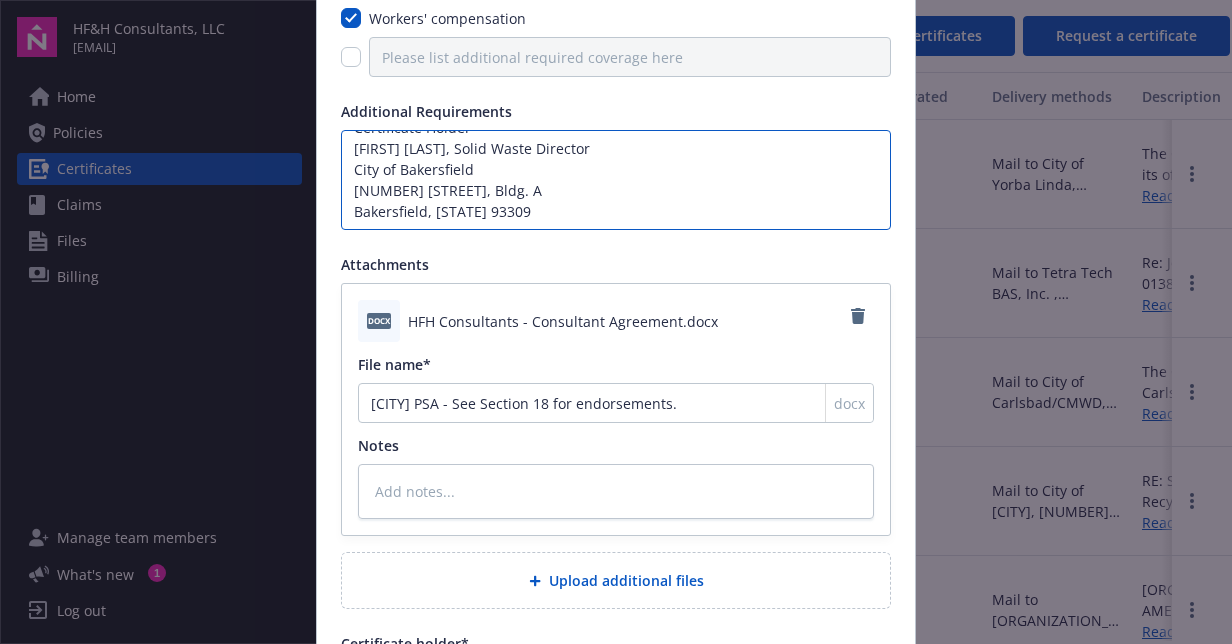 drag, startPoint x: 557, startPoint y: 208, endPoint x: 321, endPoint y: 148, distance: 243.5077 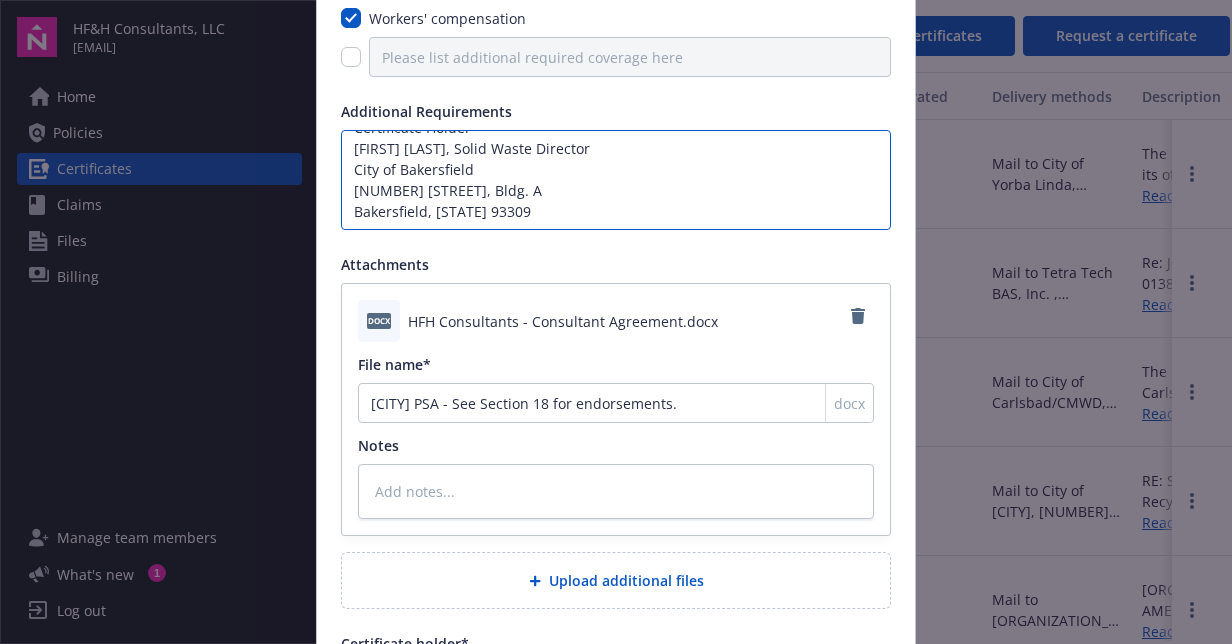 click on "Coverage General liability Commercial Auto Umbrella/Excess Workers' compensation Additional Requirements Please see Section 18 for additional insured endorsement and waiver of subrogation language and other provisions.
Certificate Holder"
[FIRST] [LAST], Solid Waste Director
City of Bakersfield
[NUMBER] [STREET], Bldg. A
Bakersfield, [STATE] 93309 Attachments docx HFH Consultants - Consultant Agreement.docx File name* Bakersfield PSA - See Section 18 for endorsements. docx Notes Upload additional files Certificate holder* [FIRST] [LAST], Bakersfield Solid Waste Director Address* [NUMBER] [STREET], Bldg. A Bakersfield CA 93309" at bounding box center (616, 431) 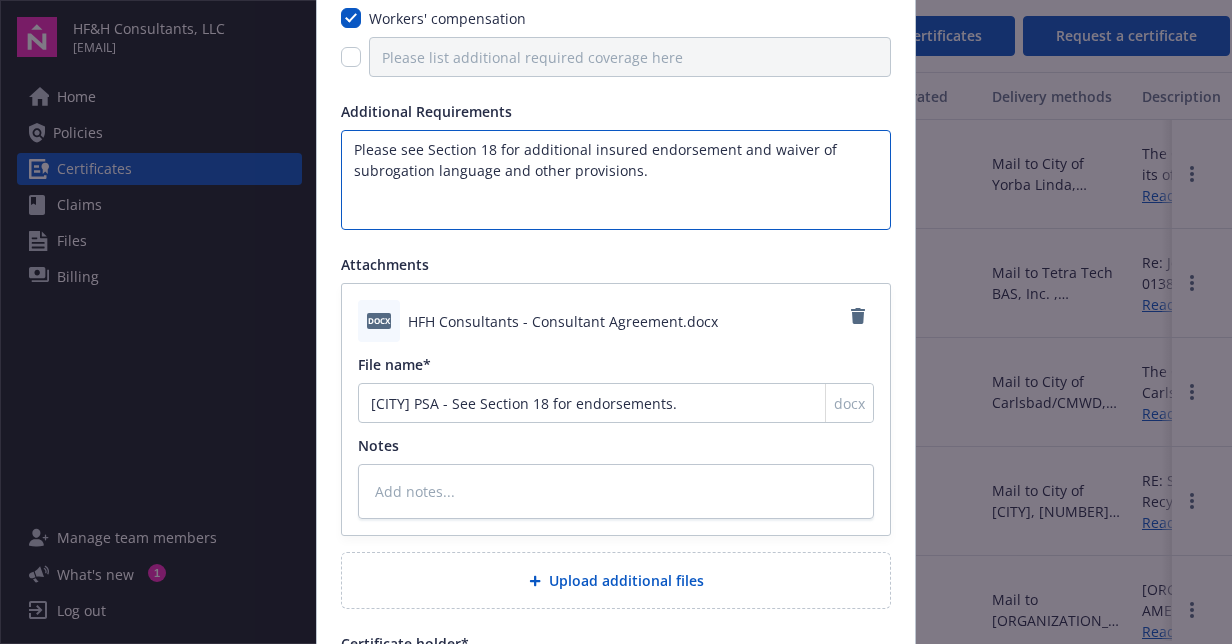 scroll, scrollTop: 0, scrollLeft: 0, axis: both 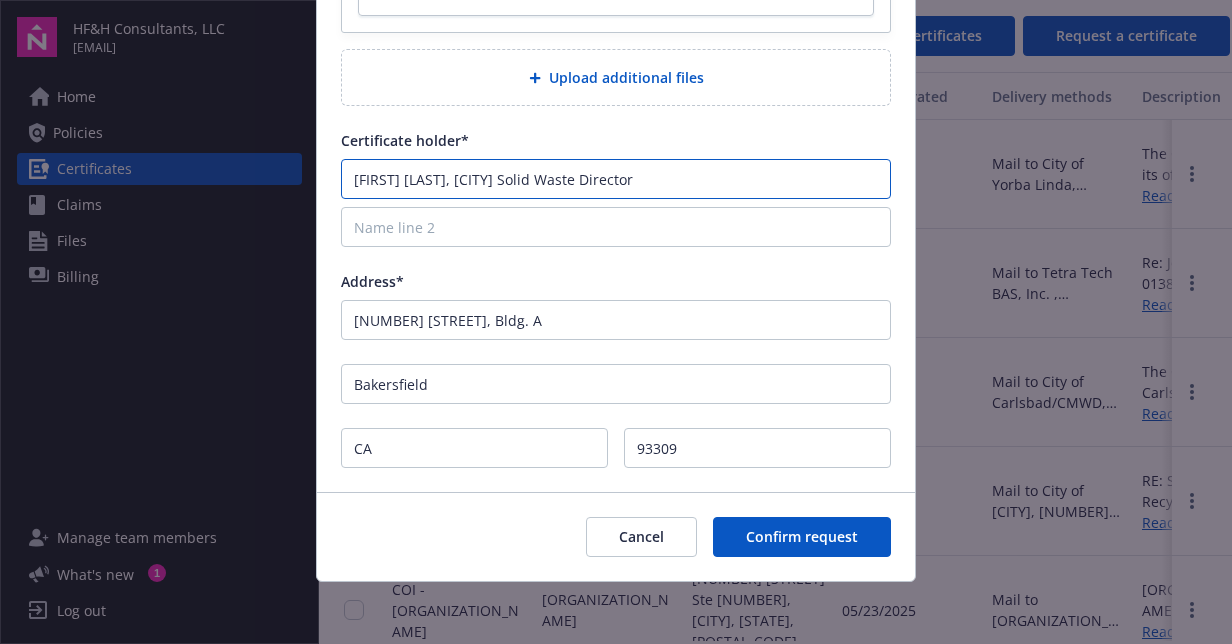 drag, startPoint x: 446, startPoint y: 175, endPoint x: 757, endPoint y: 187, distance: 311.2314 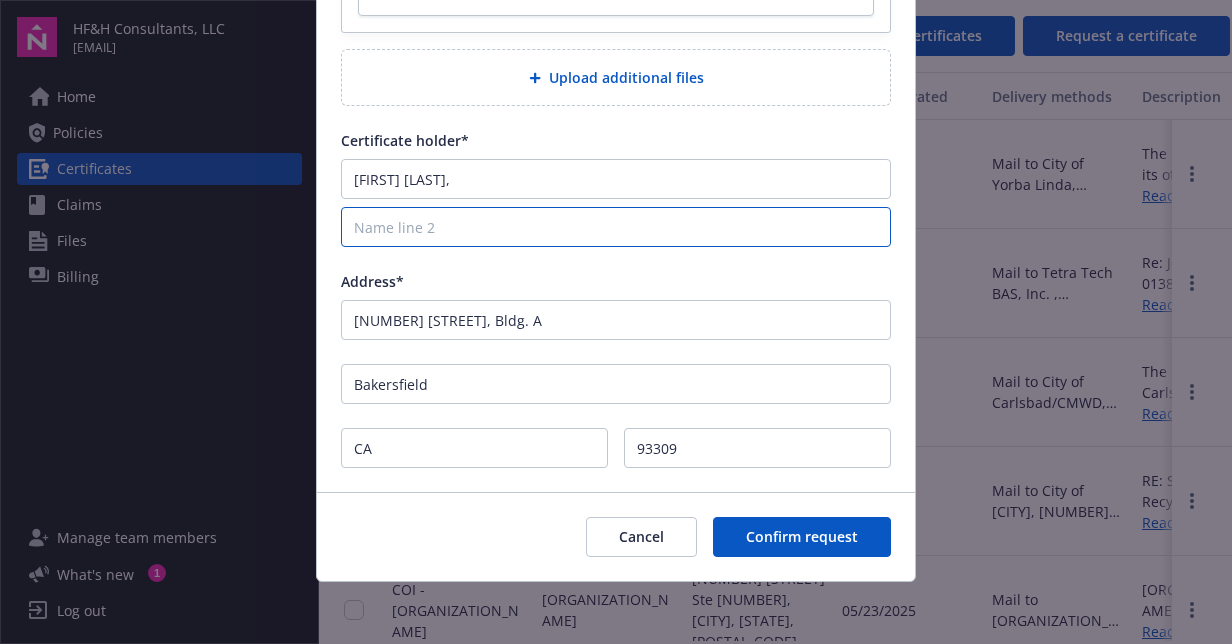 click at bounding box center [616, 227] 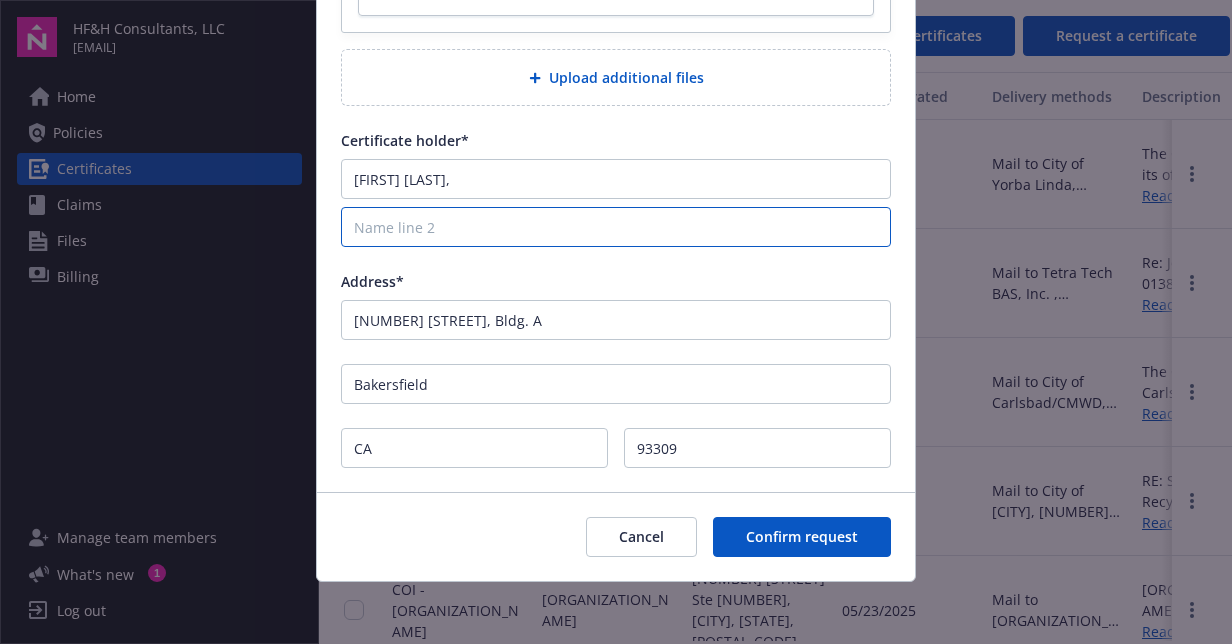 paste on "Bakersfield Solid Waste Director" 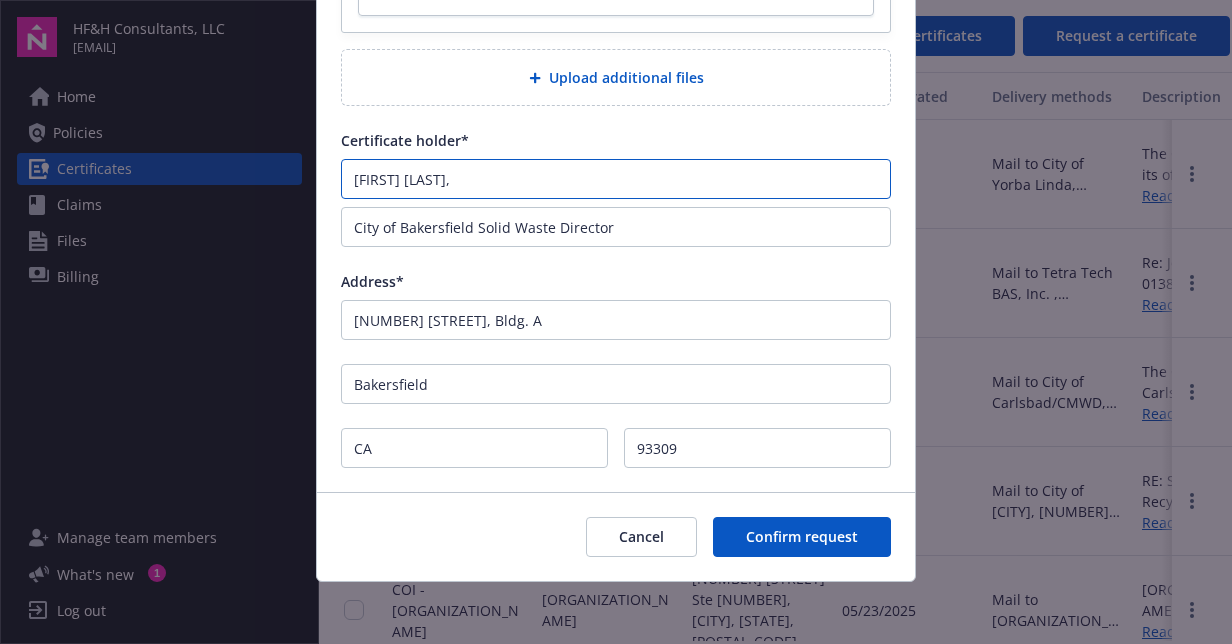 click on "Confirm request" at bounding box center [802, 537] 